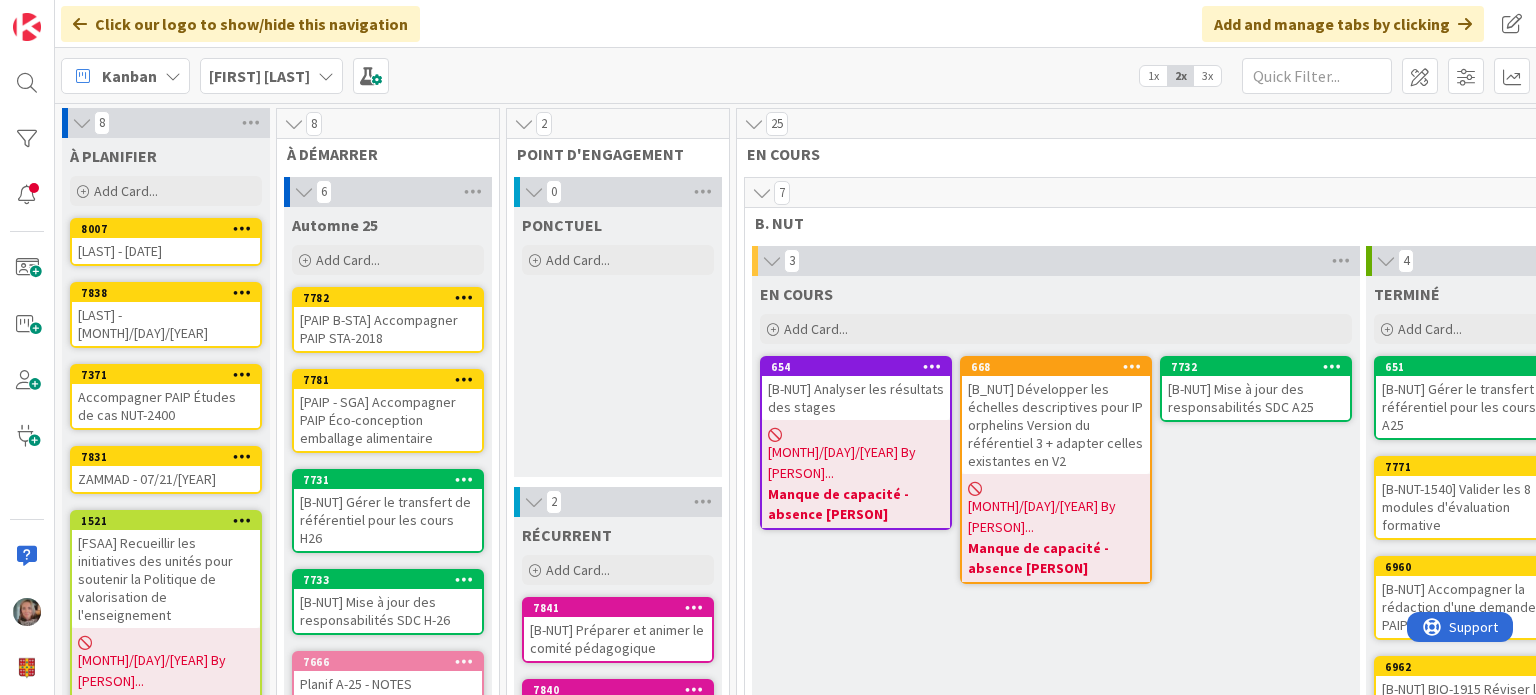 scroll, scrollTop: 0, scrollLeft: 0, axis: both 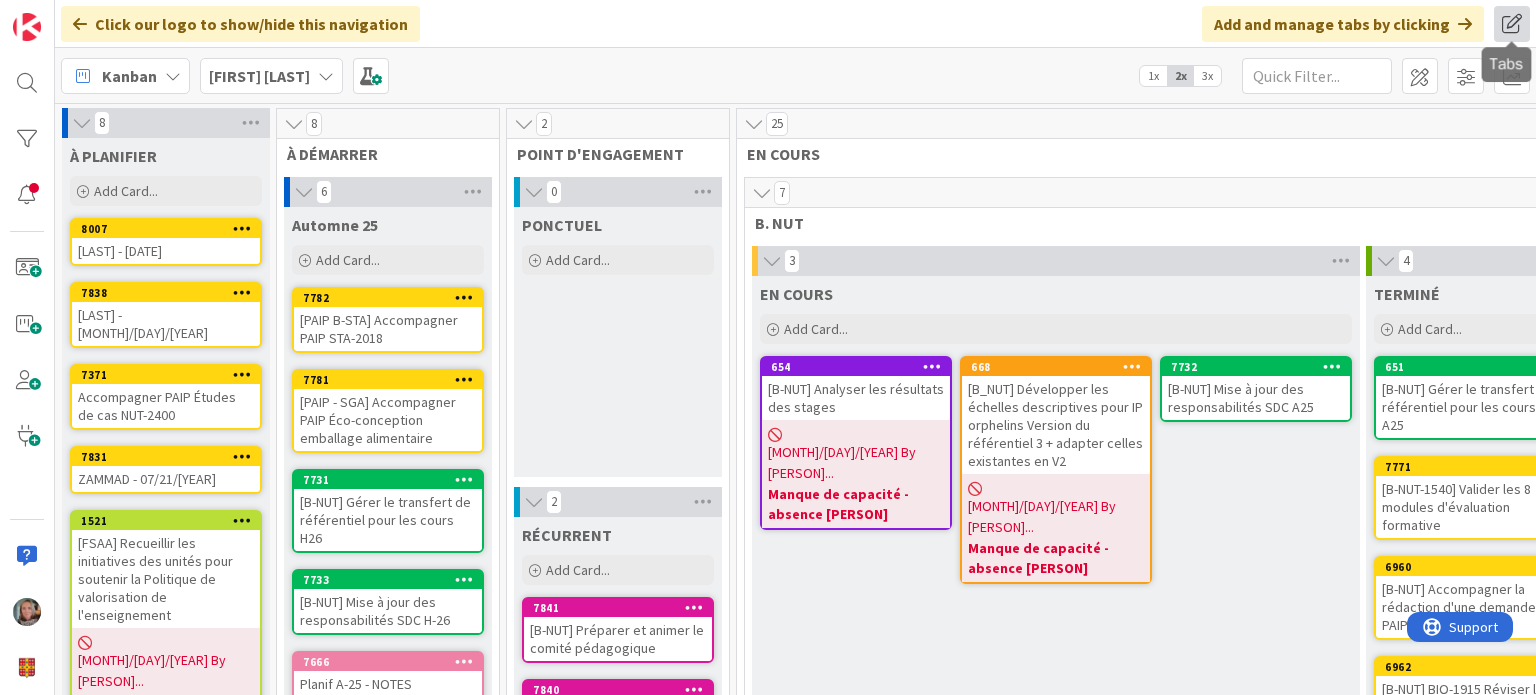 click at bounding box center (1512, 24) 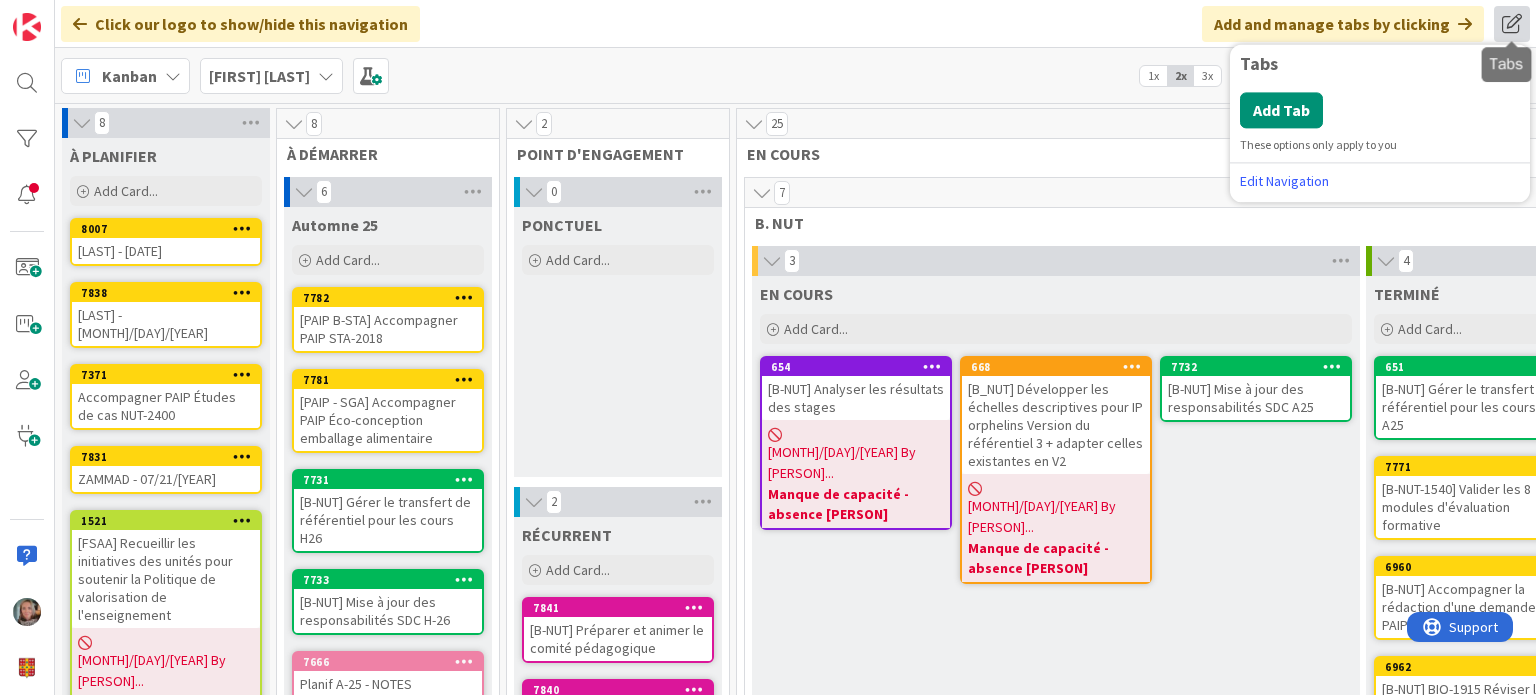 click at bounding box center (1512, 24) 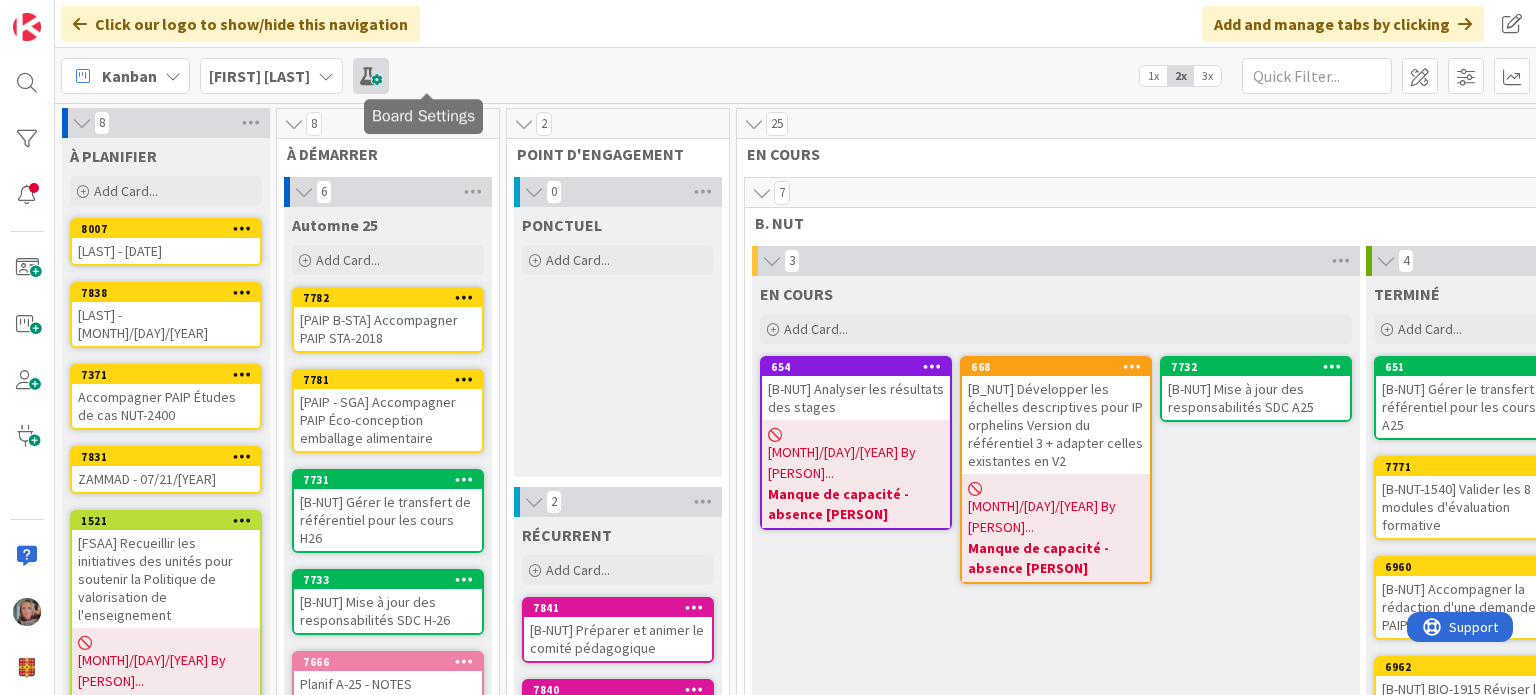 click at bounding box center (371, 76) 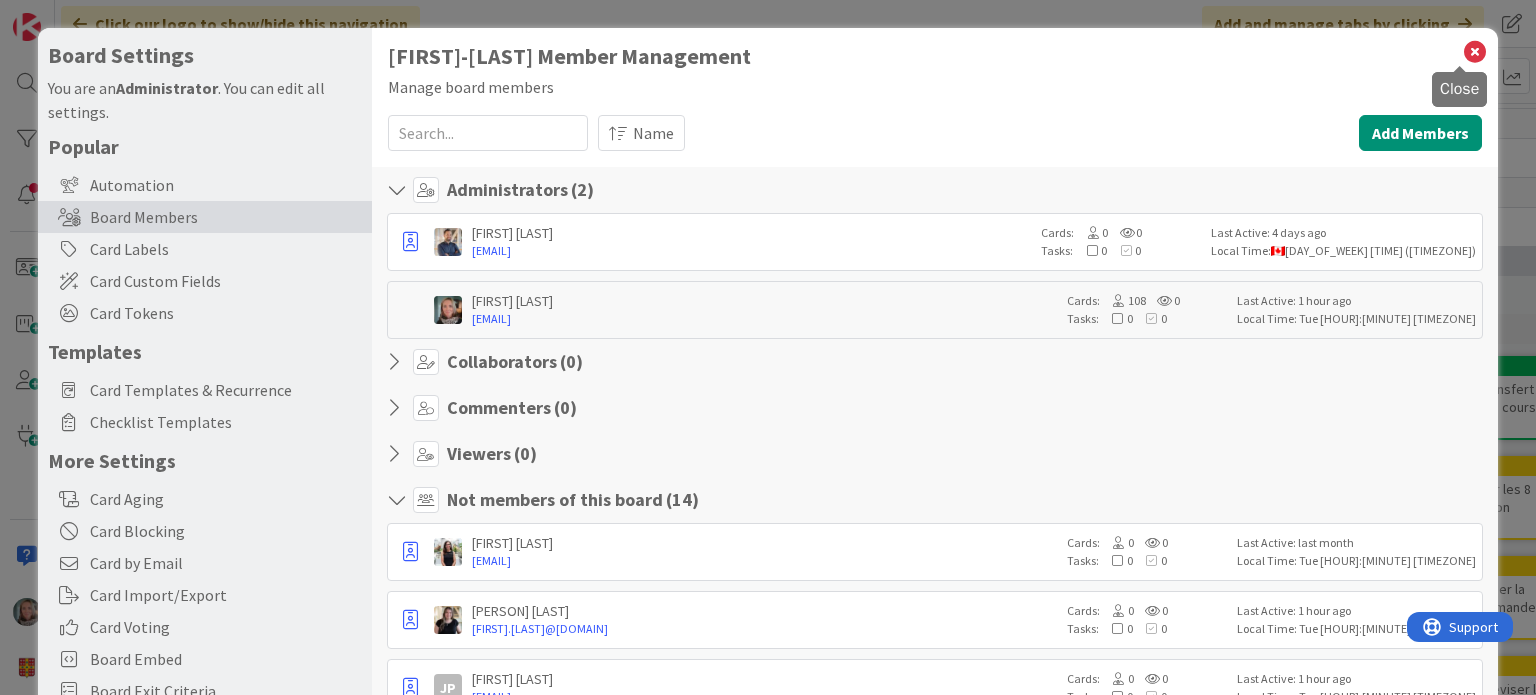 click at bounding box center (1475, 52) 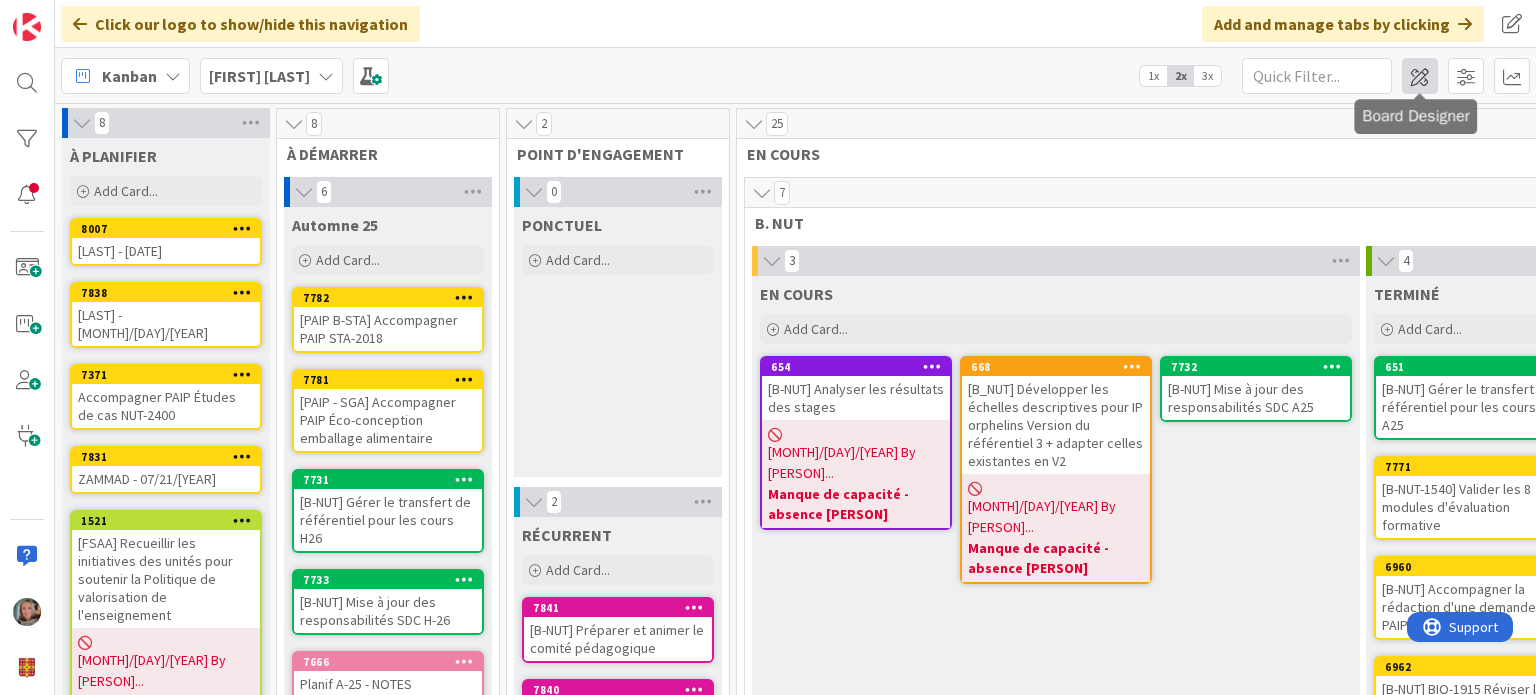 click at bounding box center [1420, 76] 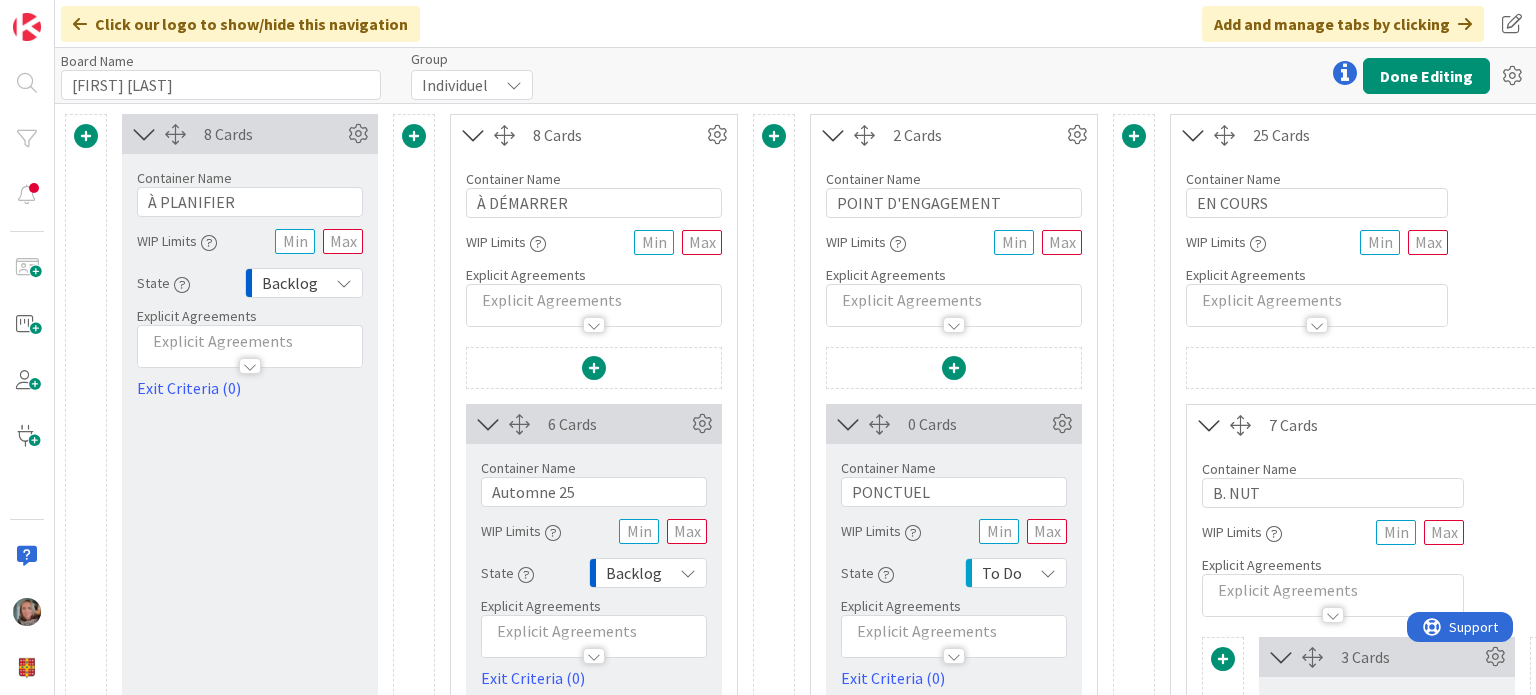scroll, scrollTop: 0, scrollLeft: 0, axis: both 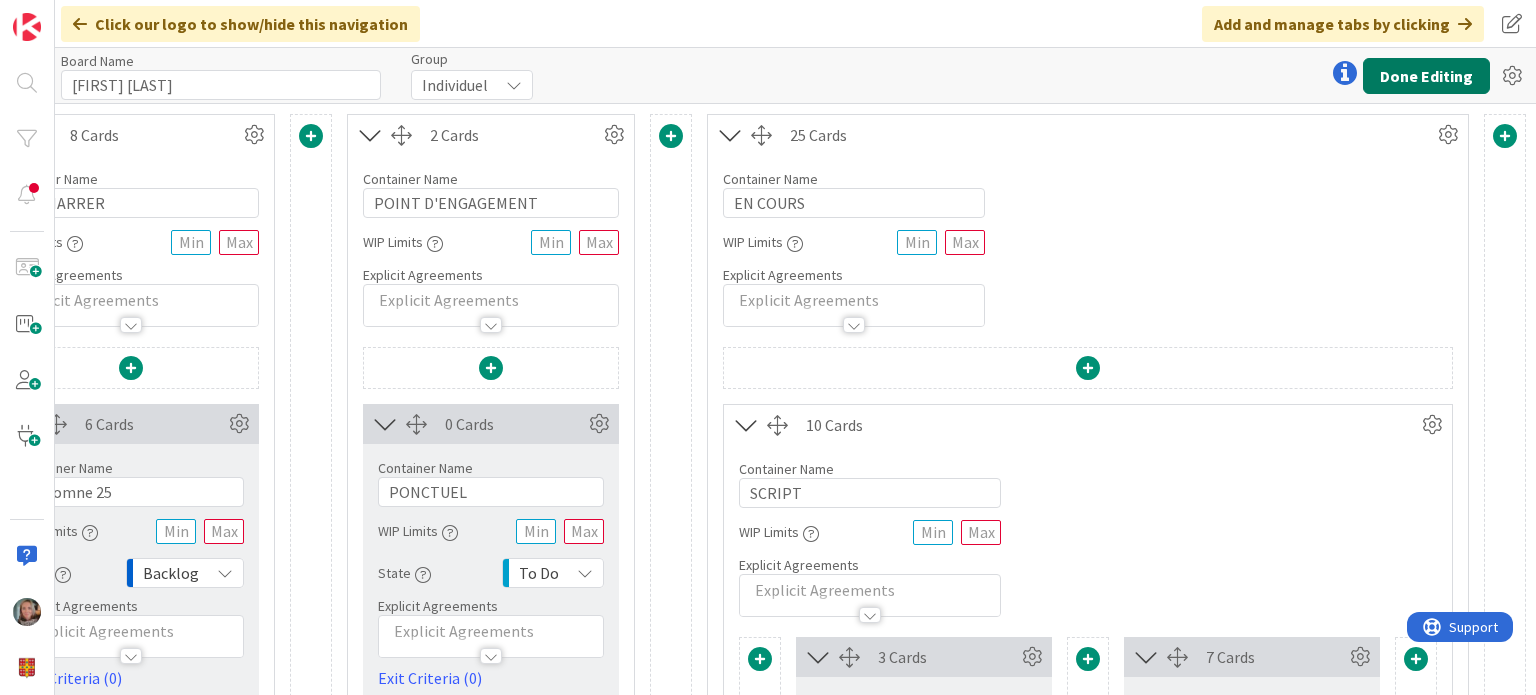 click on "Done Editing" at bounding box center [1426, 76] 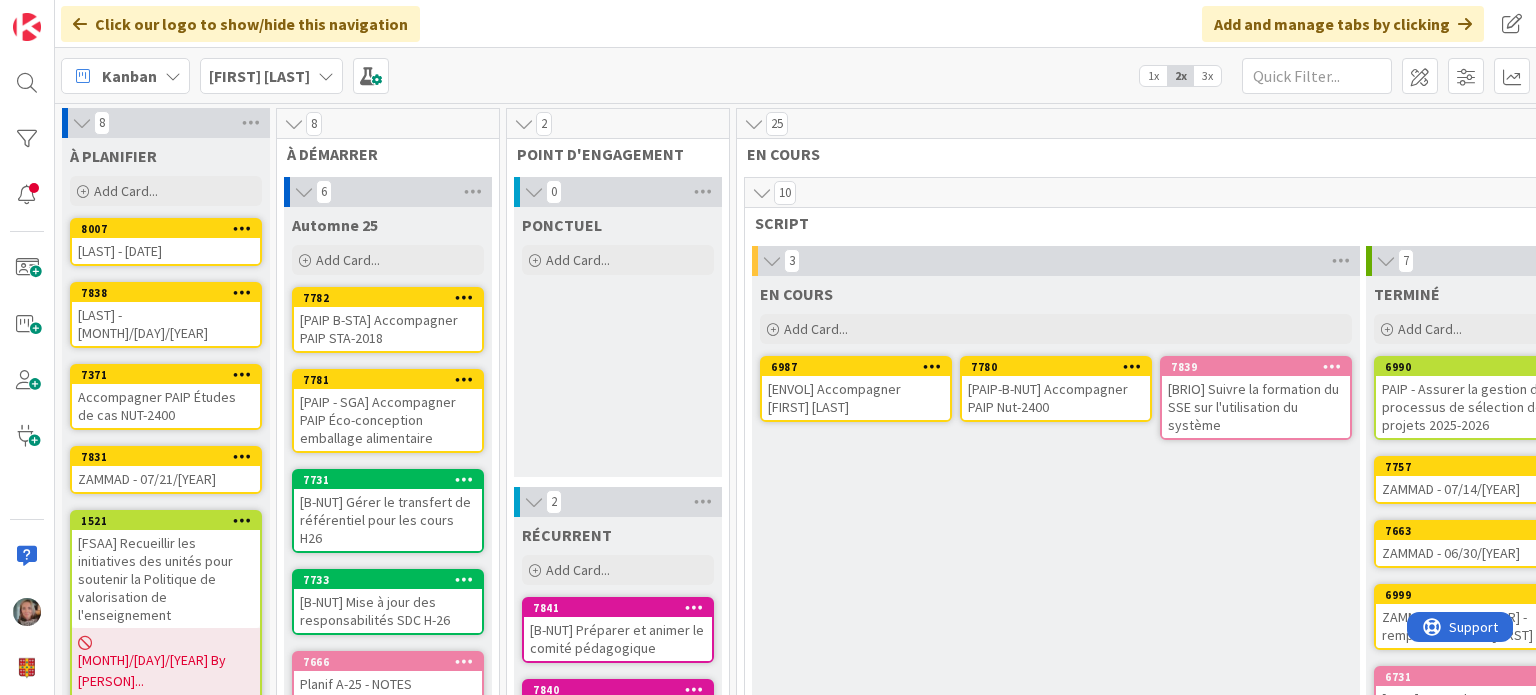scroll, scrollTop: 0, scrollLeft: 0, axis: both 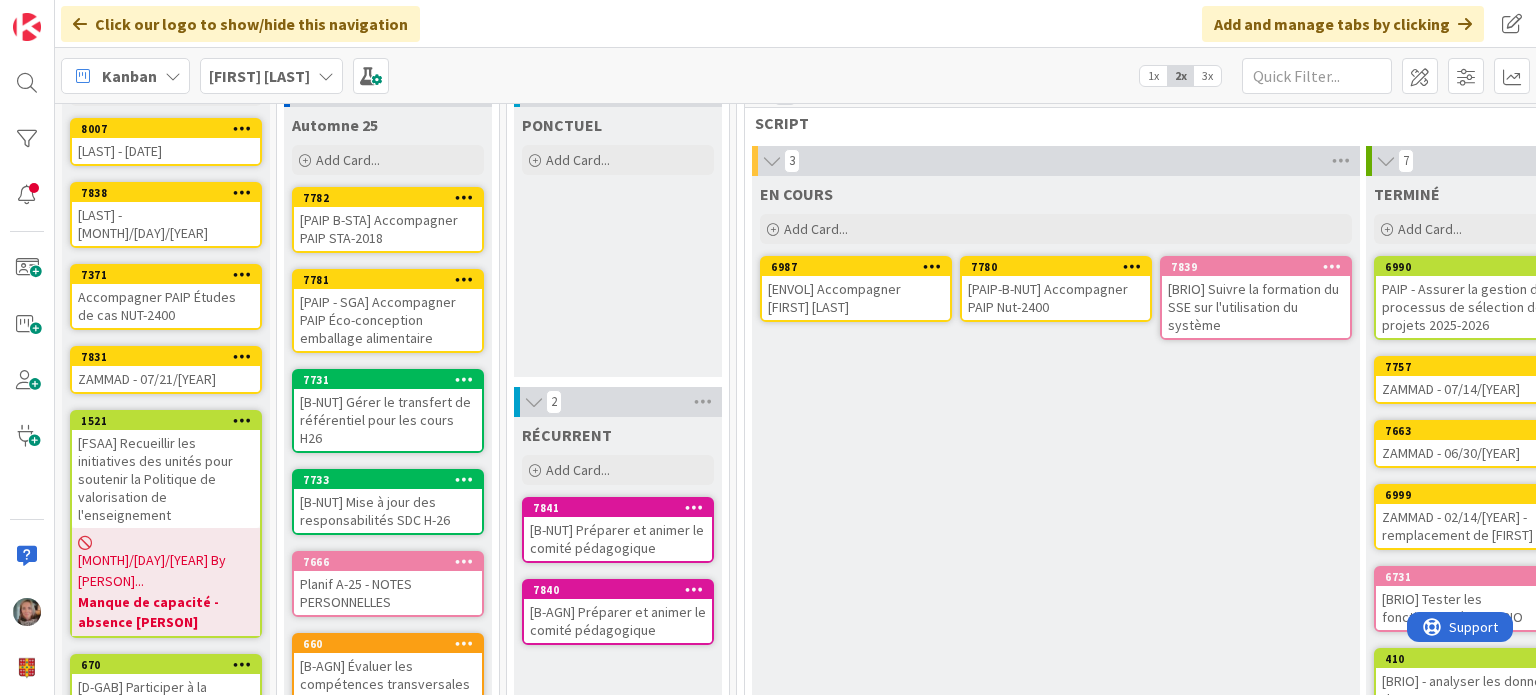click on "[ENVOL] Accompagner [FIRST] [LAST]" at bounding box center [856, 298] 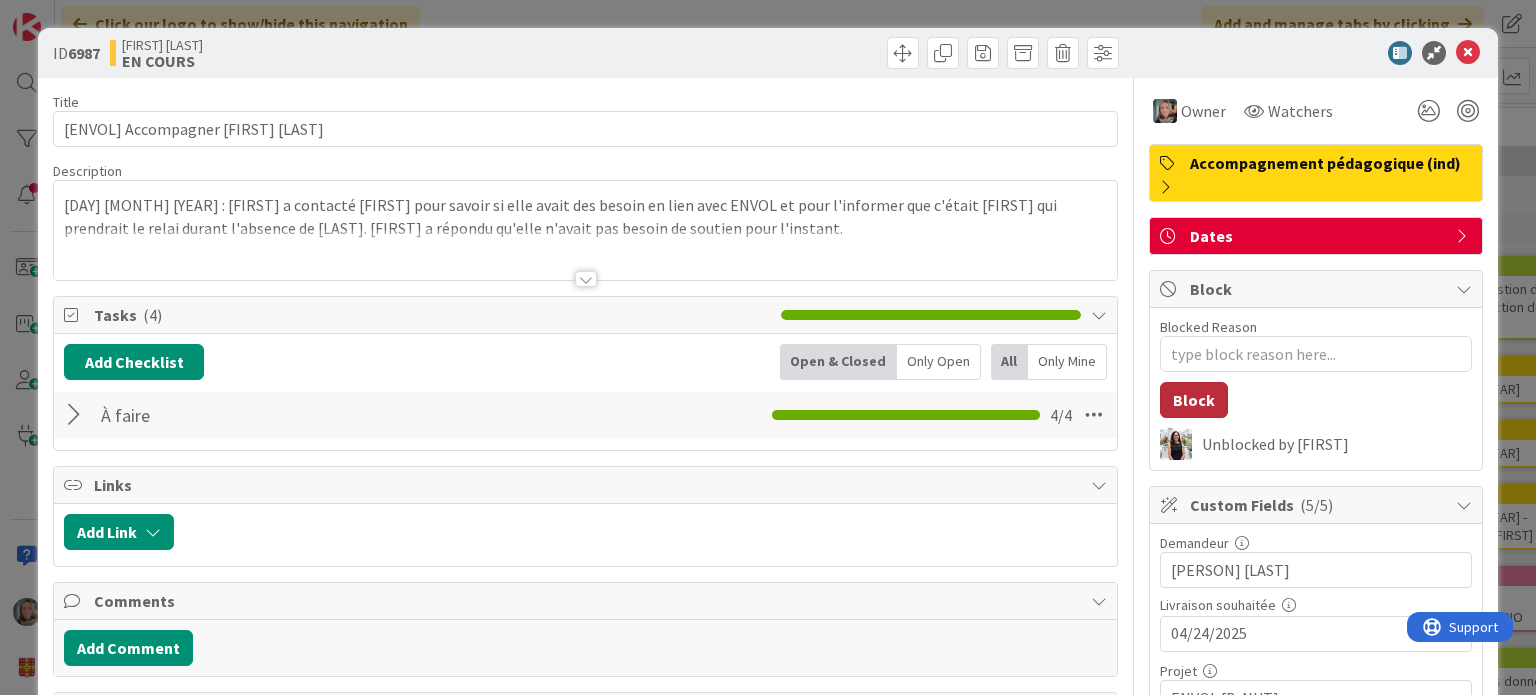 scroll, scrollTop: 0, scrollLeft: 0, axis: both 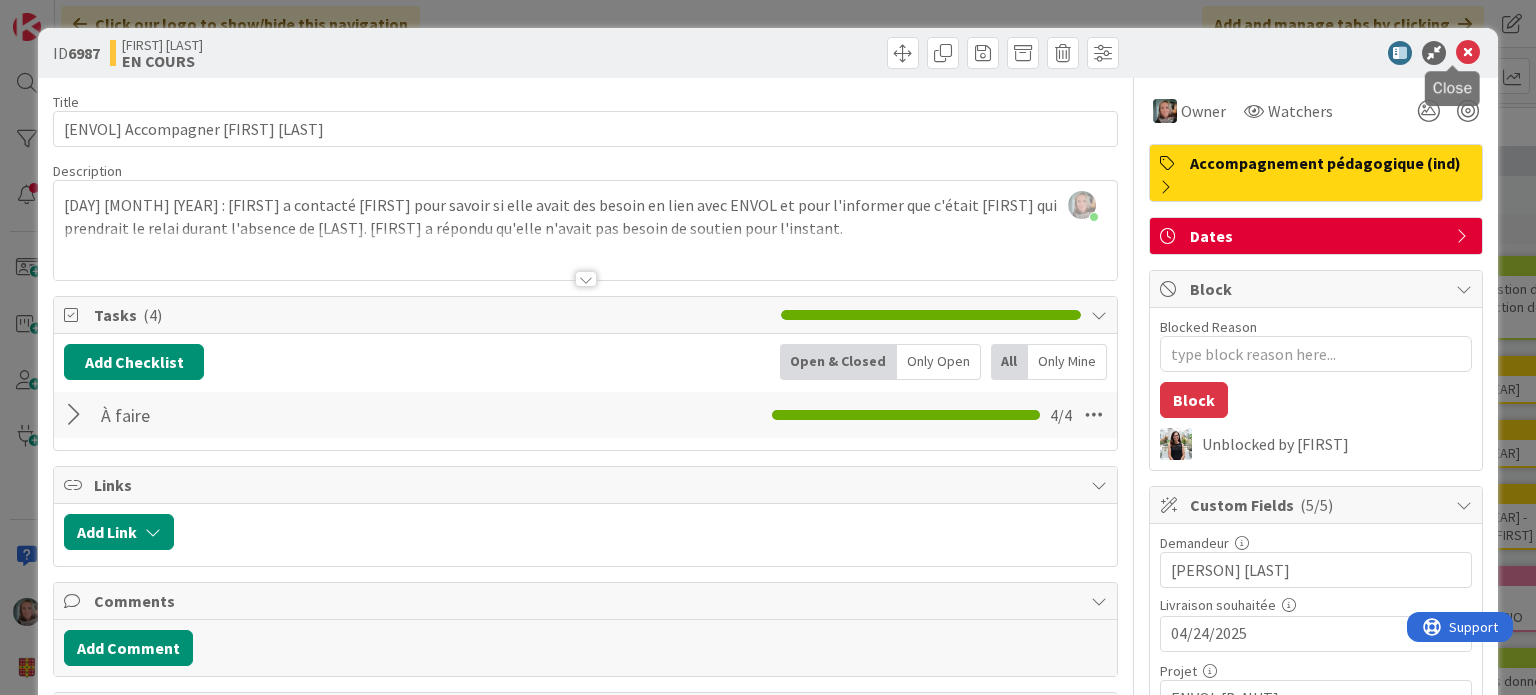 click at bounding box center [1468, 53] 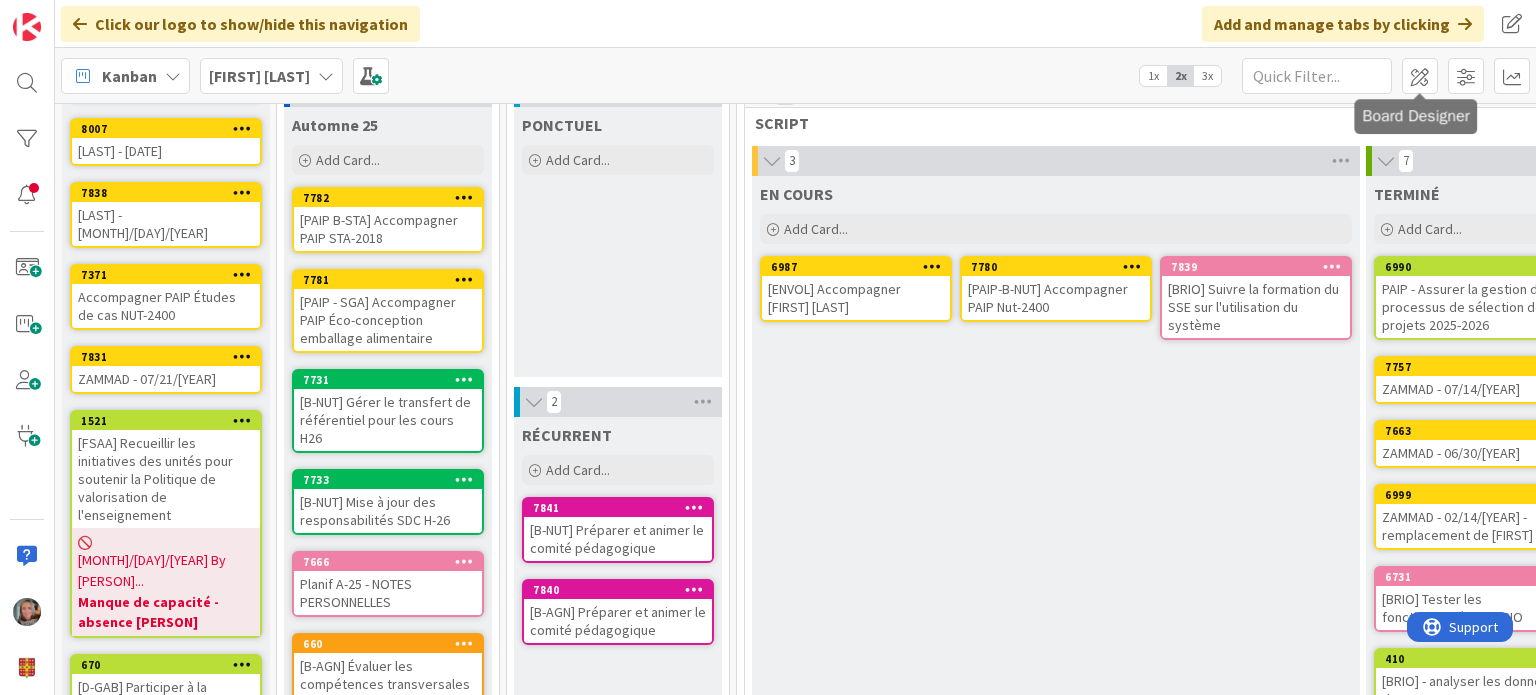 scroll, scrollTop: 0, scrollLeft: 0, axis: both 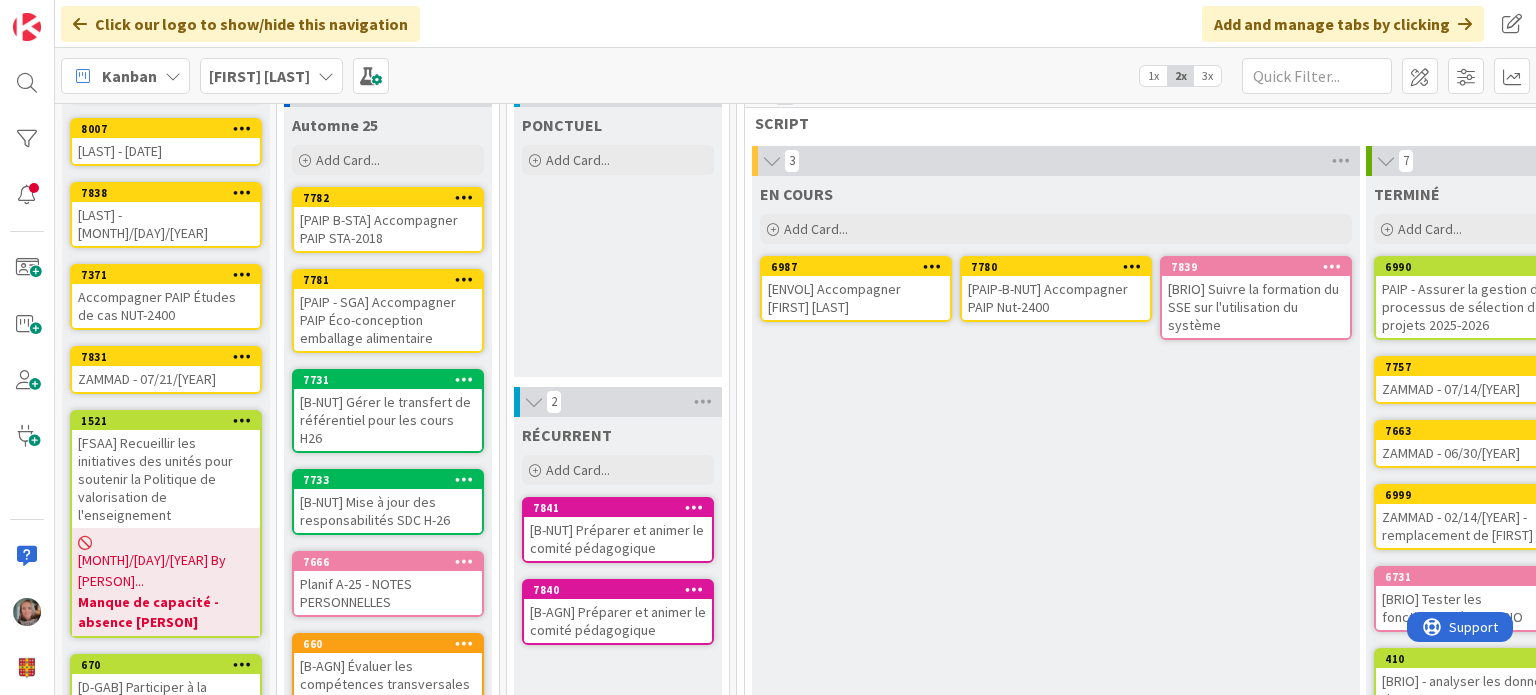 click on "[PAIP-B-NUT] Accompagner PAIP Nut-2400" at bounding box center (1056, 298) 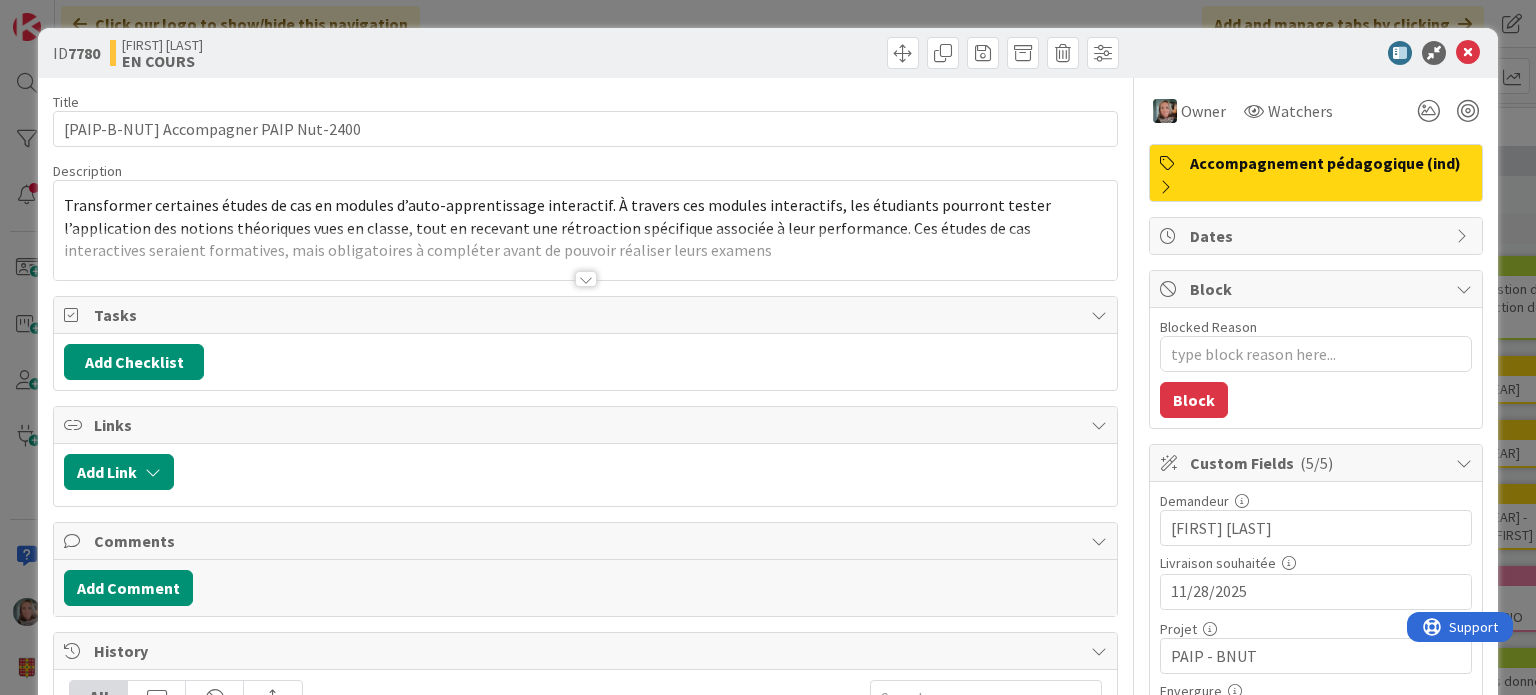 scroll, scrollTop: 0, scrollLeft: 0, axis: both 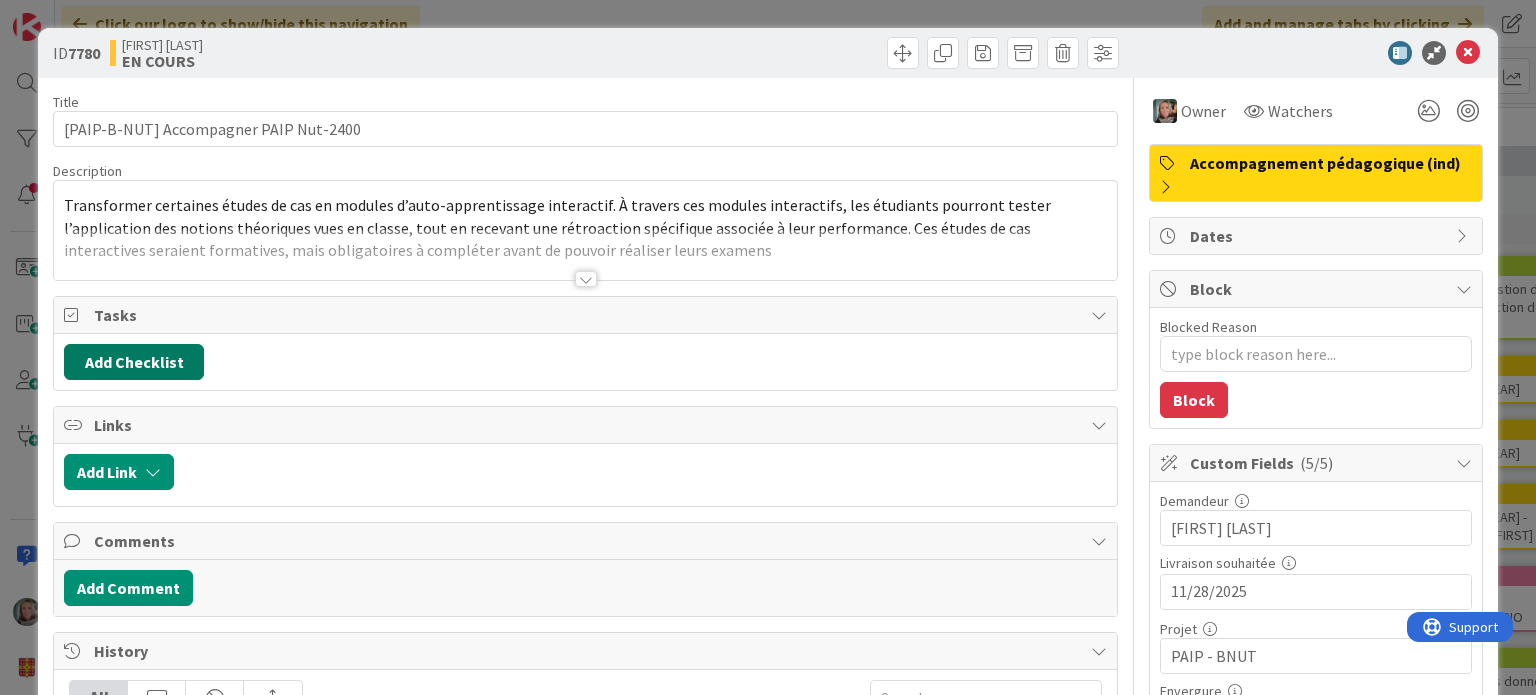 click on "Add Checklist" at bounding box center (134, 362) 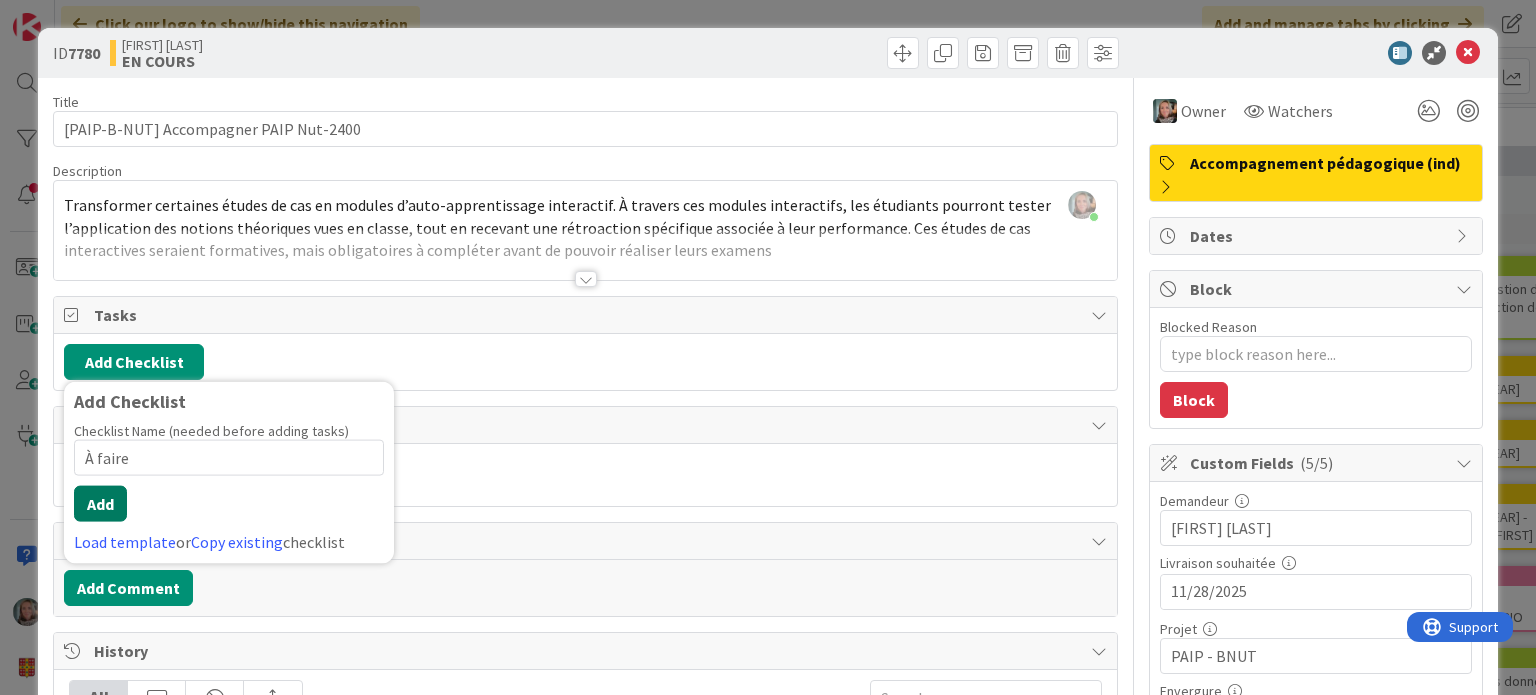 type on "À faire" 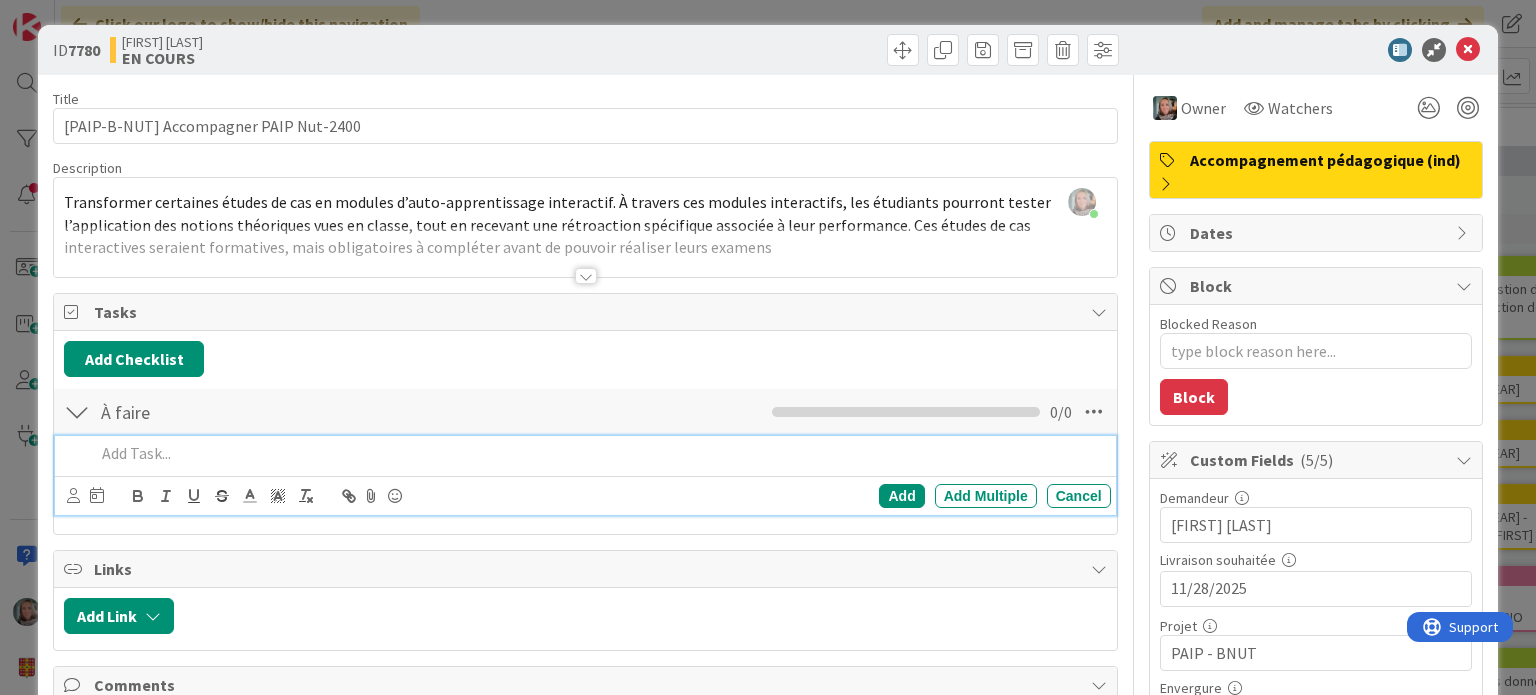scroll, scrollTop: 0, scrollLeft: 0, axis: both 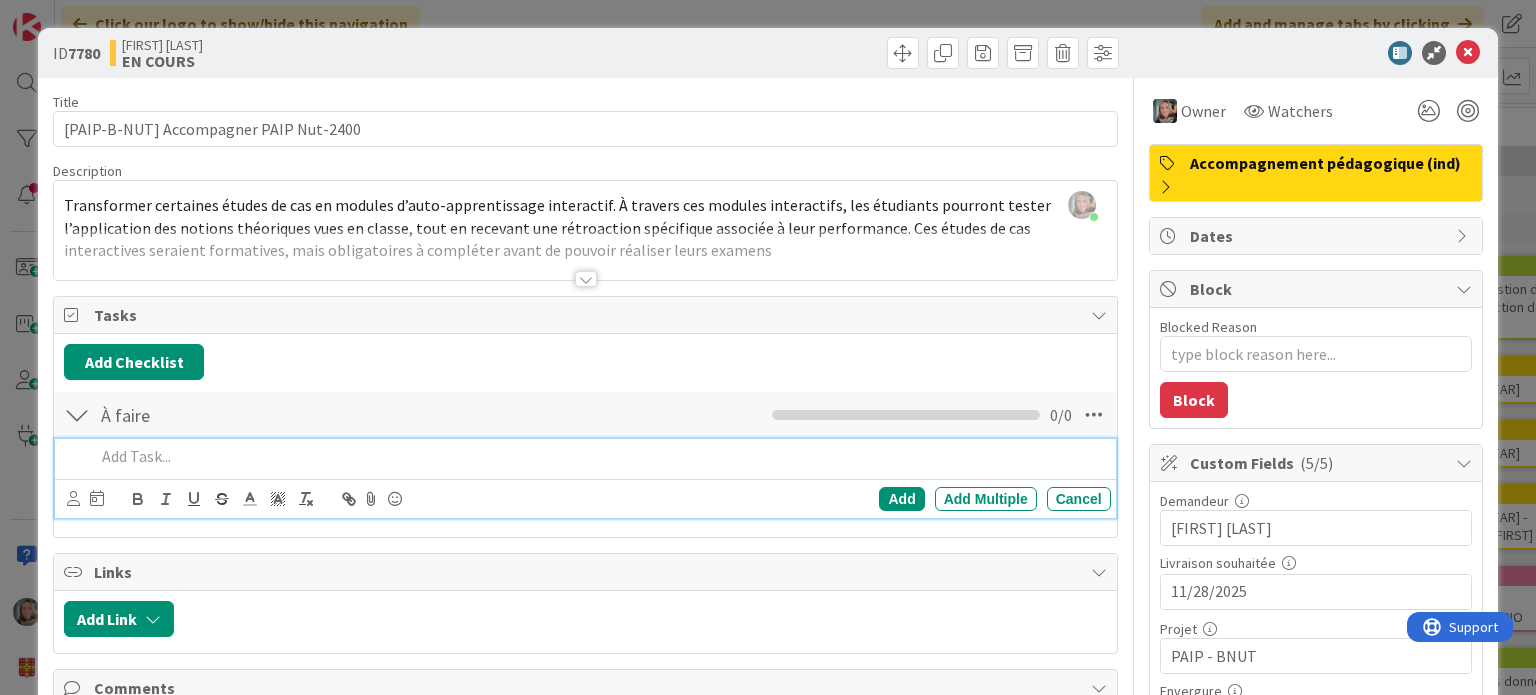type 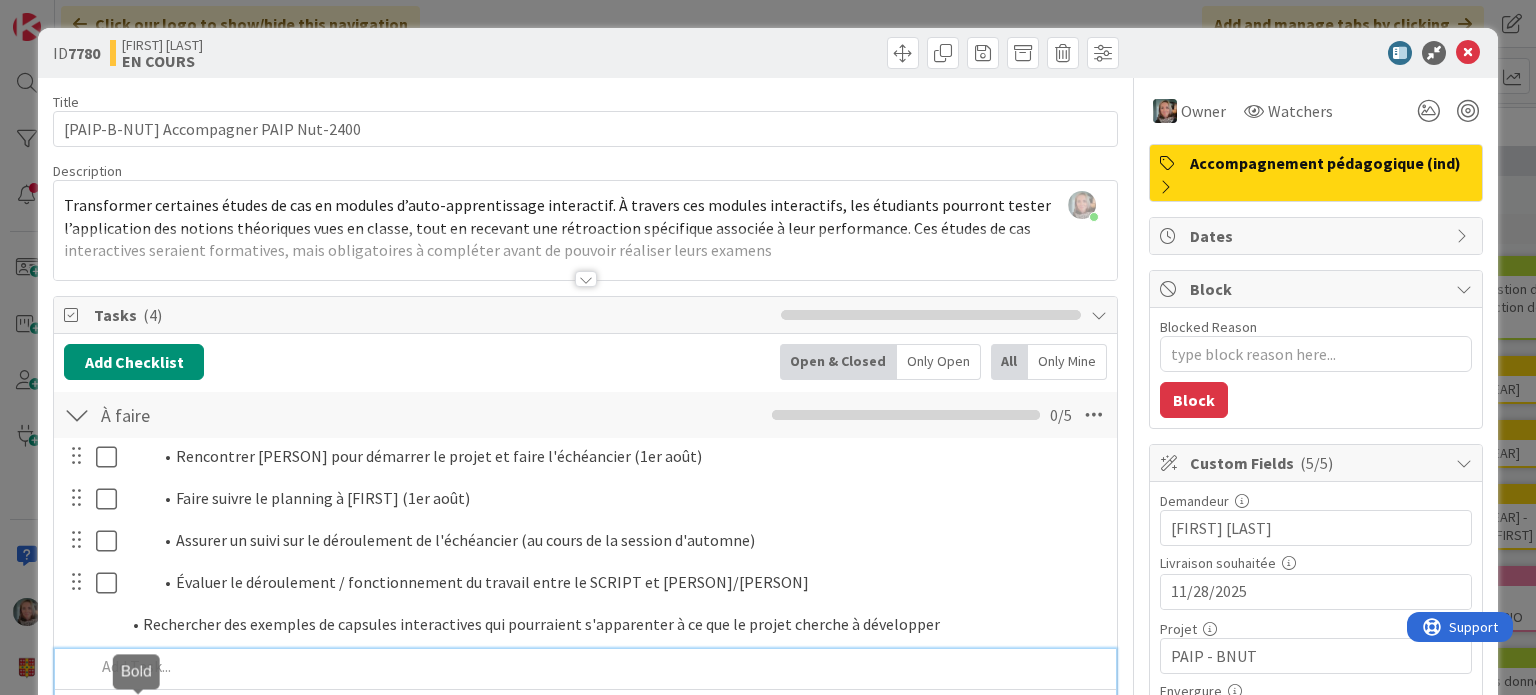 type on "x" 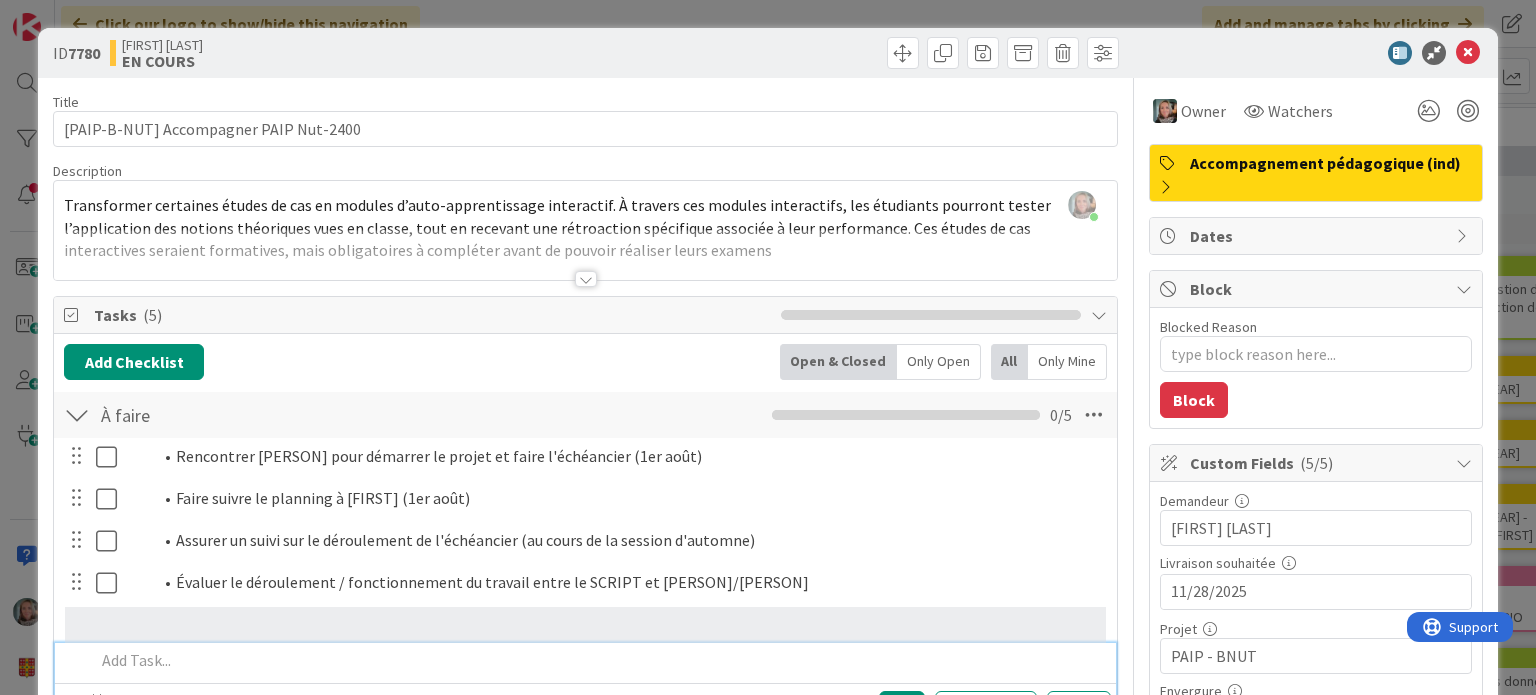 scroll, scrollTop: 26, scrollLeft: 0, axis: vertical 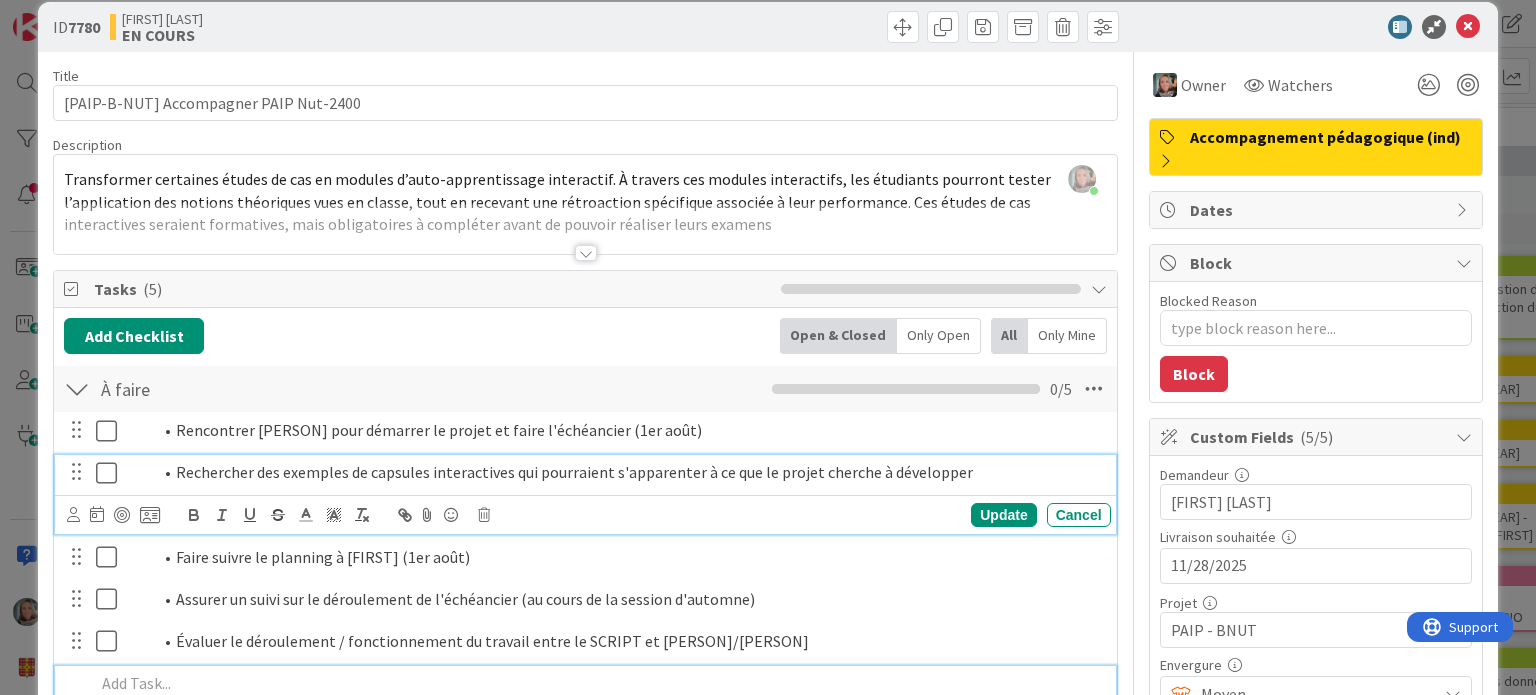 click on "Rechercher des exemples de capsules interactives qui pourraient s'apparenter à ce que le projet cherche à développer" at bounding box center [627, 472] 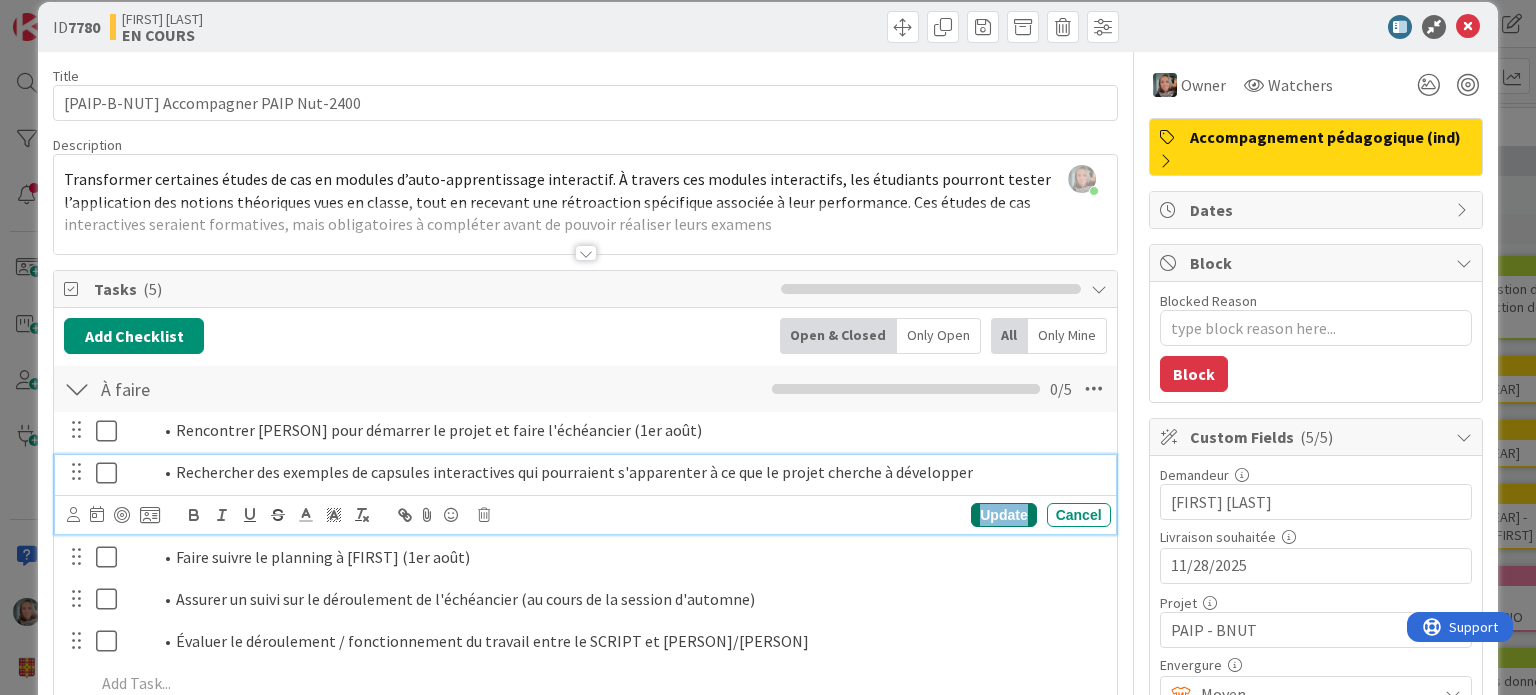 click on "Update" at bounding box center (1003, 515) 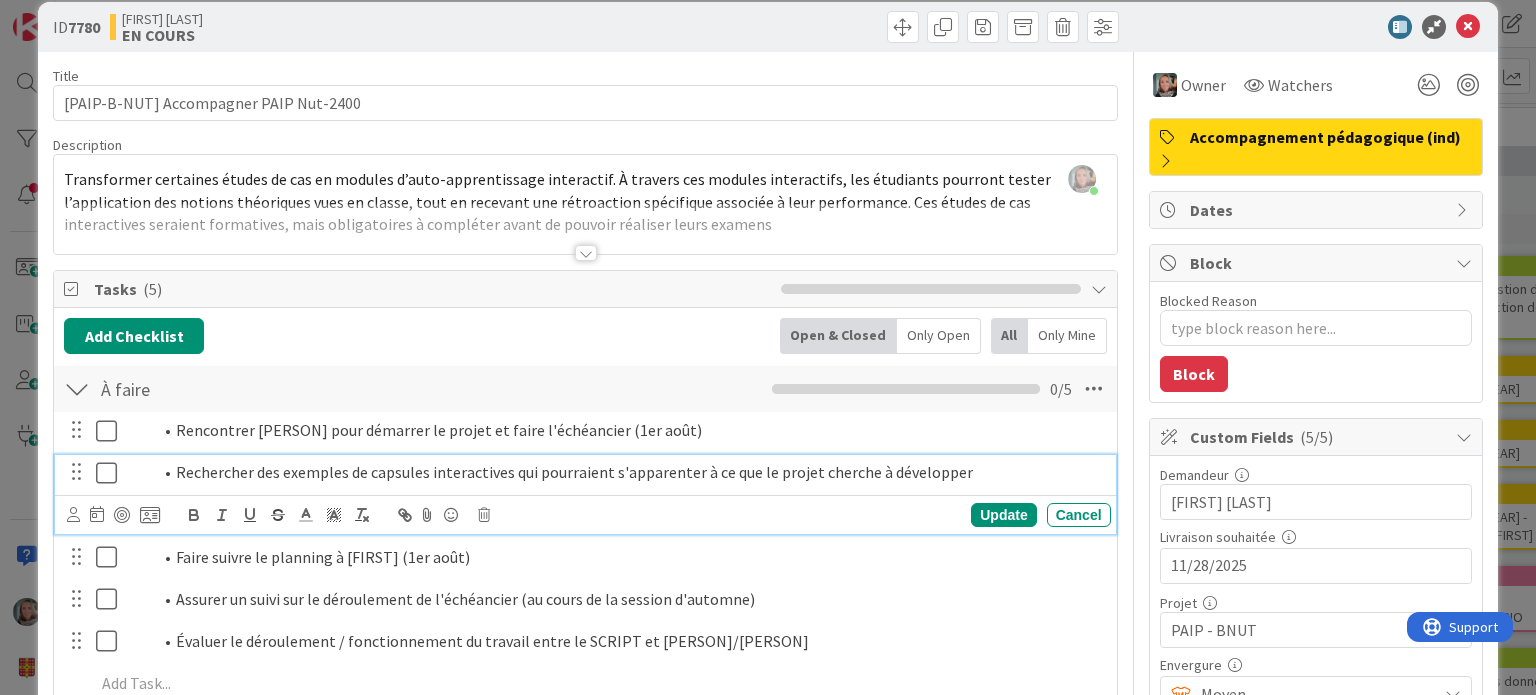 click on "Rechercher des exemples de capsules interactives qui pourraient s'apparenter à ce que le projet cherche à développer" at bounding box center [627, 472] 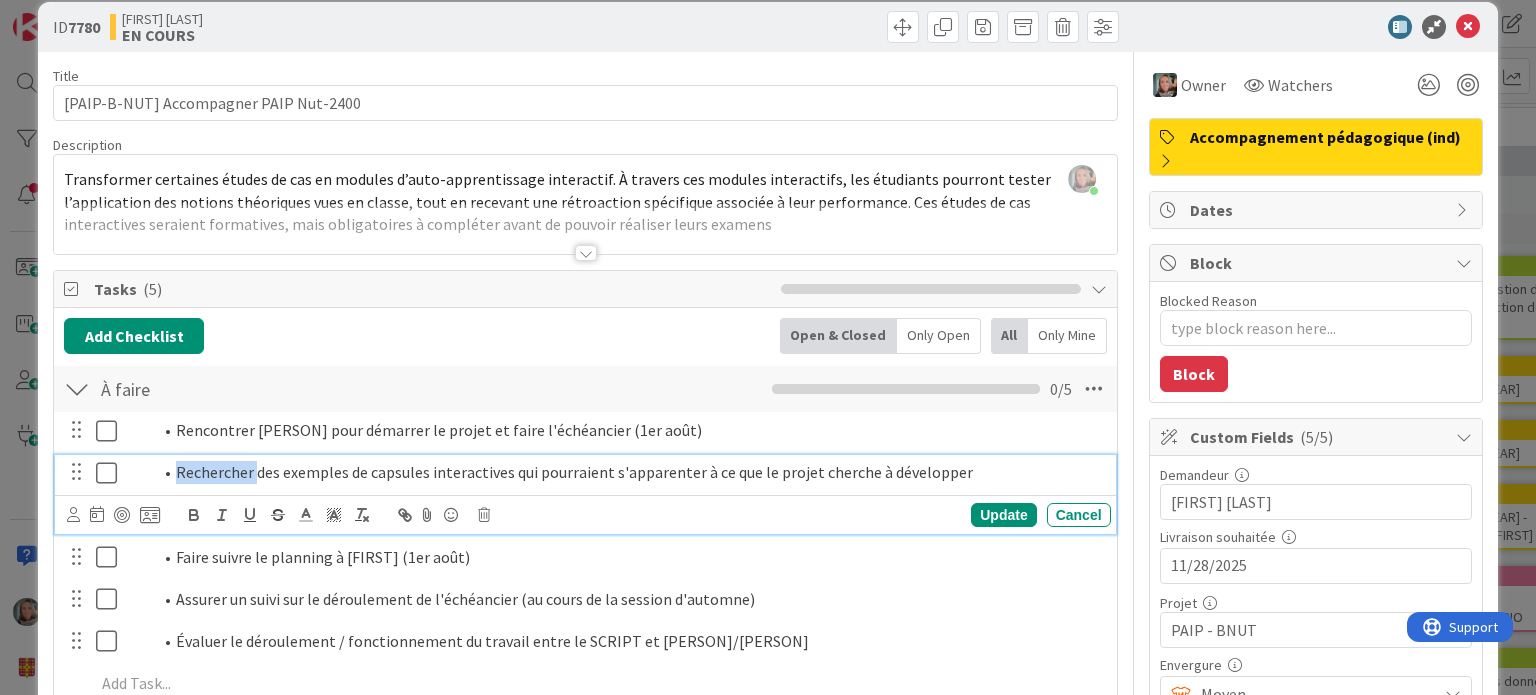 drag, startPoint x: 254, startPoint y: 469, endPoint x: 173, endPoint y: 471, distance: 81.02469 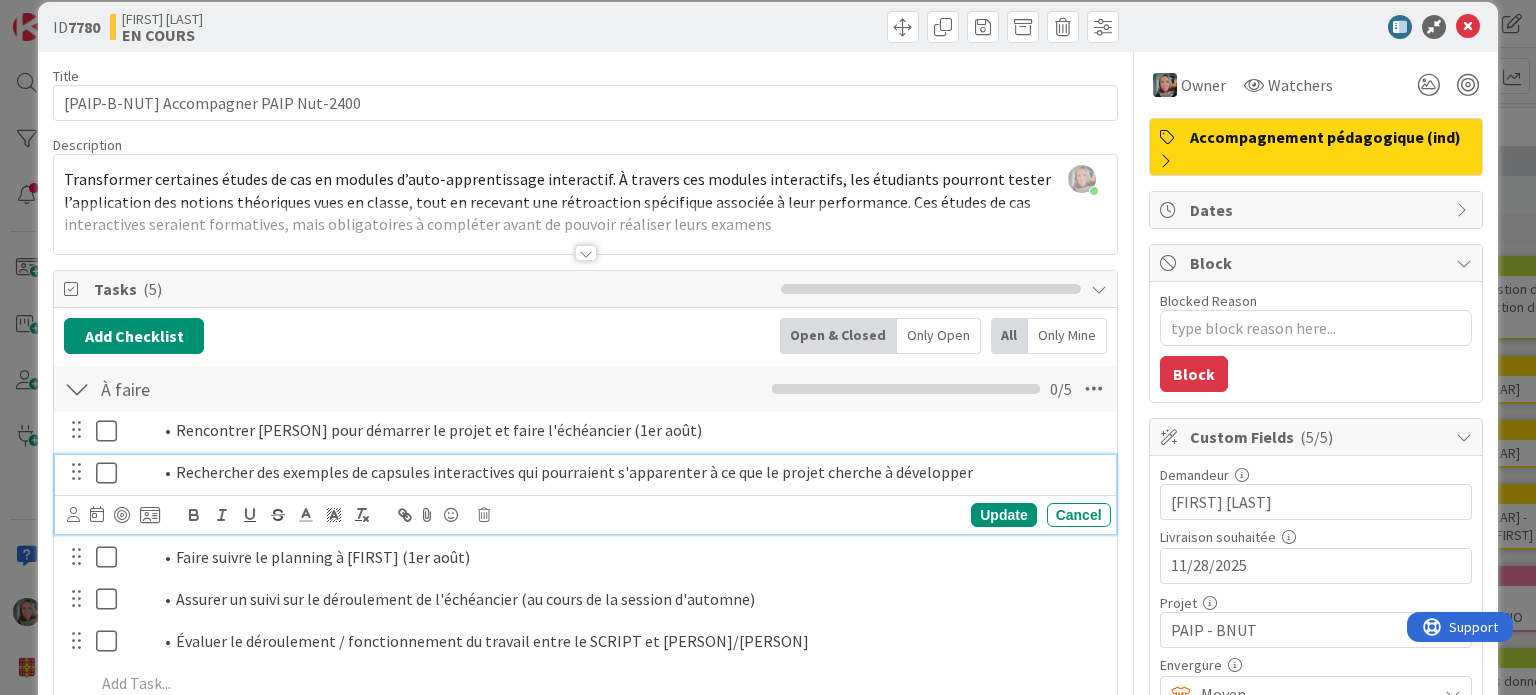 type 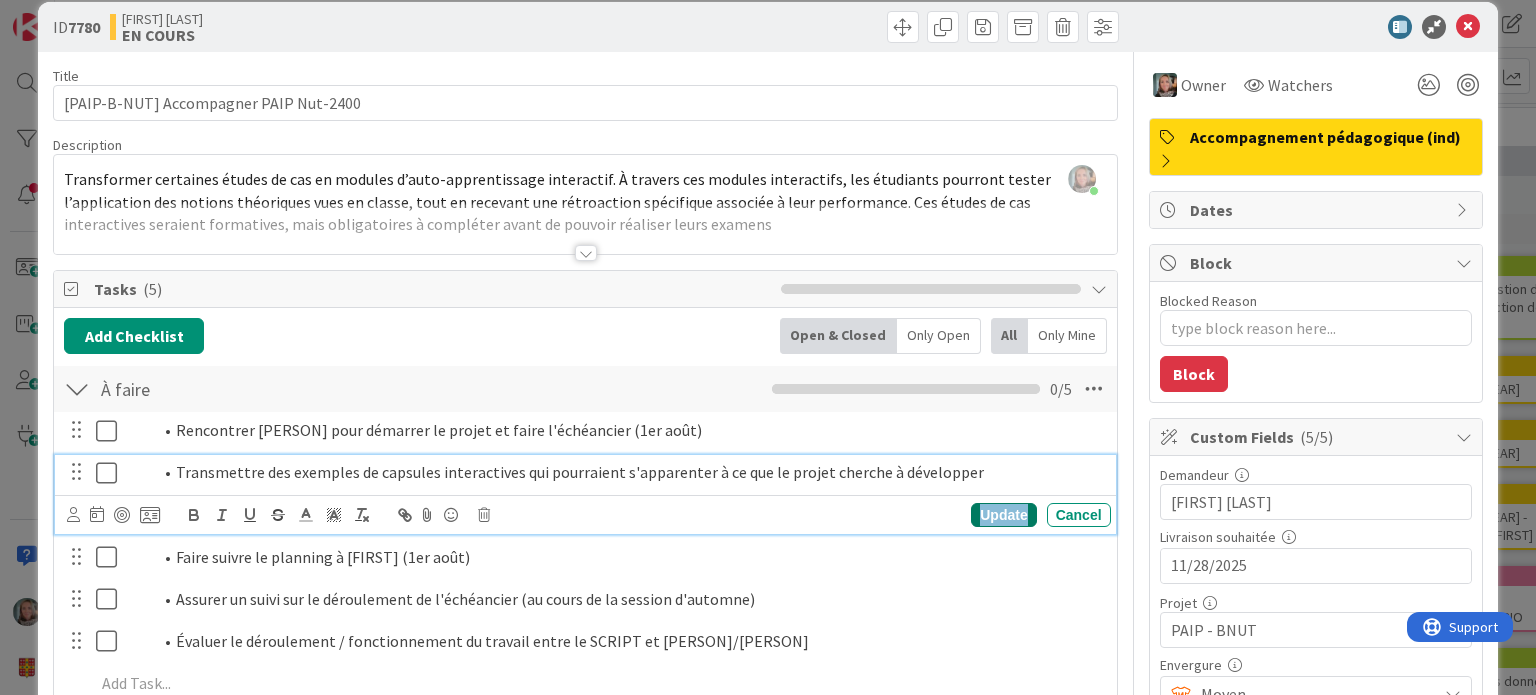 click on "Update" at bounding box center [1003, 515] 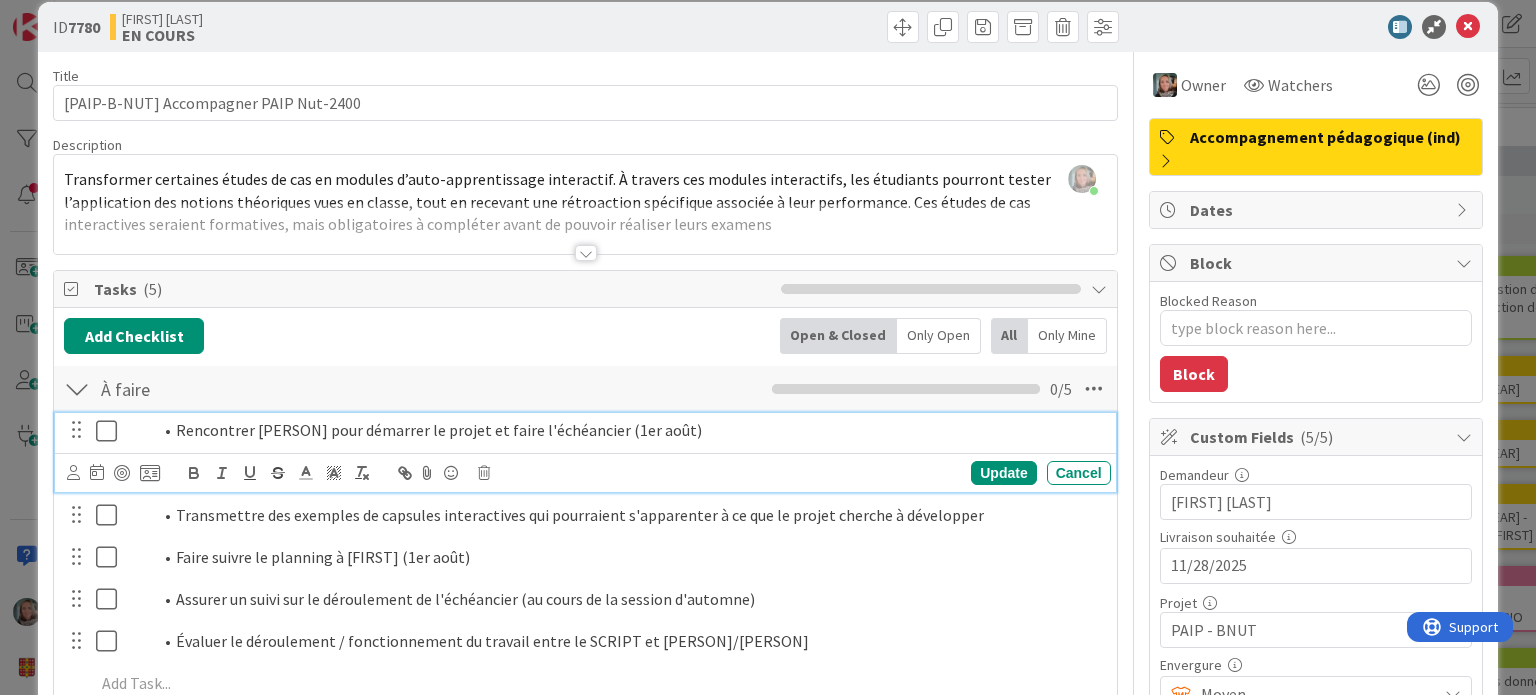 click at bounding box center [111, 431] 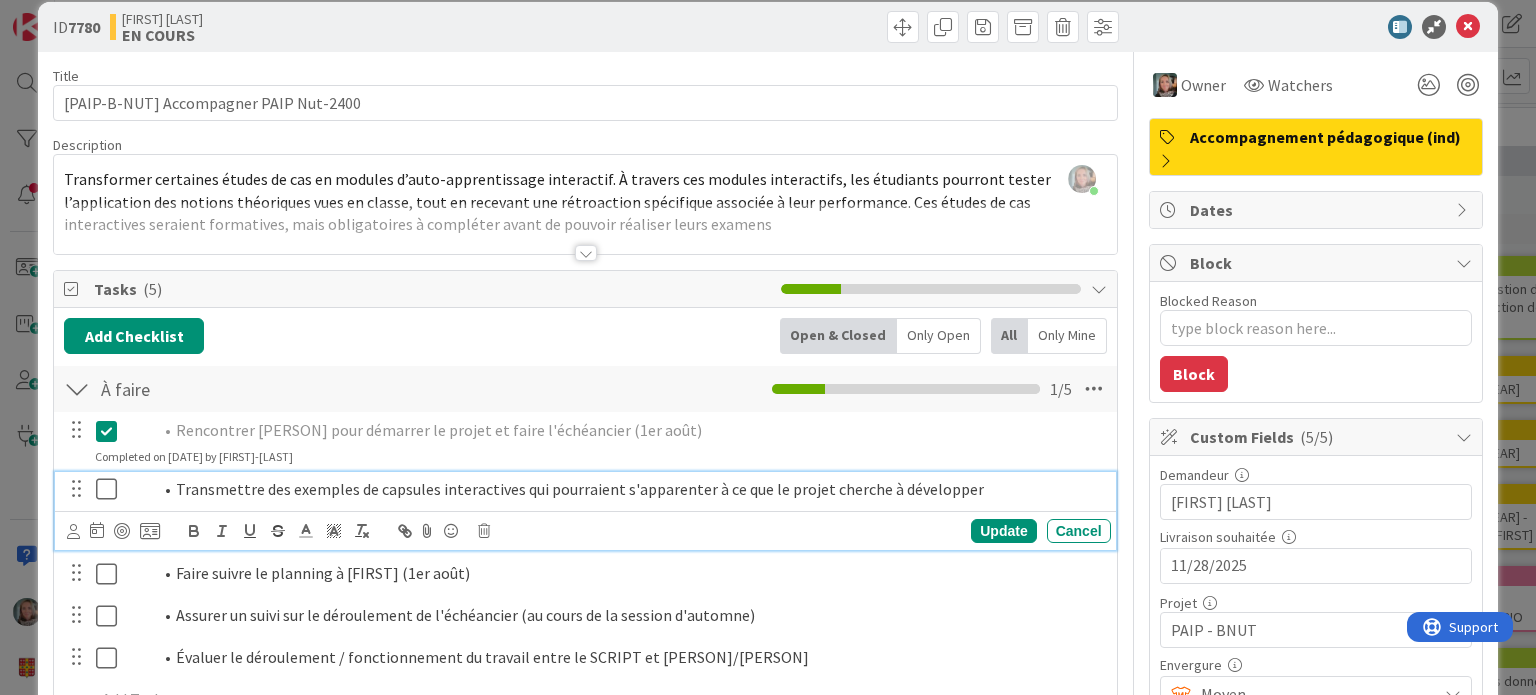 click at bounding box center (111, 489) 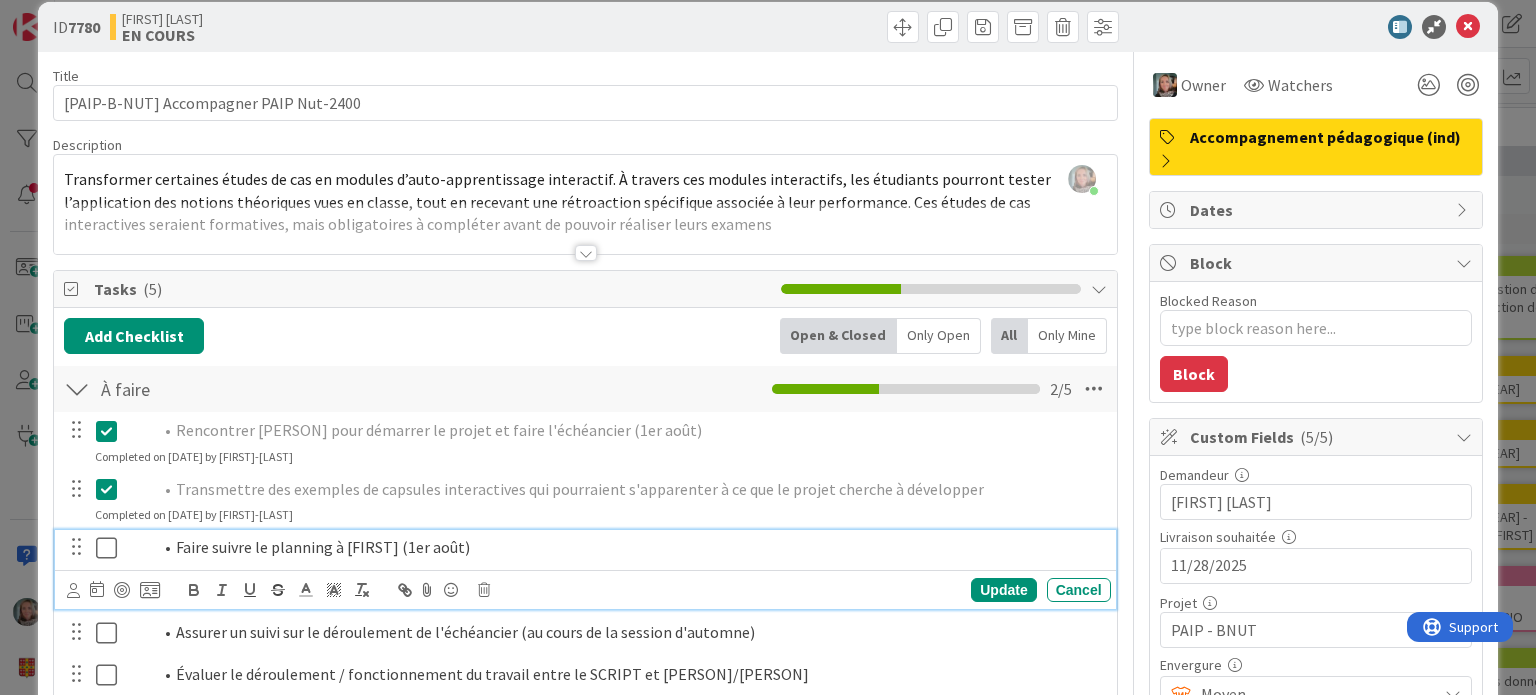 click at bounding box center [111, 548] 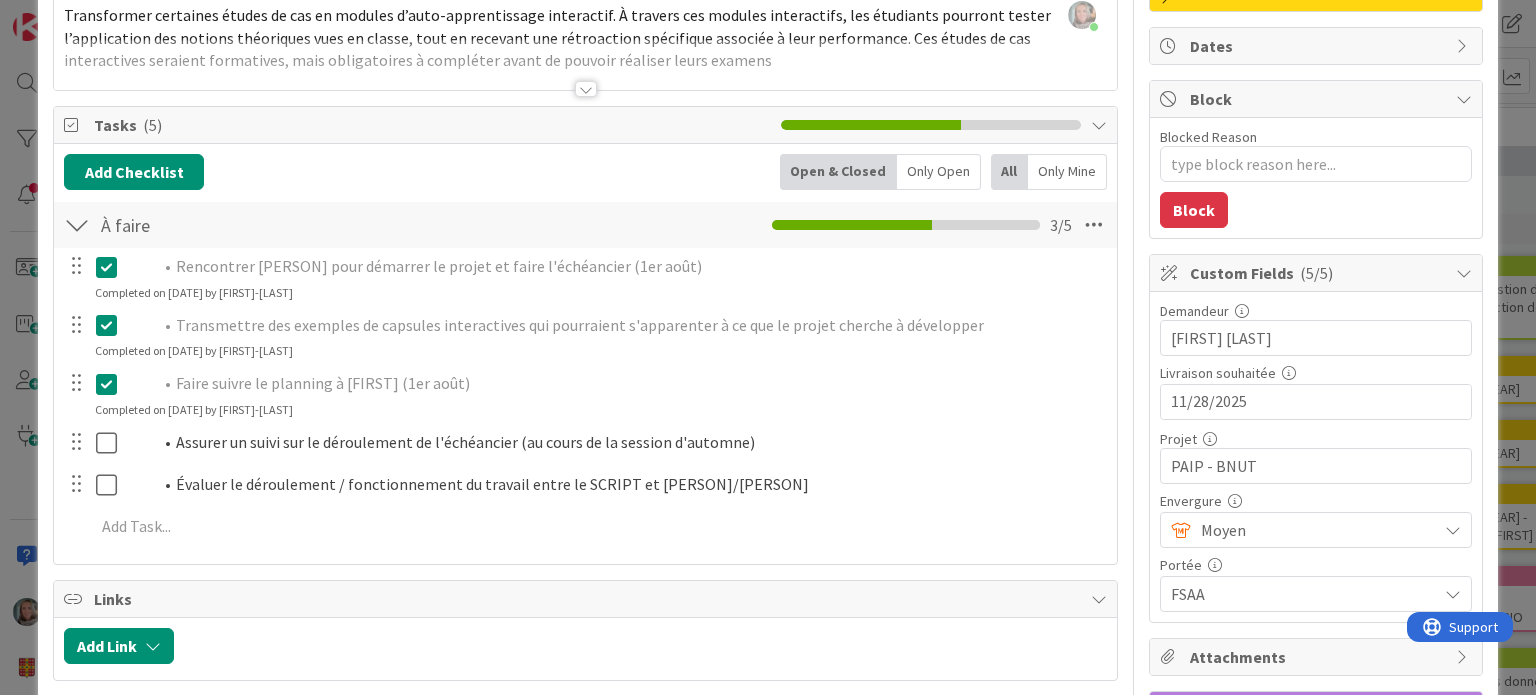 scroll, scrollTop: 0, scrollLeft: 0, axis: both 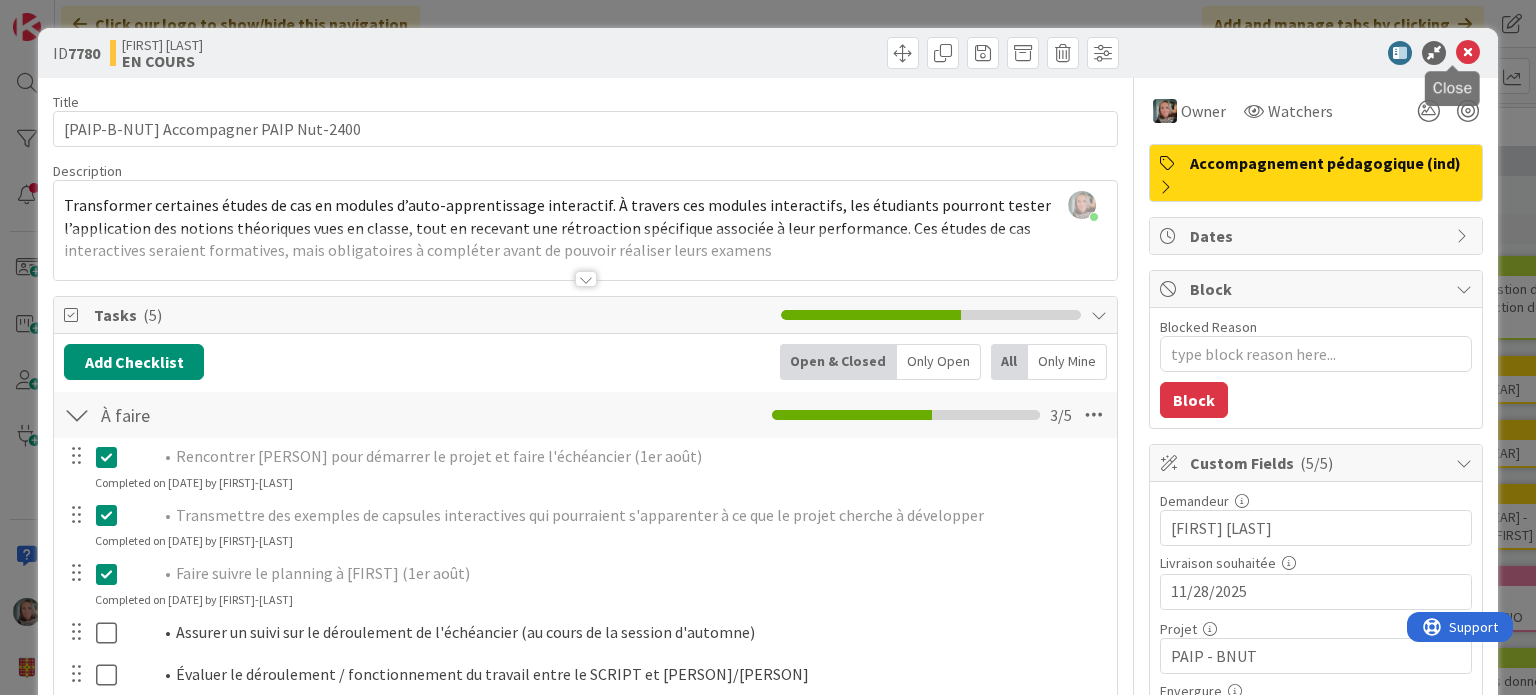click at bounding box center (1468, 53) 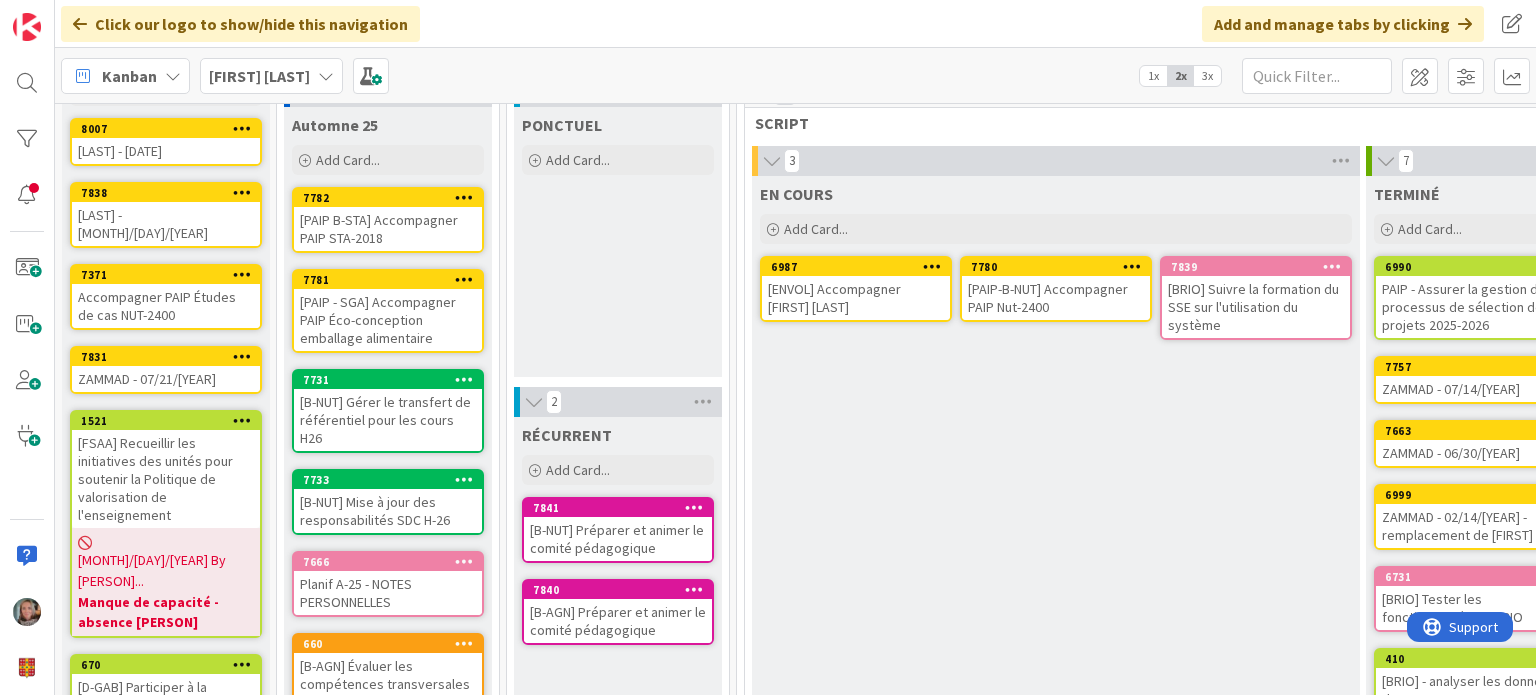 click on "EN COURS Add Card... 7839 [BRIO] Suivre la formation du SSE sur l'utilisation du système 7780 [PAIP-B-NUT] Accompagner PAIP Nut-2400 6987 [ENVOL] Accompagner [FIRST] [LAST]" at bounding box center (1056, 494) 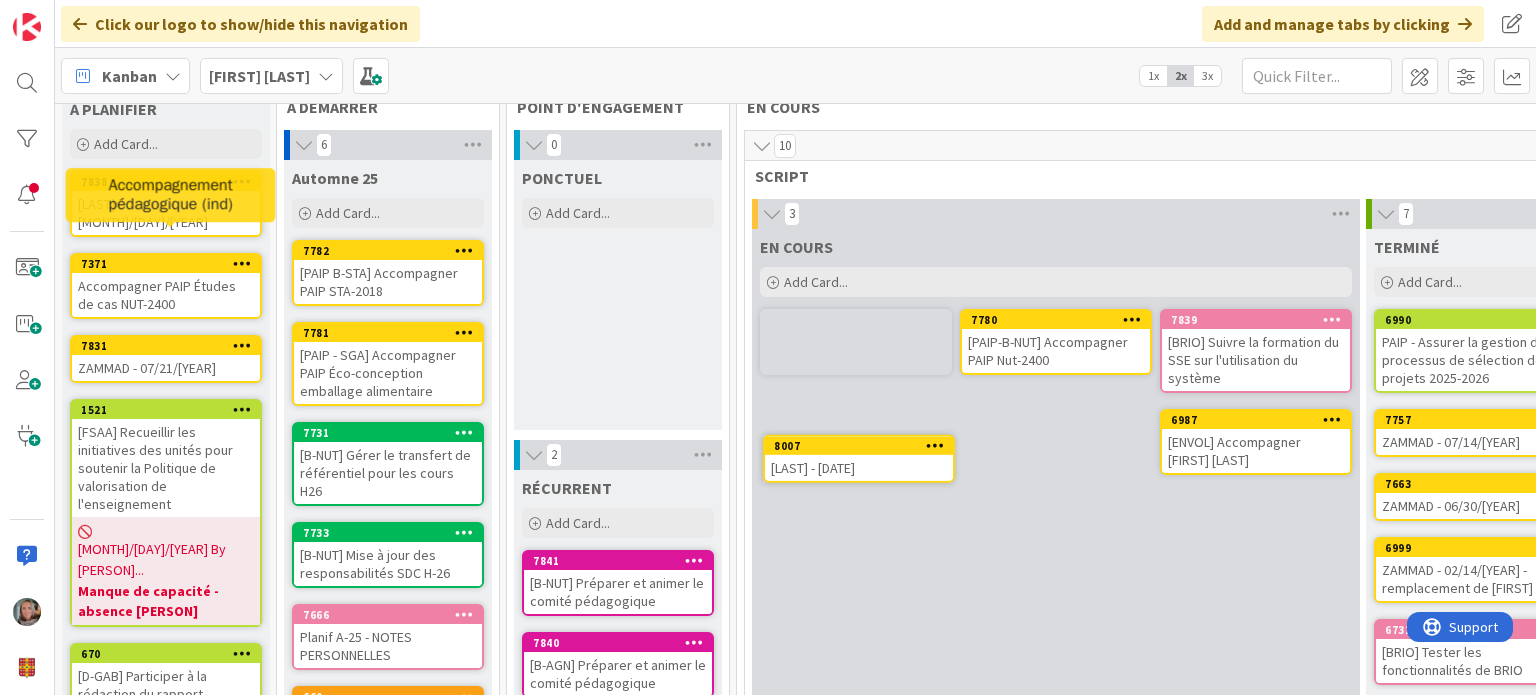 scroll, scrollTop: 60, scrollLeft: 0, axis: vertical 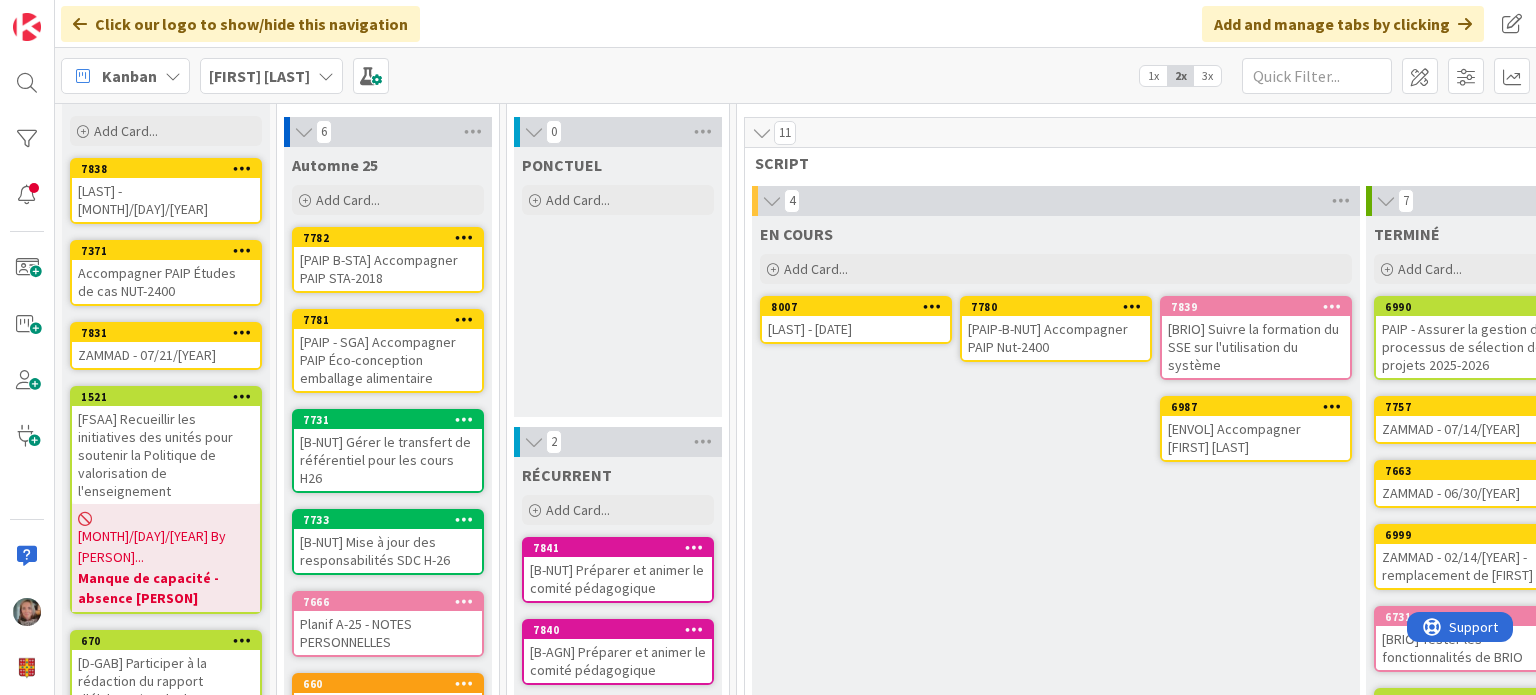 click on "[LAST] - [DATE]" at bounding box center (856, 329) 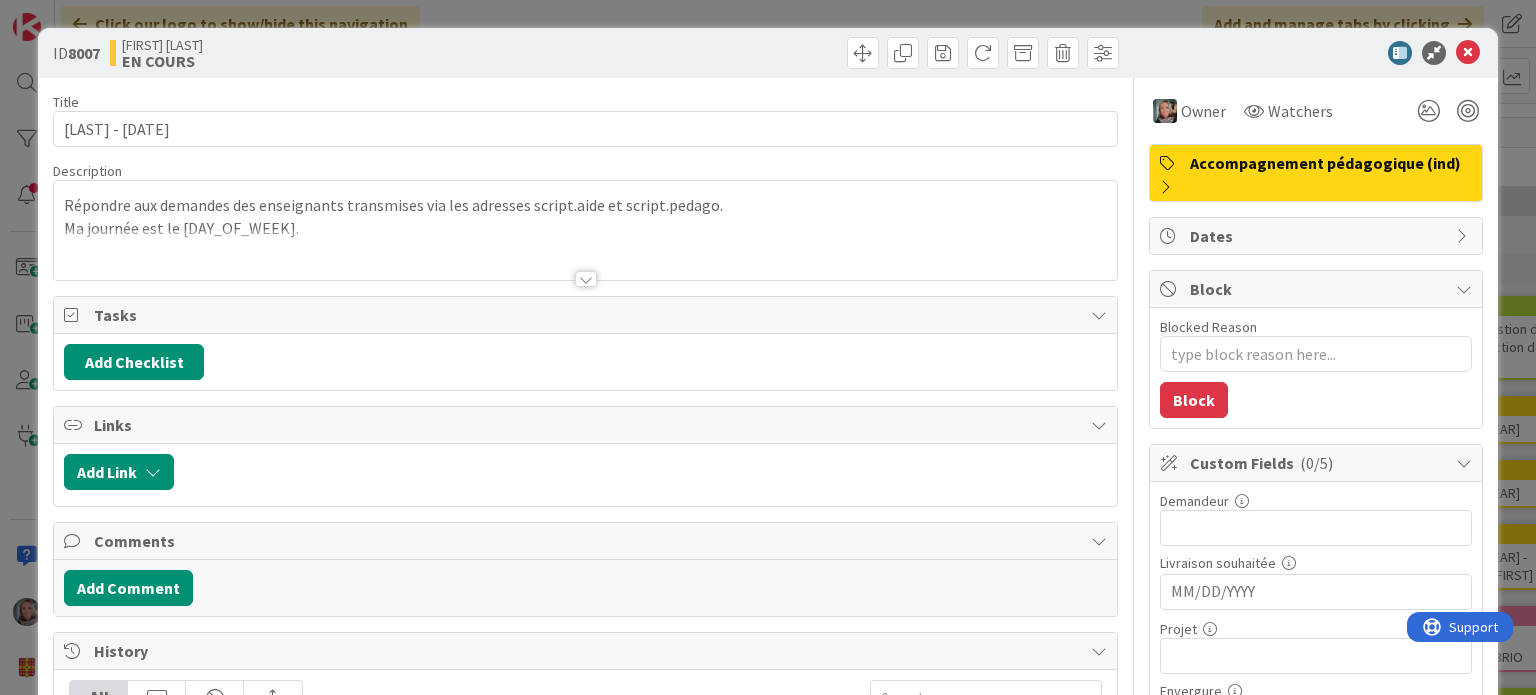 scroll, scrollTop: 0, scrollLeft: 0, axis: both 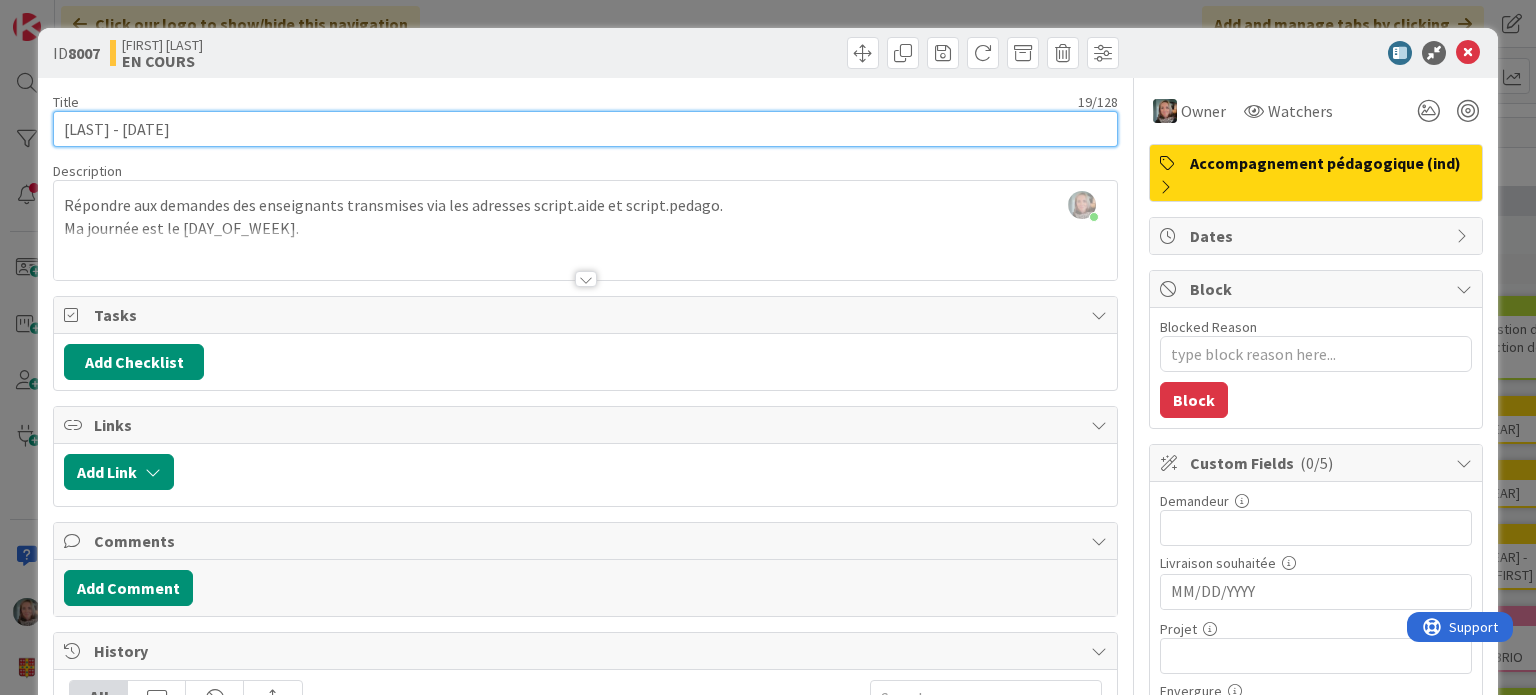 click on "[LAST] - [DATE]" at bounding box center (585, 129) 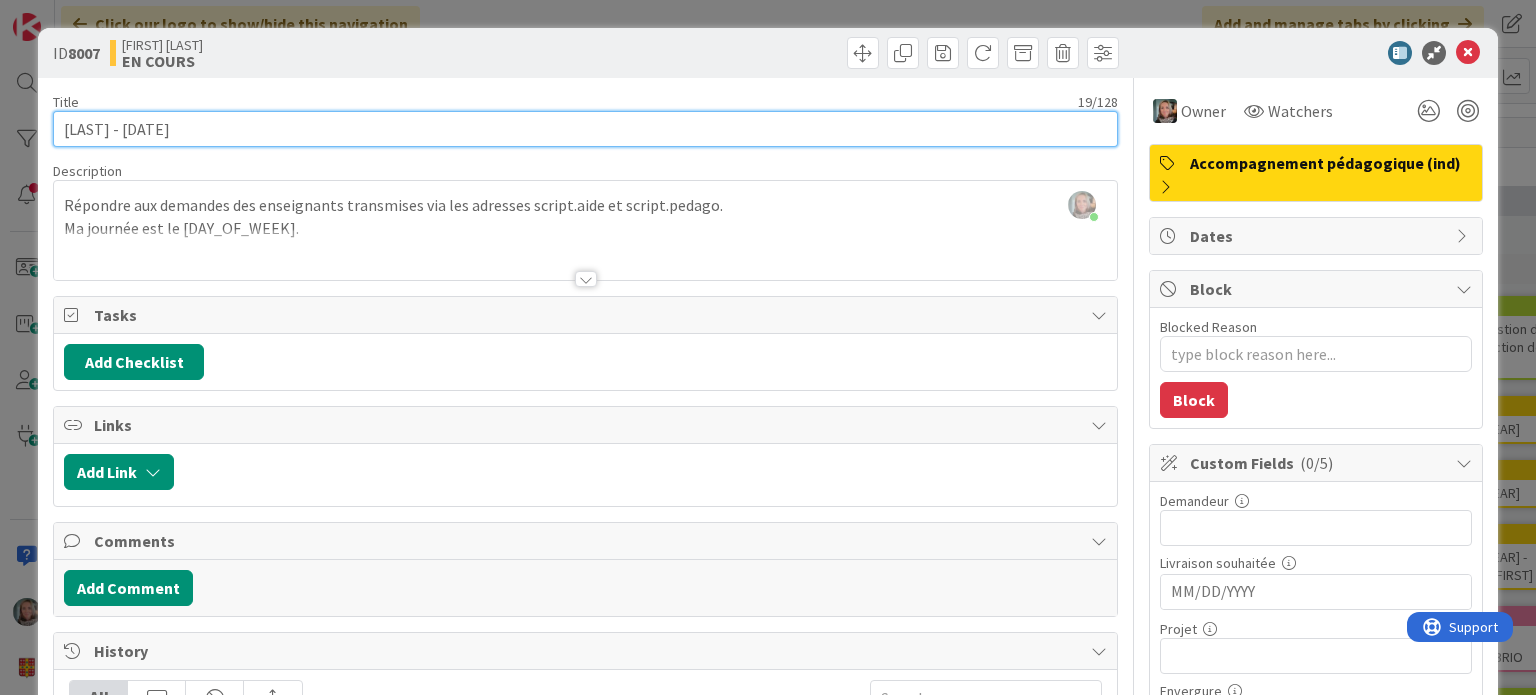 type on "[LAST] - [DATE]" 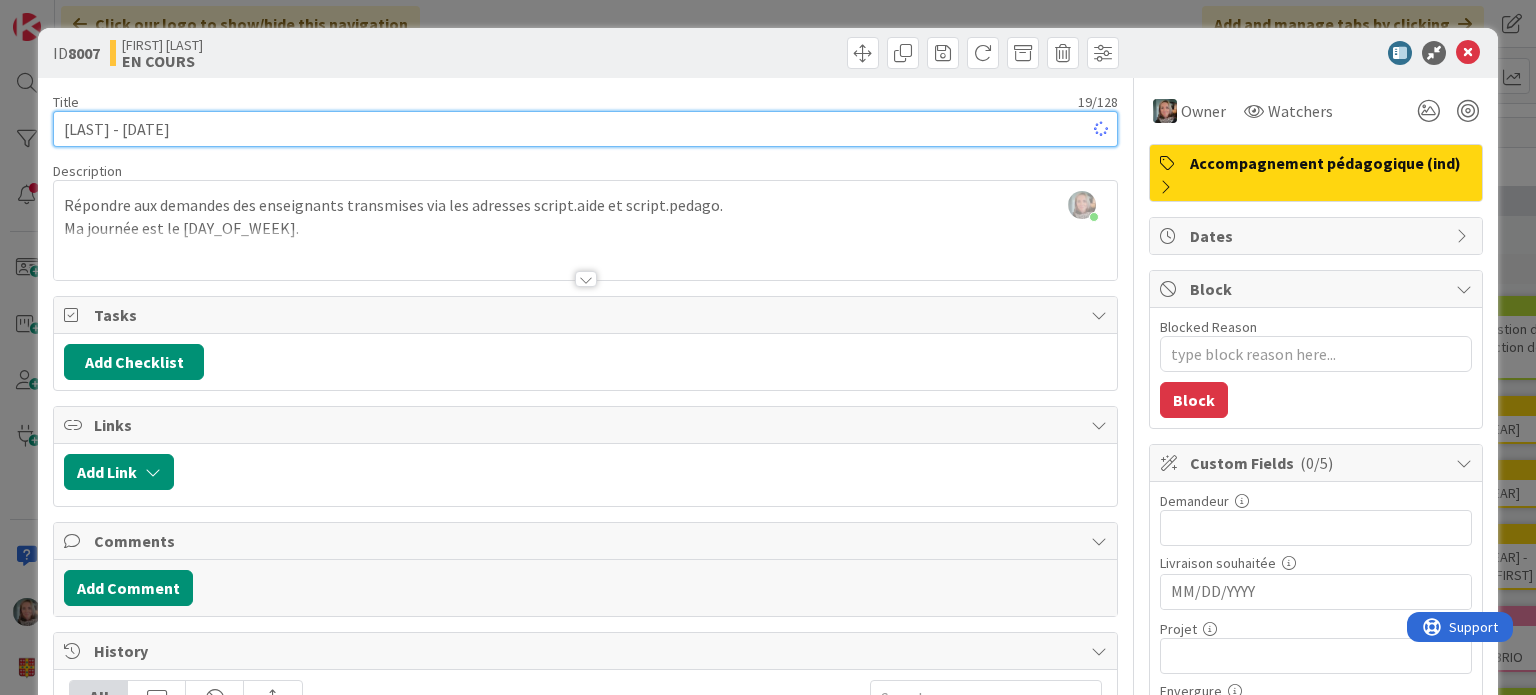 type on "x" 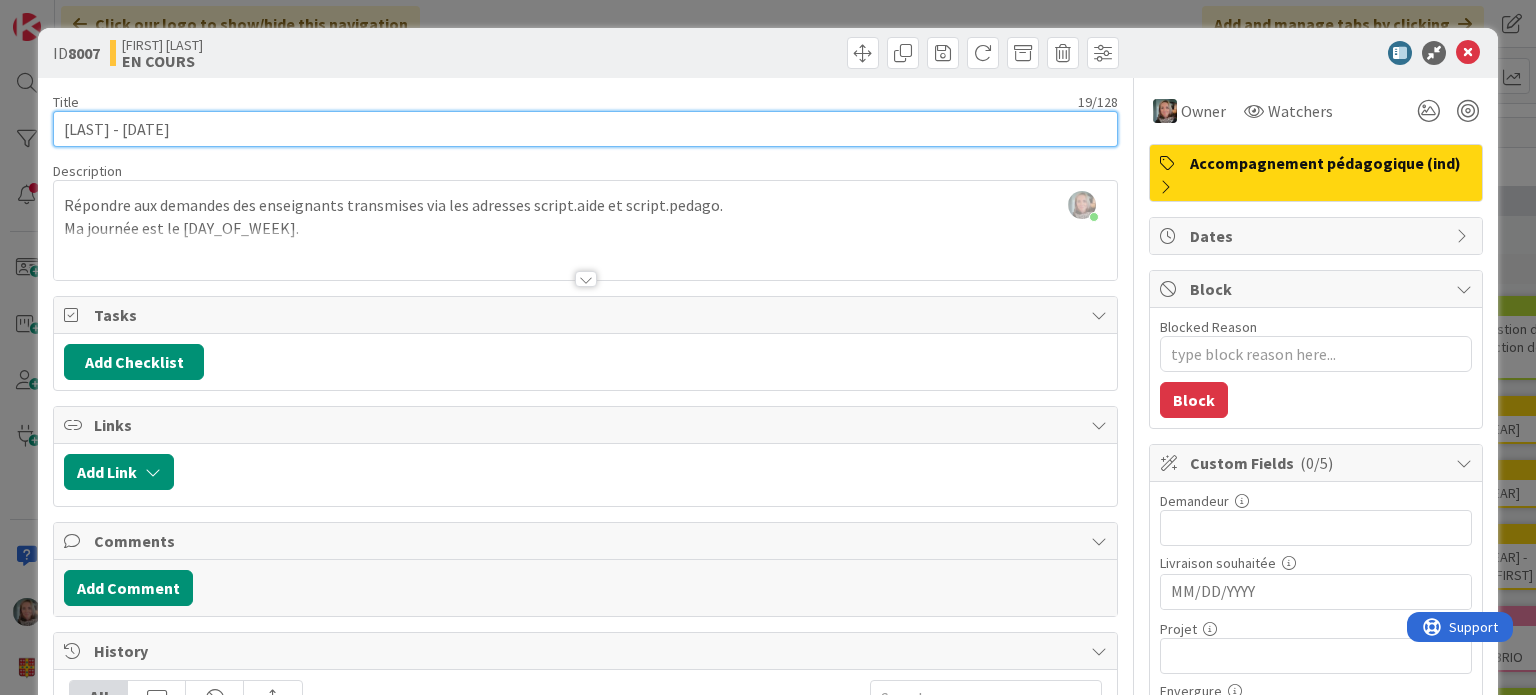 type on "[LAST] - [DATE]" 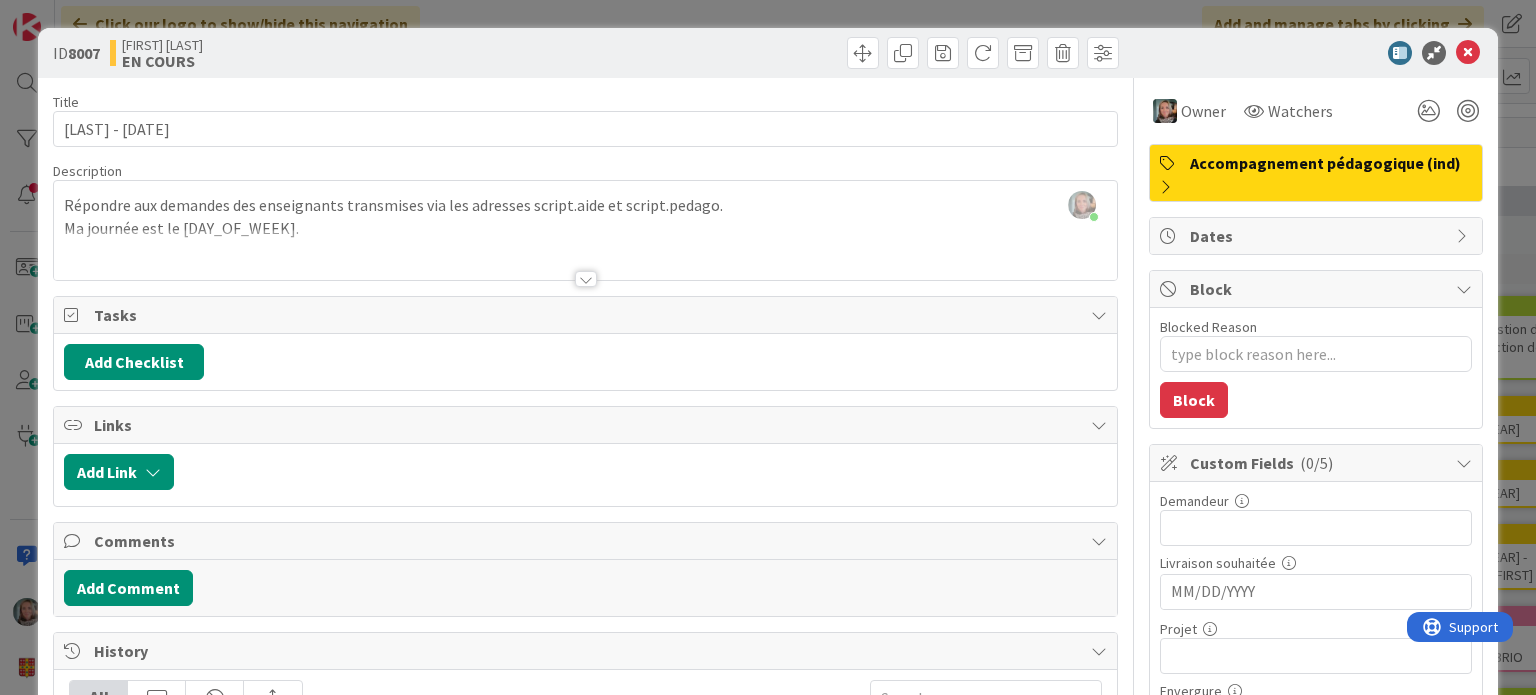 click at bounding box center [585, 254] 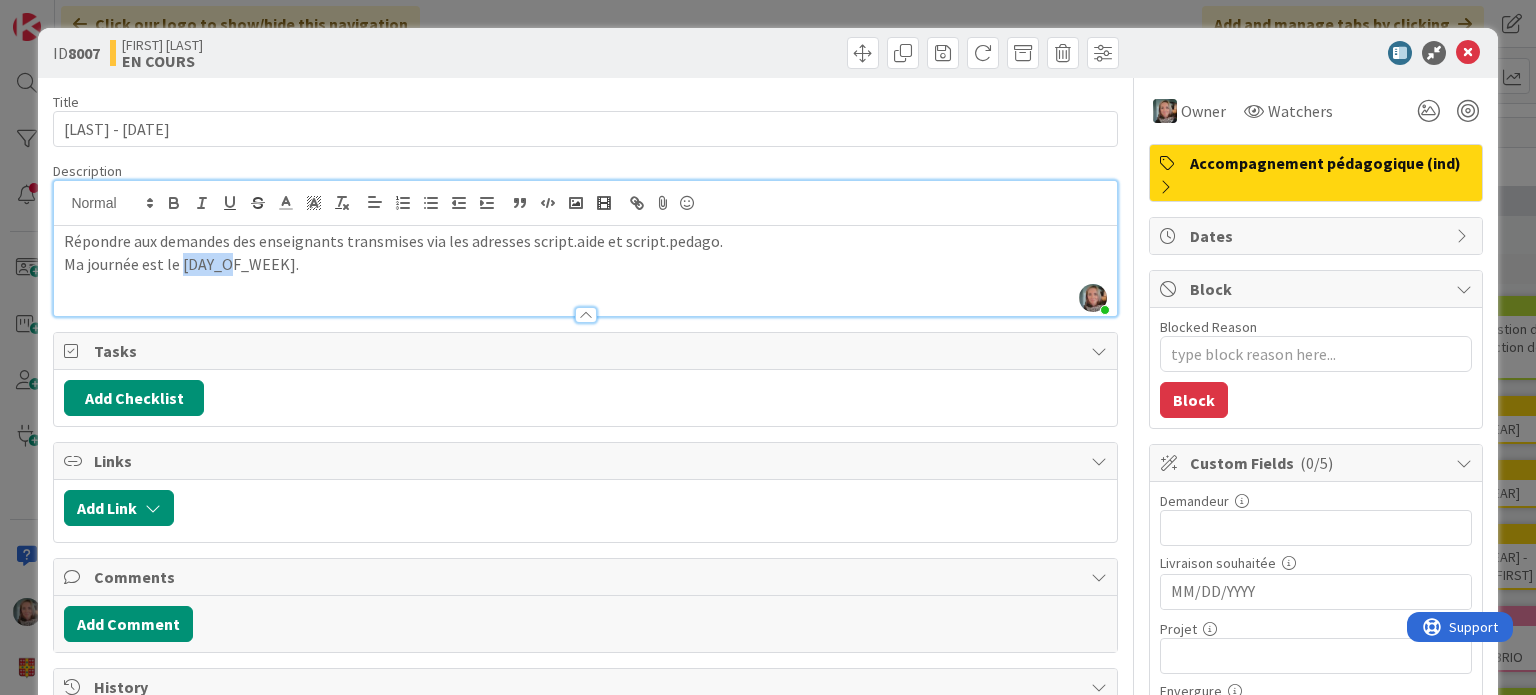 drag, startPoint x: 238, startPoint y: 268, endPoint x: 180, endPoint y: 263, distance: 58.21512 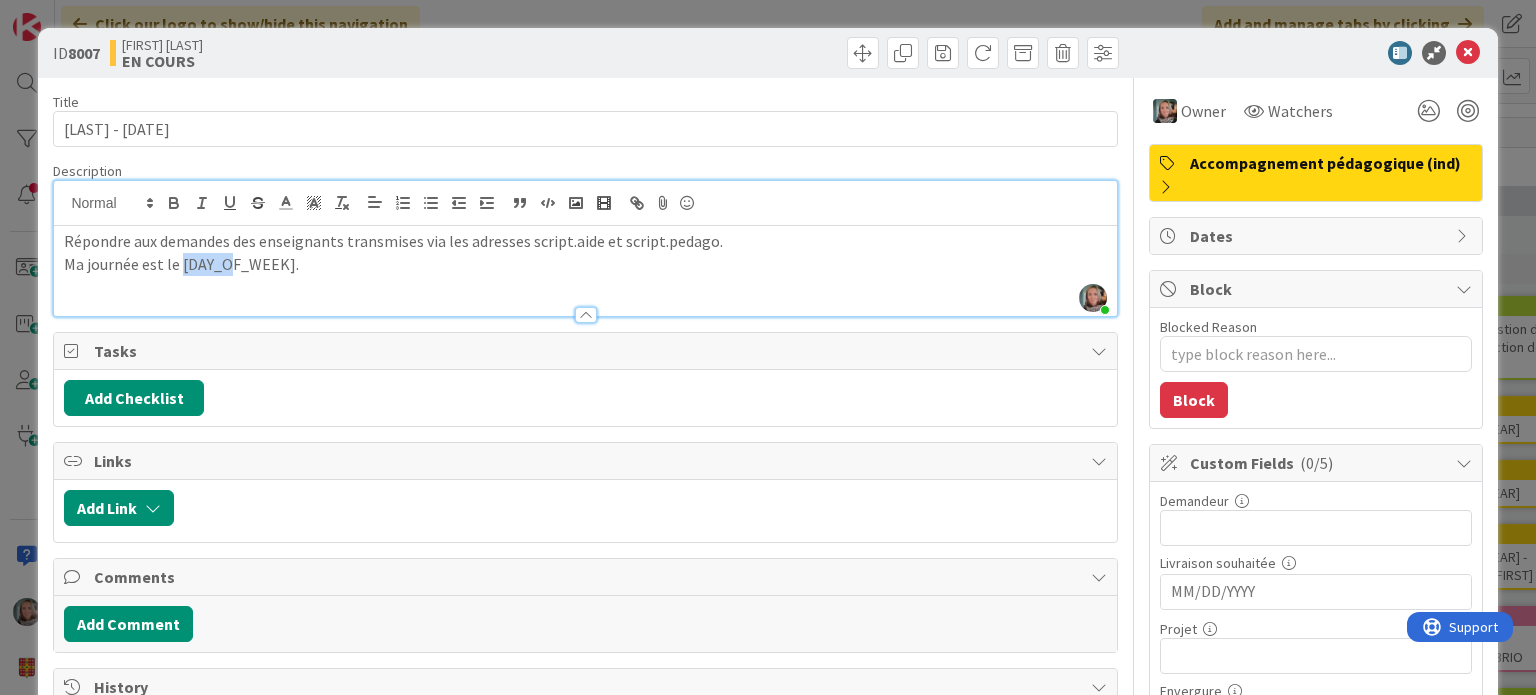 click on "Ma journée est le [DAY_OF_WEEK]." at bounding box center [585, 264] 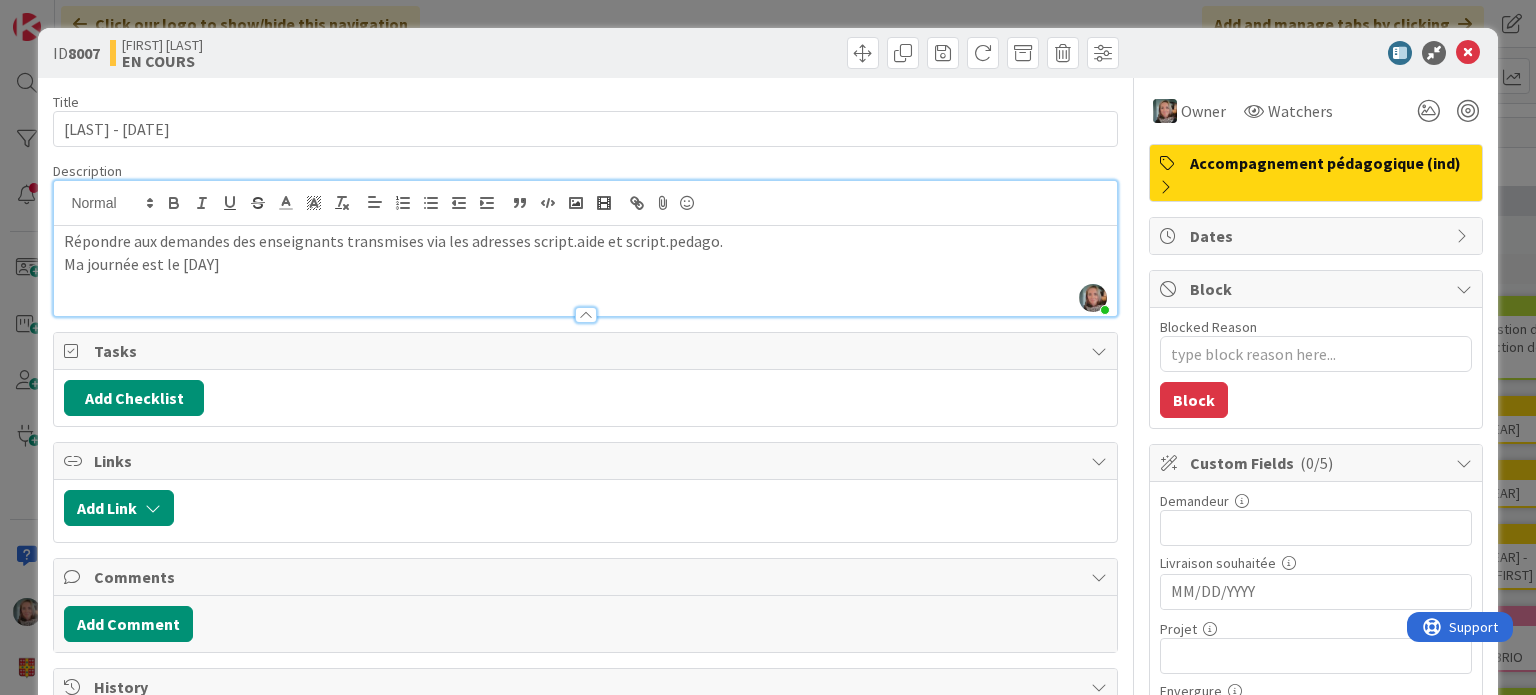 type 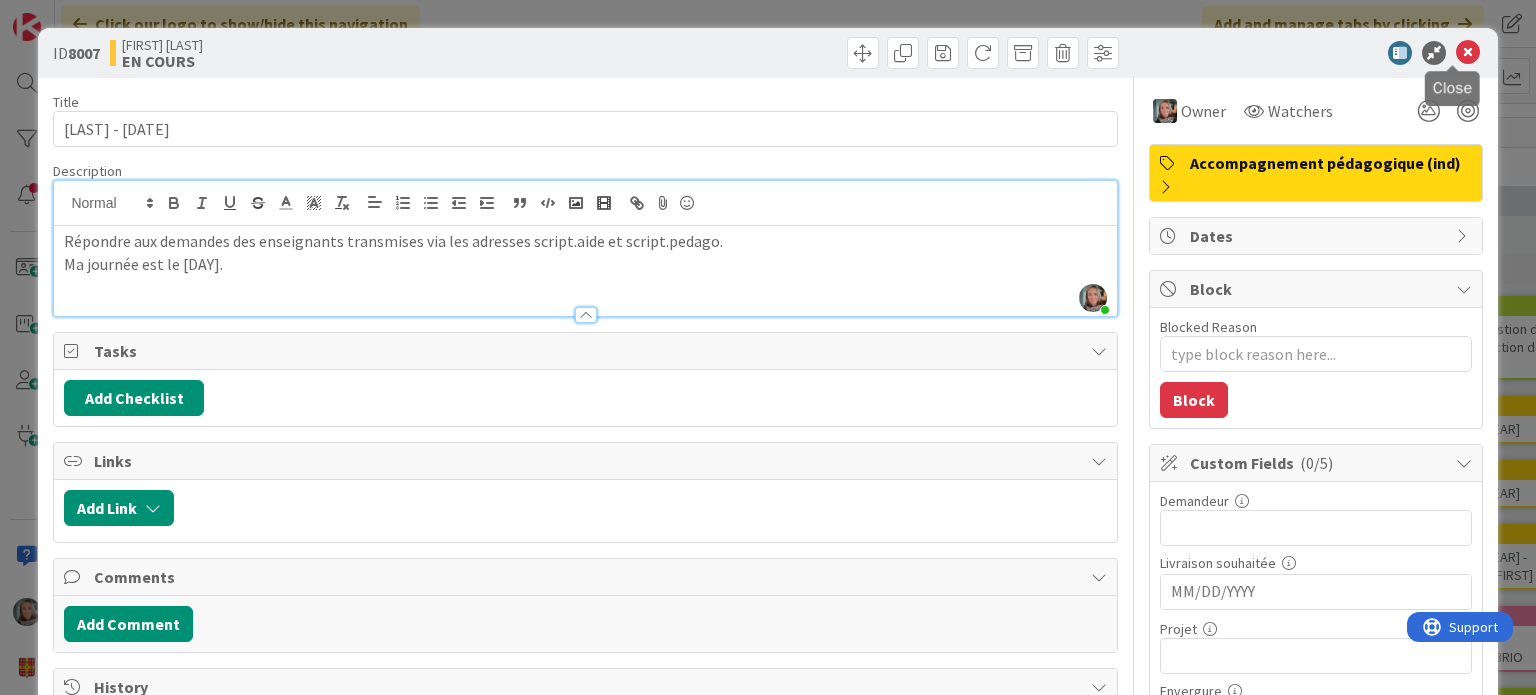 click at bounding box center (1468, 53) 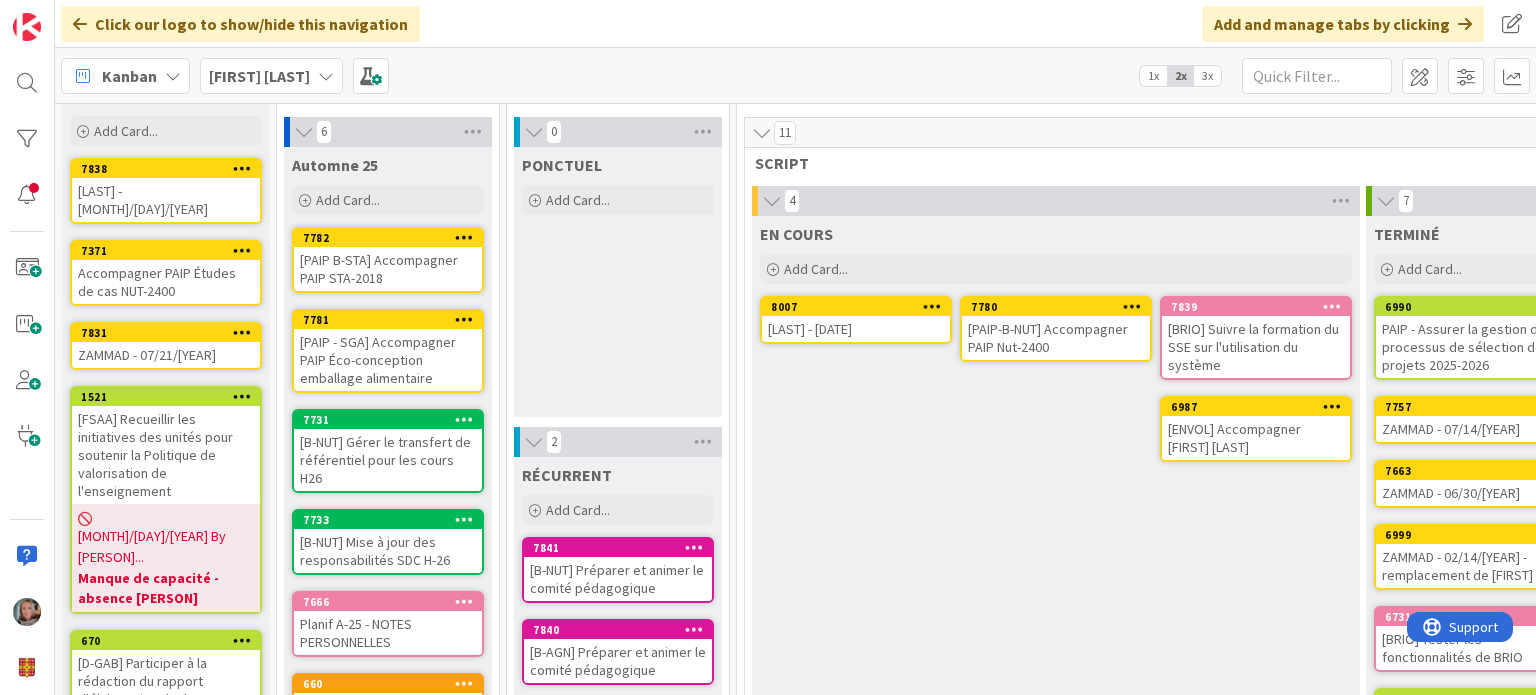 click on "EN COURS Add Card... 7839 [BRIO] Suivre la formation du SSE sur l'utilisation du système 7780 [PAIP-B-NUT] Accompagner PAIP Nut-2400 8007 ZAMMAD - 08/05/[YEAR] 6987 [ENVOL] Accompagner [FIRST] [LAST]" at bounding box center (1056, 534) 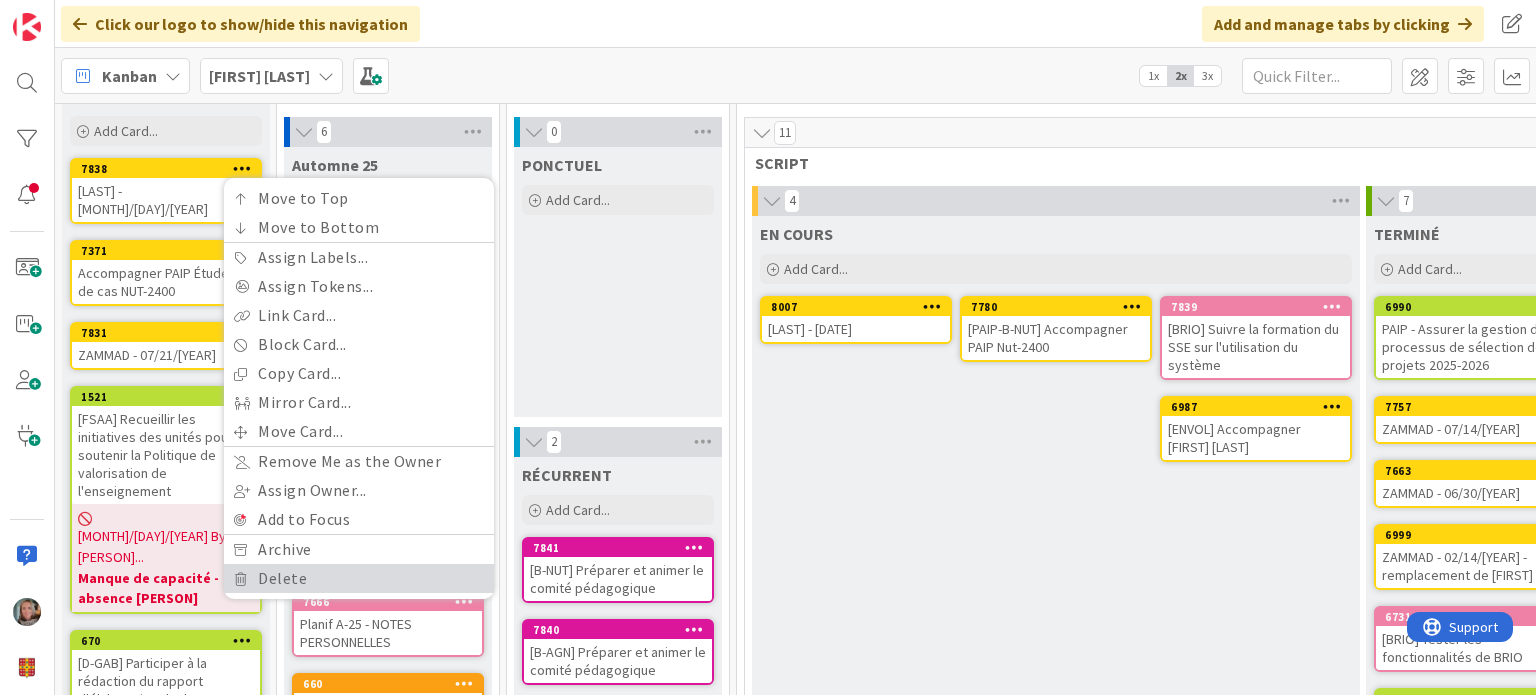 click on "Delete" at bounding box center (359, 578) 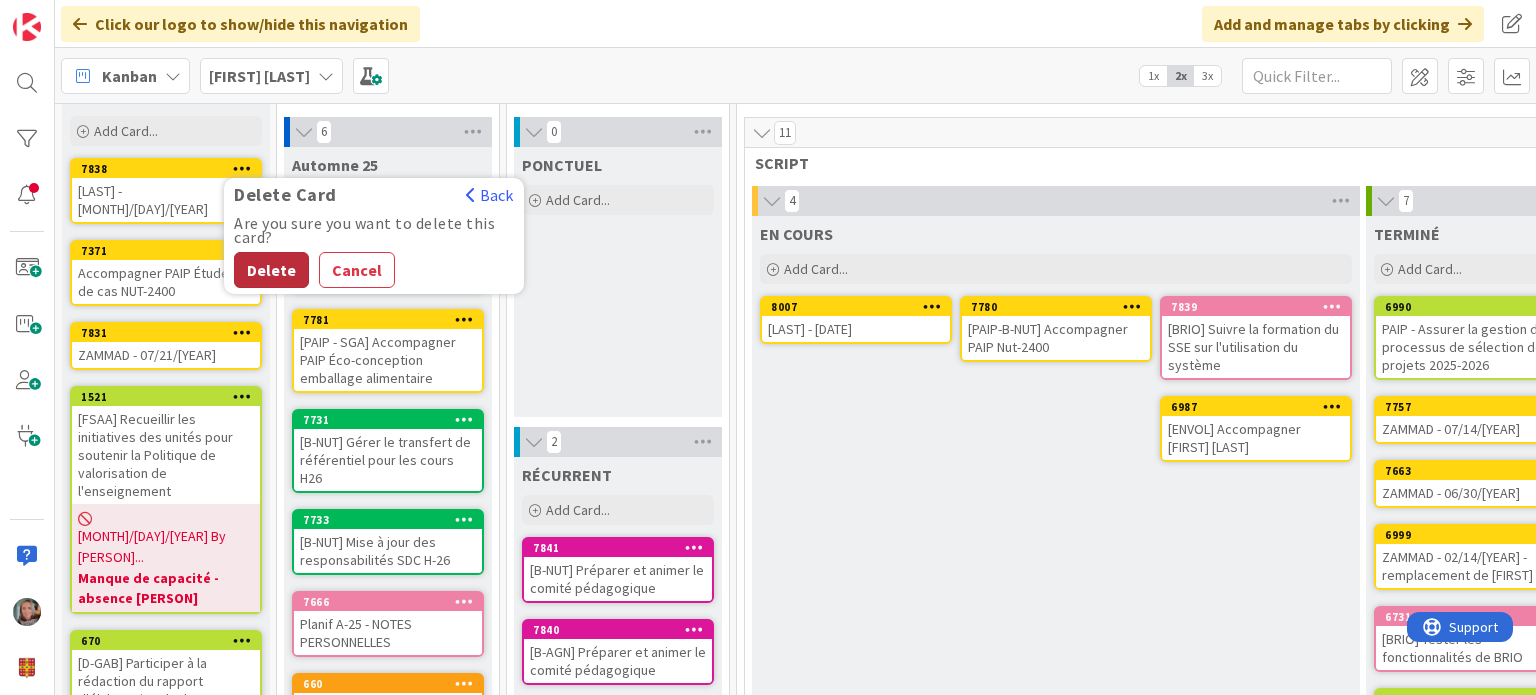click on "Delete" at bounding box center [271, 270] 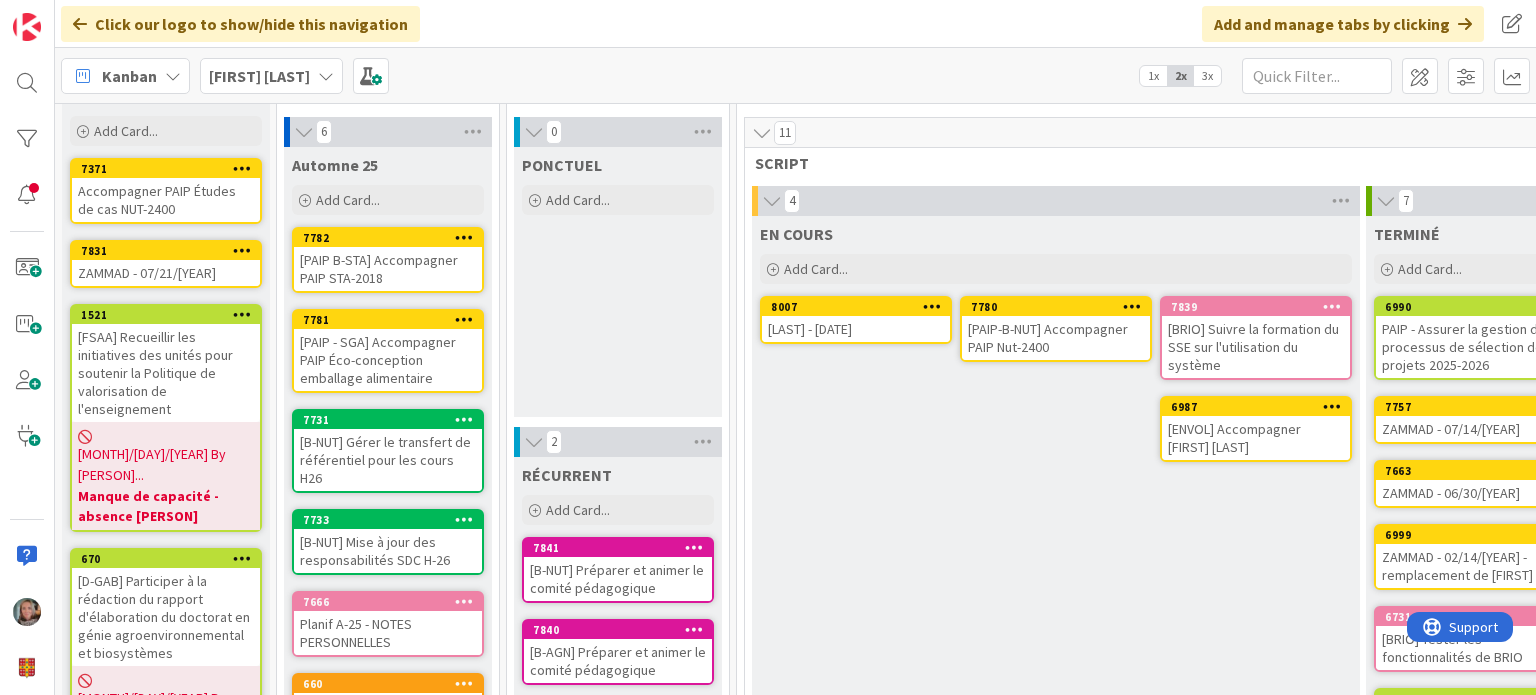 click on "Accompagner PAIP Études de cas NUT-2400" at bounding box center (166, 200) 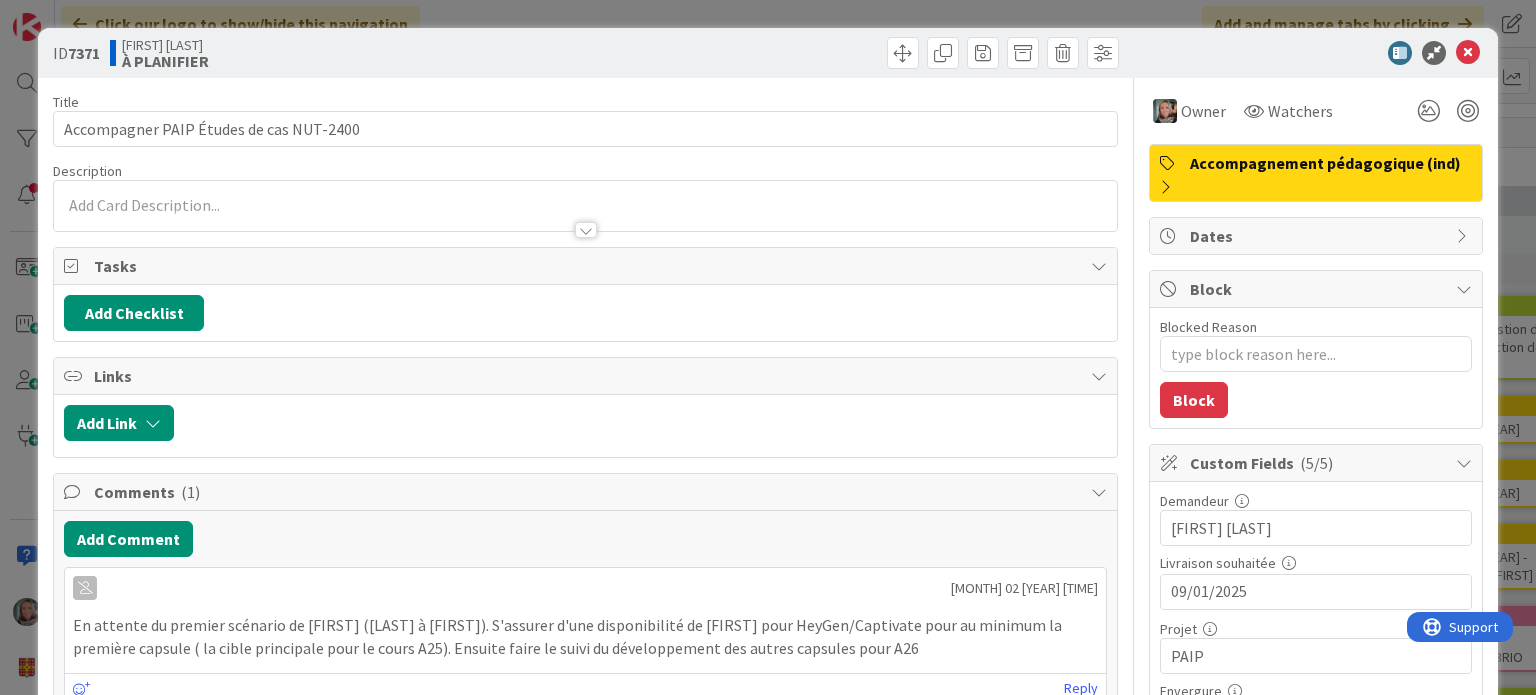 scroll, scrollTop: 0, scrollLeft: 0, axis: both 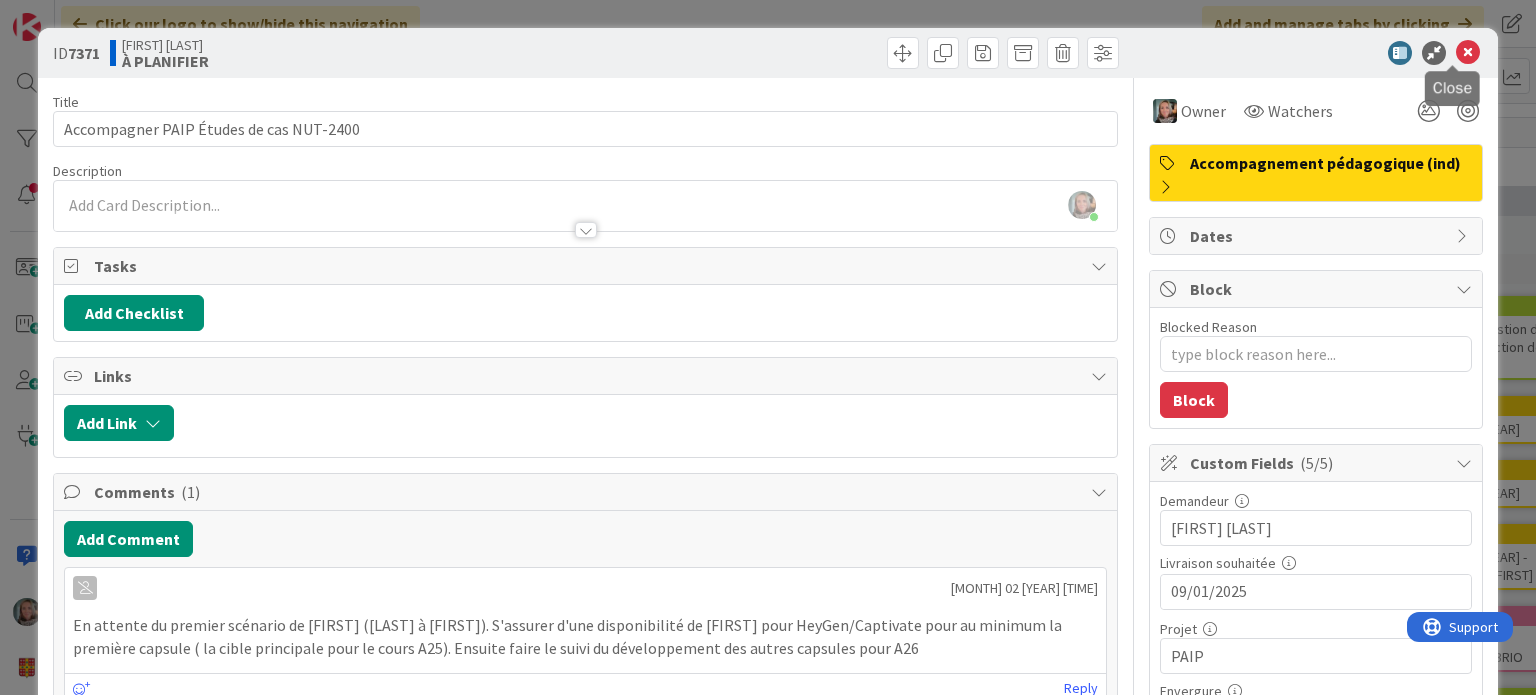 click at bounding box center [1468, 53] 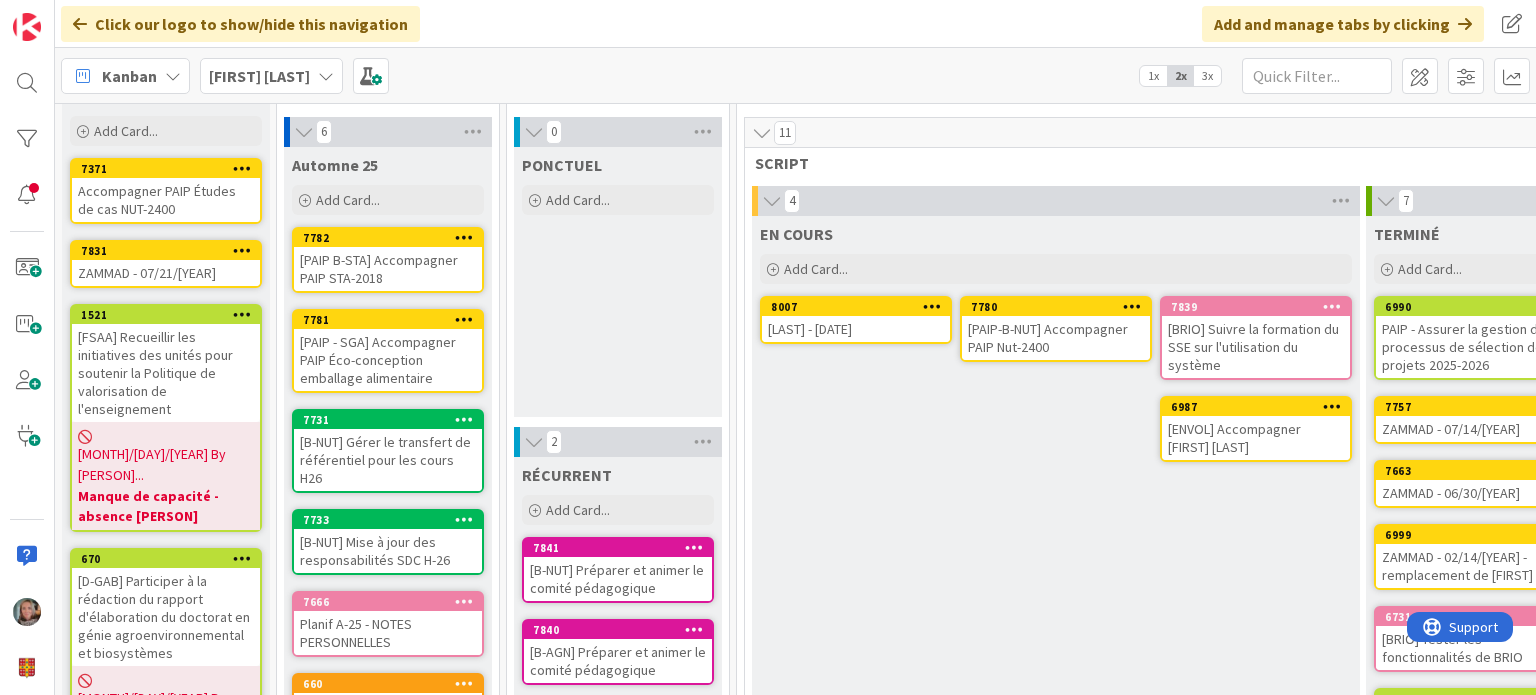 scroll, scrollTop: 0, scrollLeft: 0, axis: both 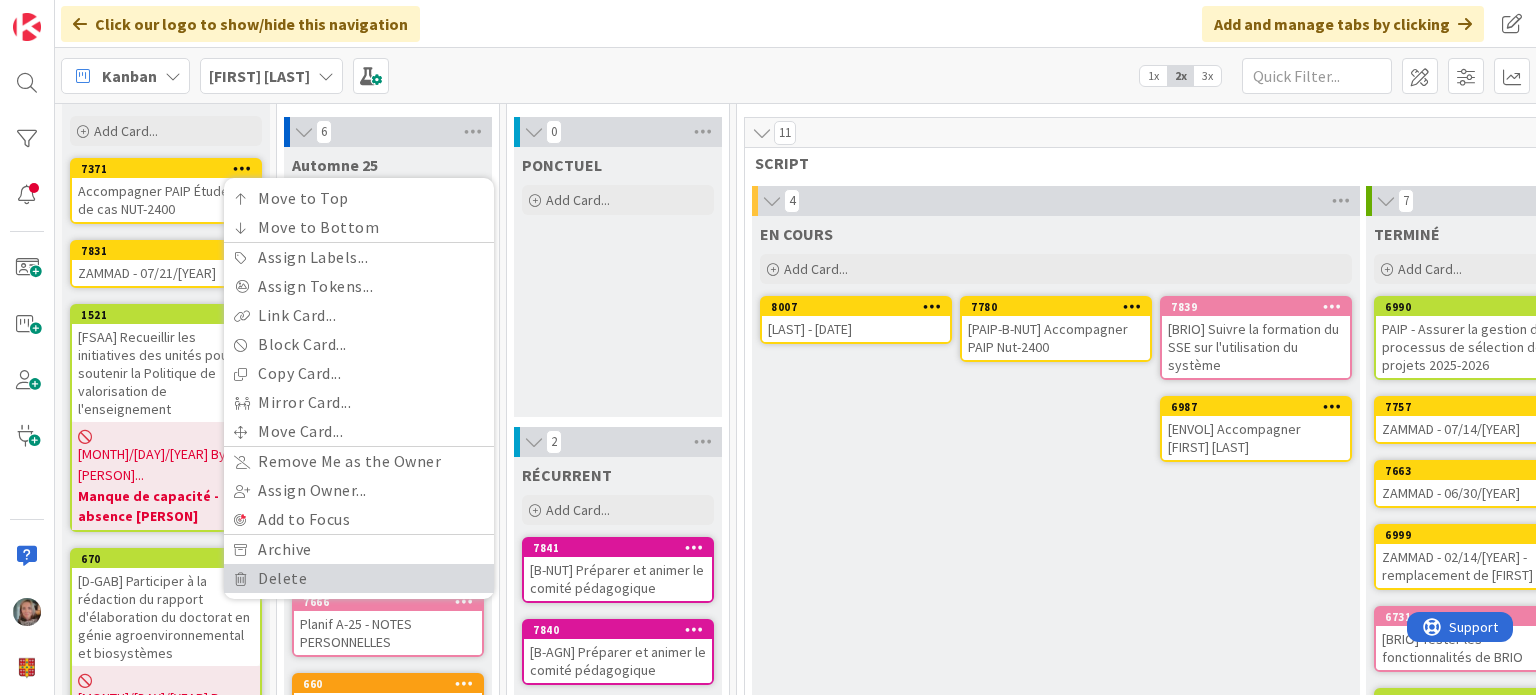 click on "Delete" at bounding box center [359, 578] 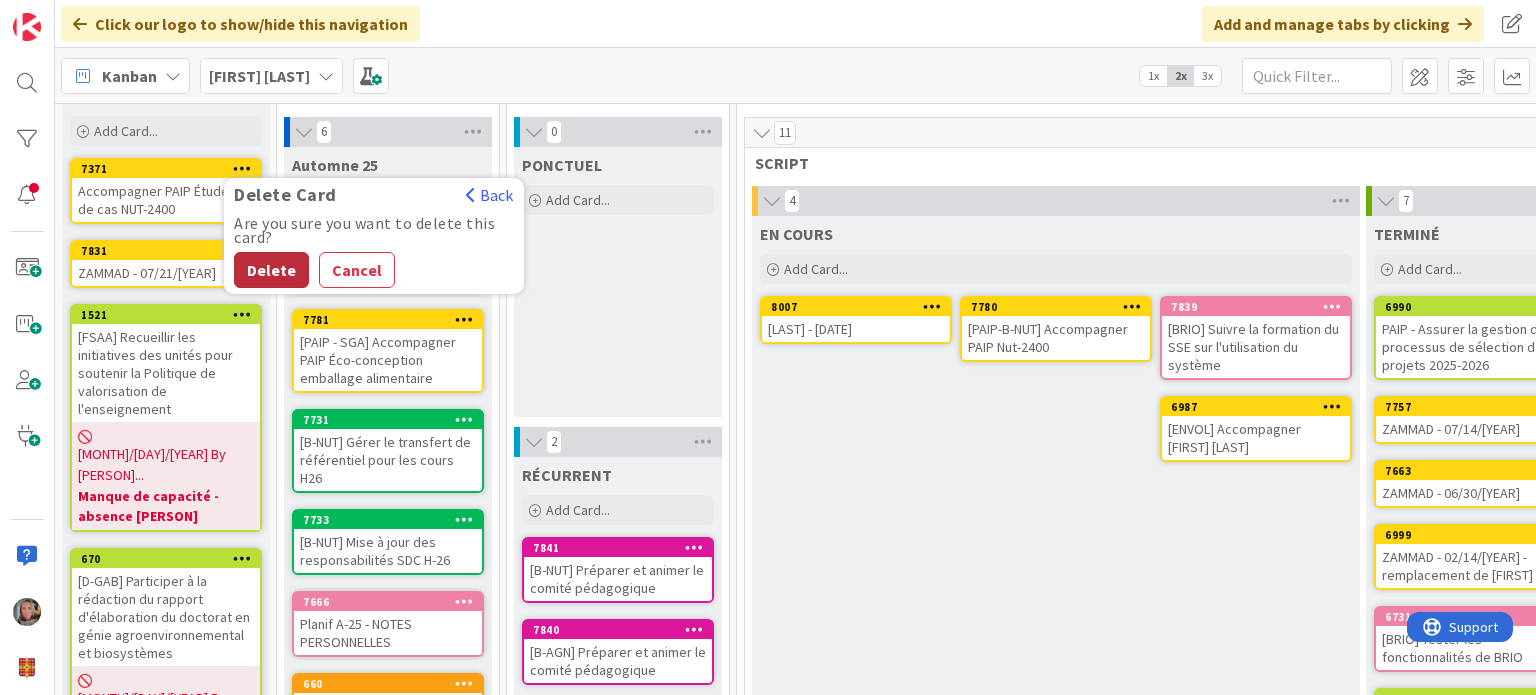 click on "Delete" at bounding box center [271, 270] 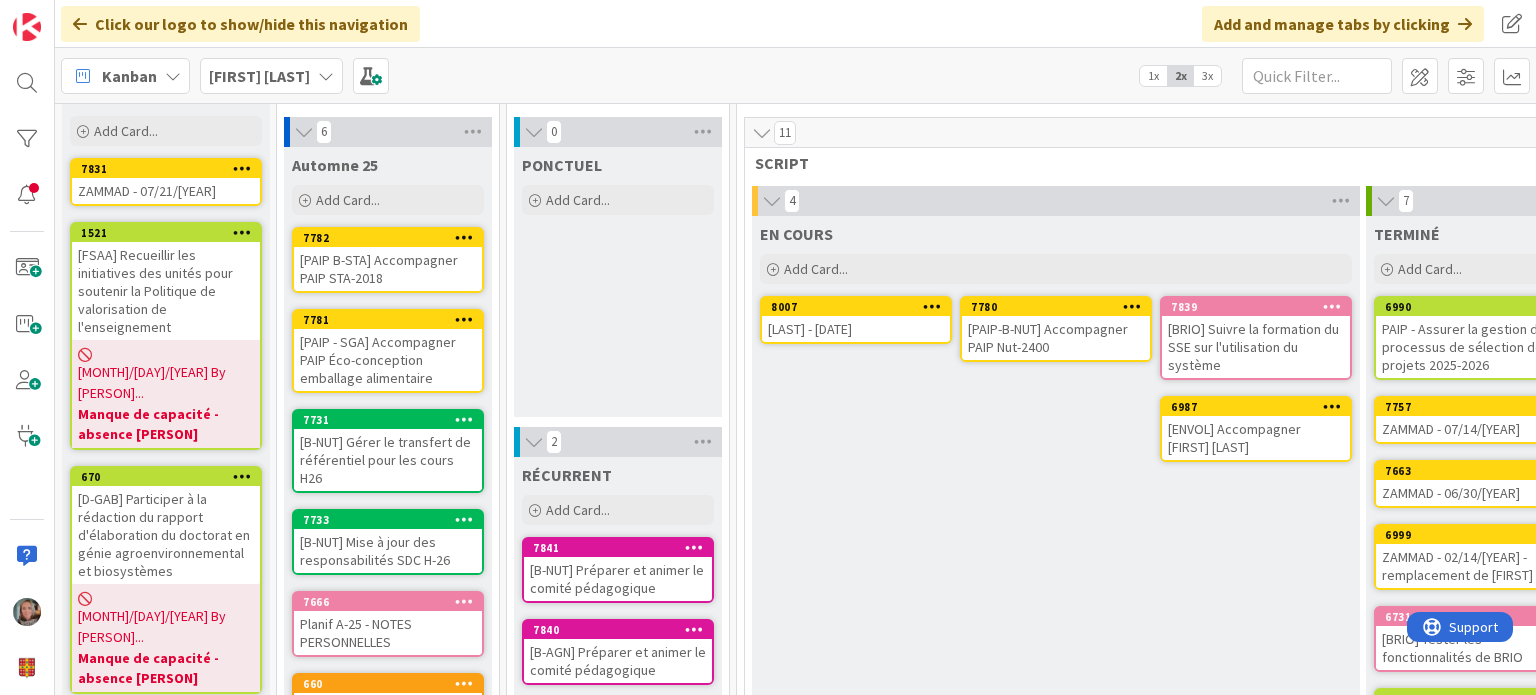click at bounding box center (242, 168) 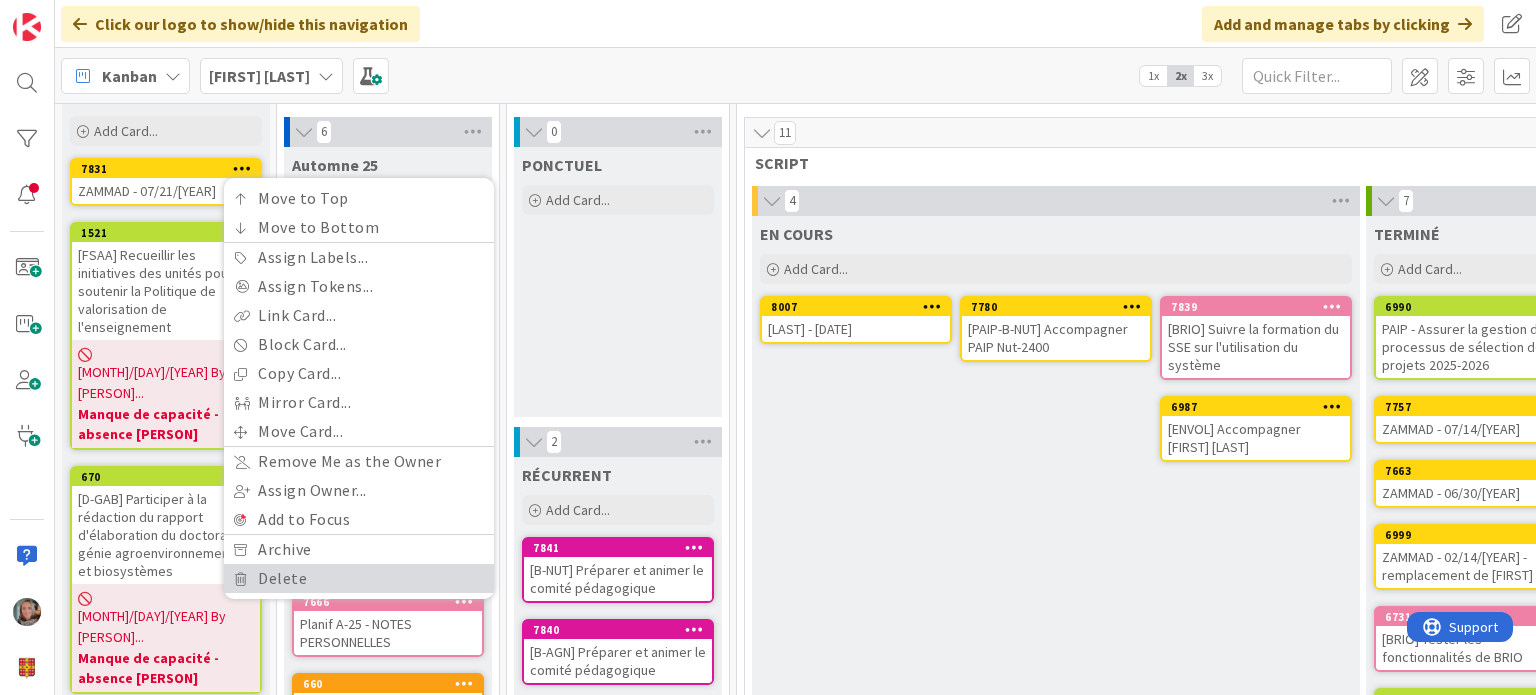 click on "Delete" at bounding box center (359, 578) 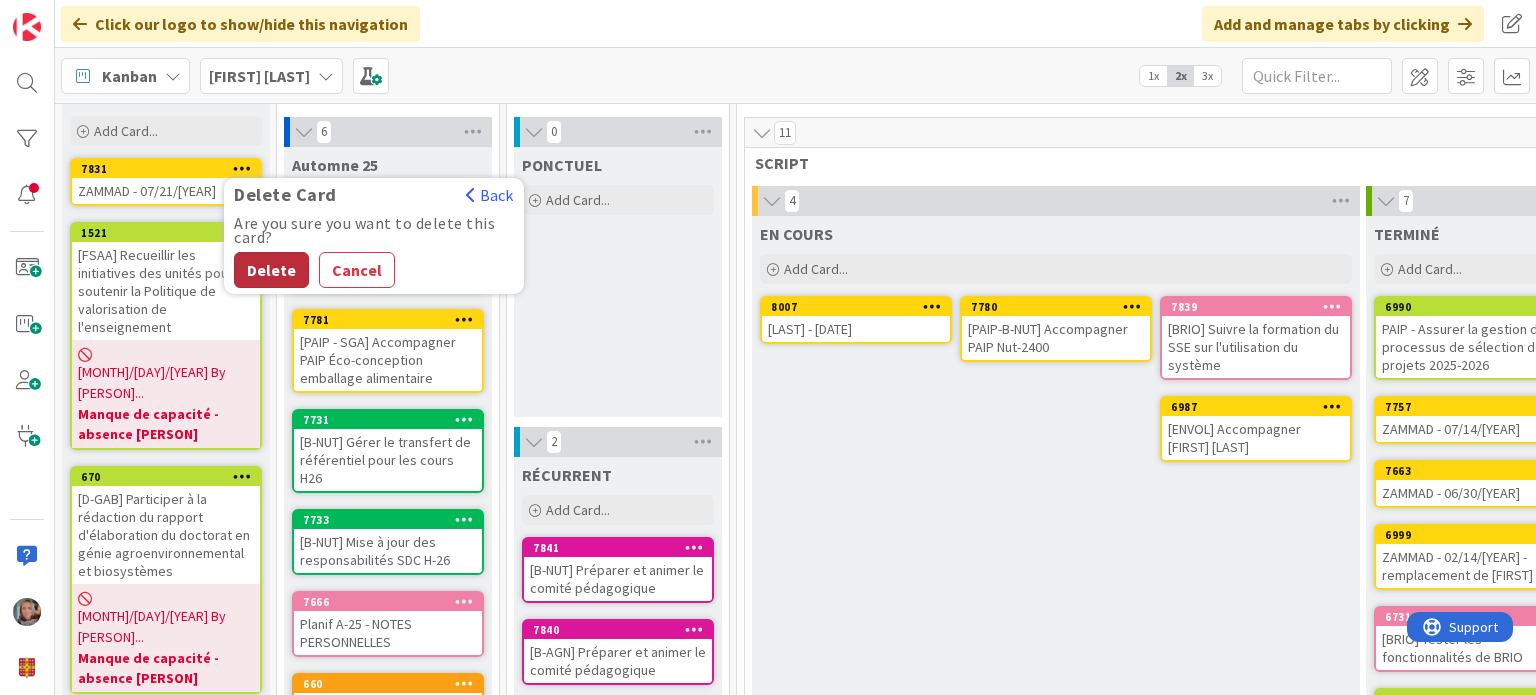 click on "Delete" at bounding box center [271, 270] 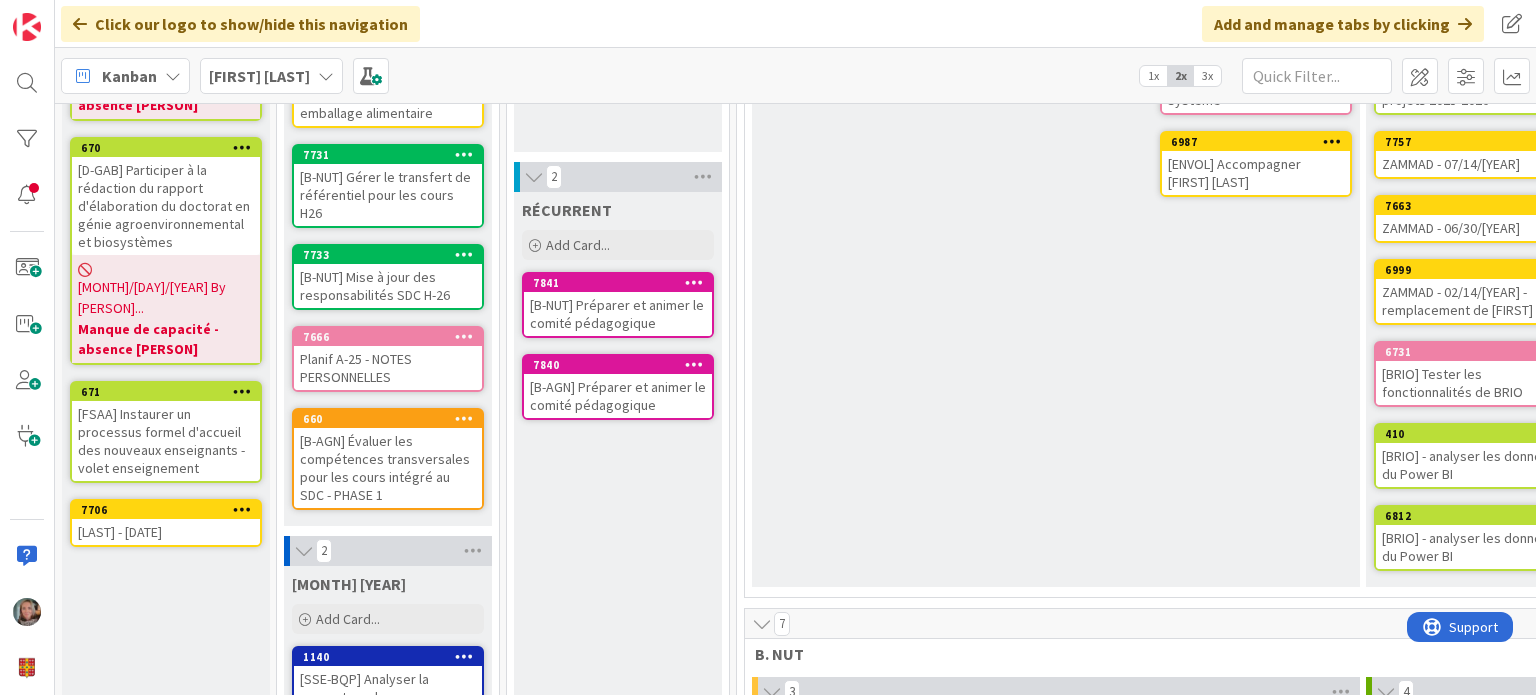scroll, scrollTop: 360, scrollLeft: 0, axis: vertical 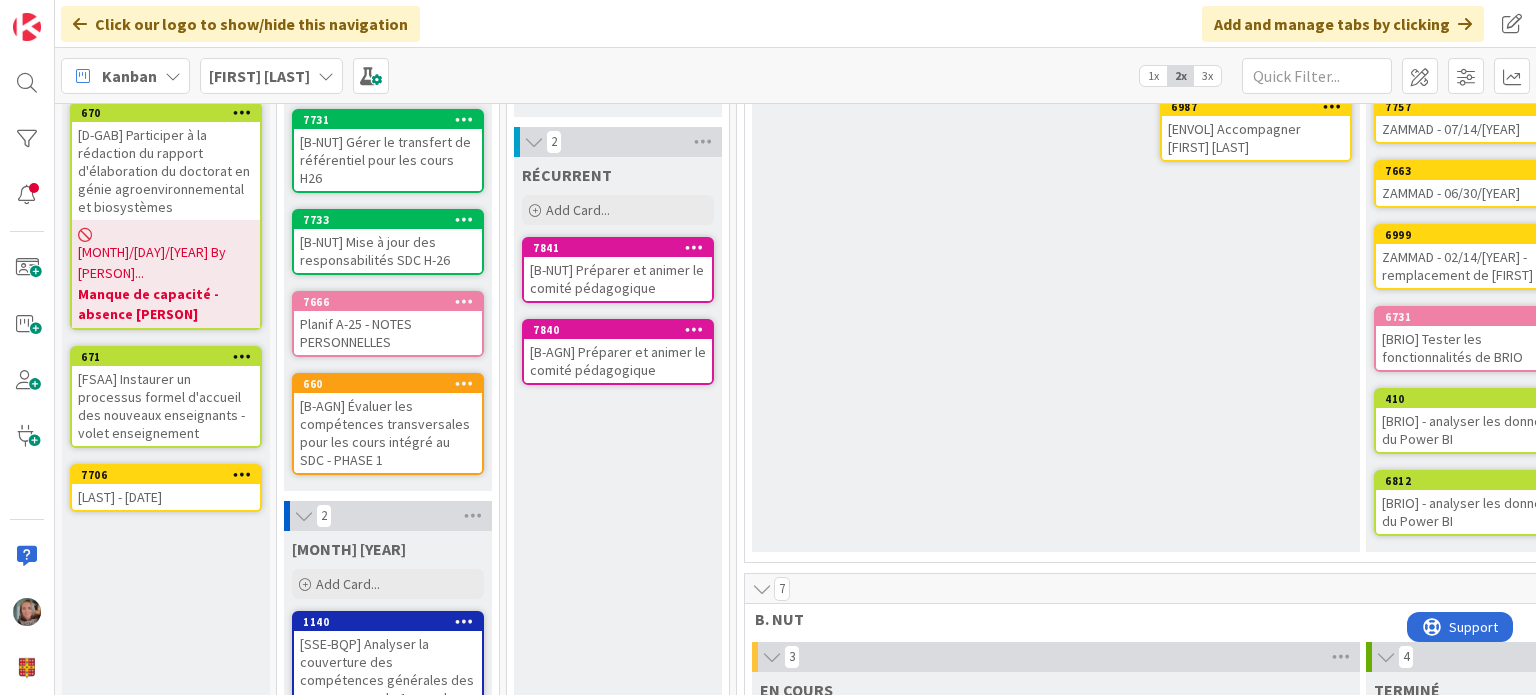 click at bounding box center [242, 474] 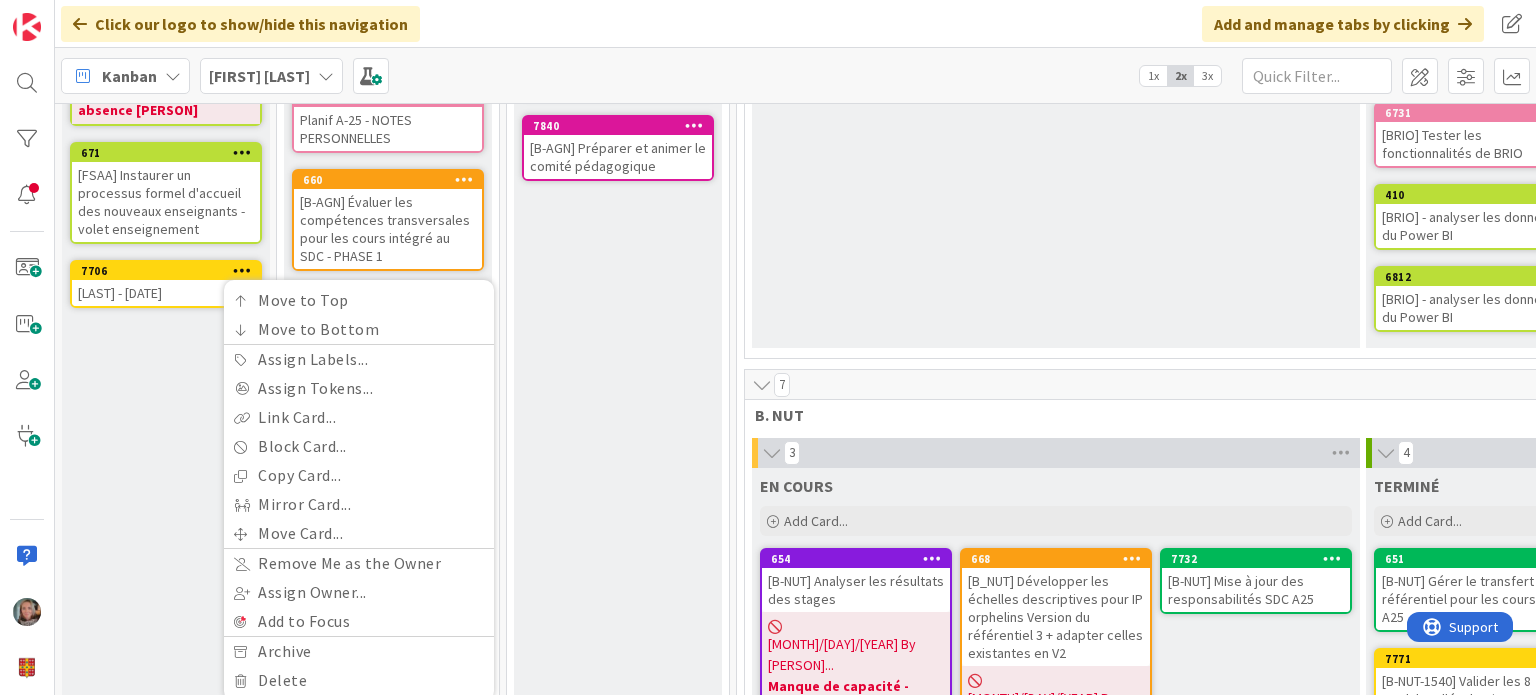 scroll, scrollTop: 760, scrollLeft: 0, axis: vertical 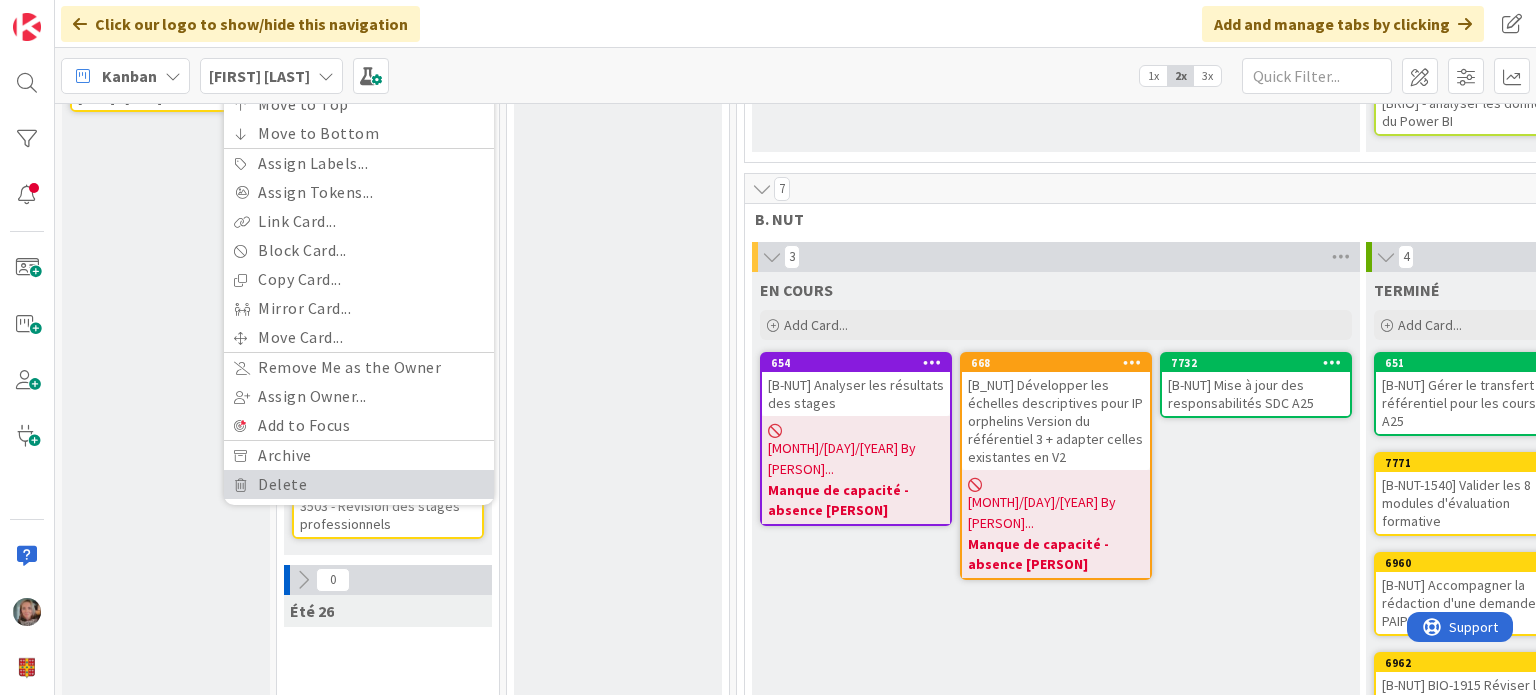 click on "Delete" at bounding box center (359, 484) 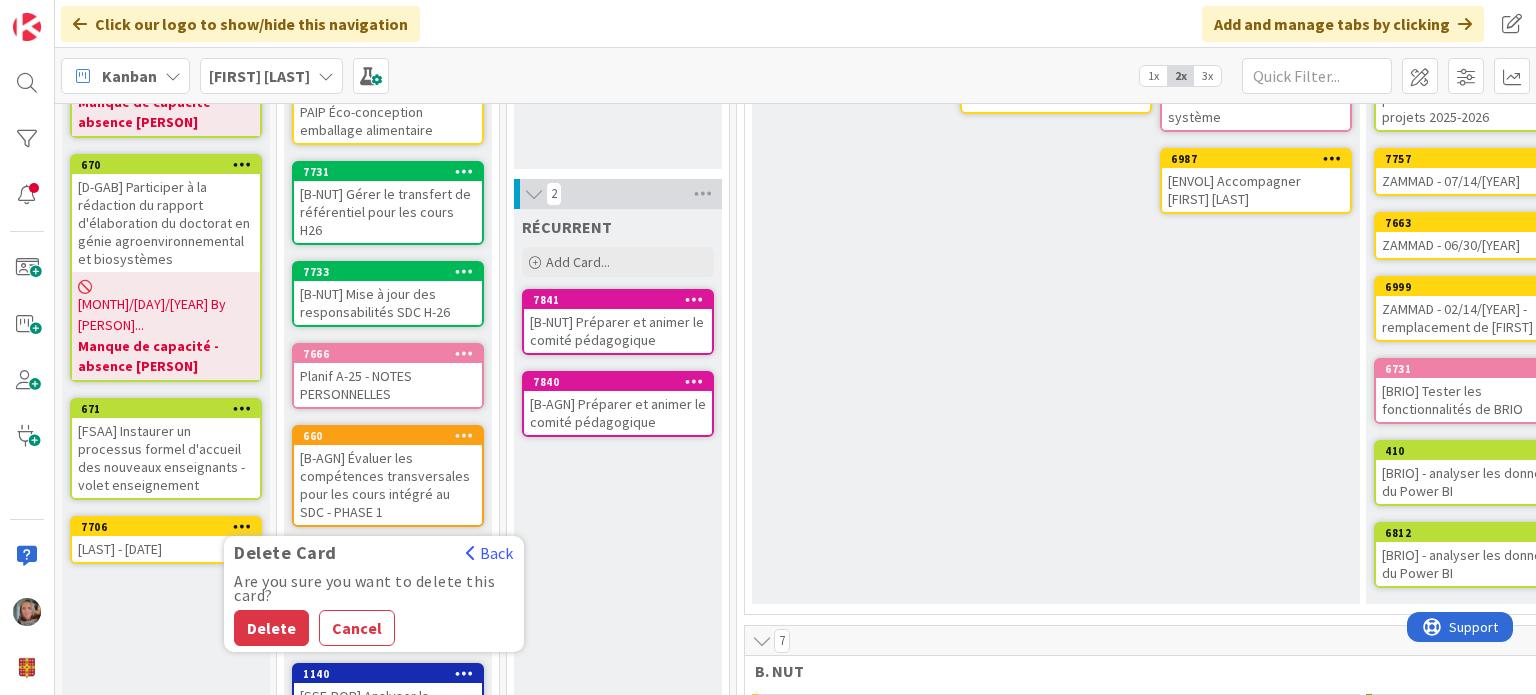 scroll, scrollTop: 260, scrollLeft: 0, axis: vertical 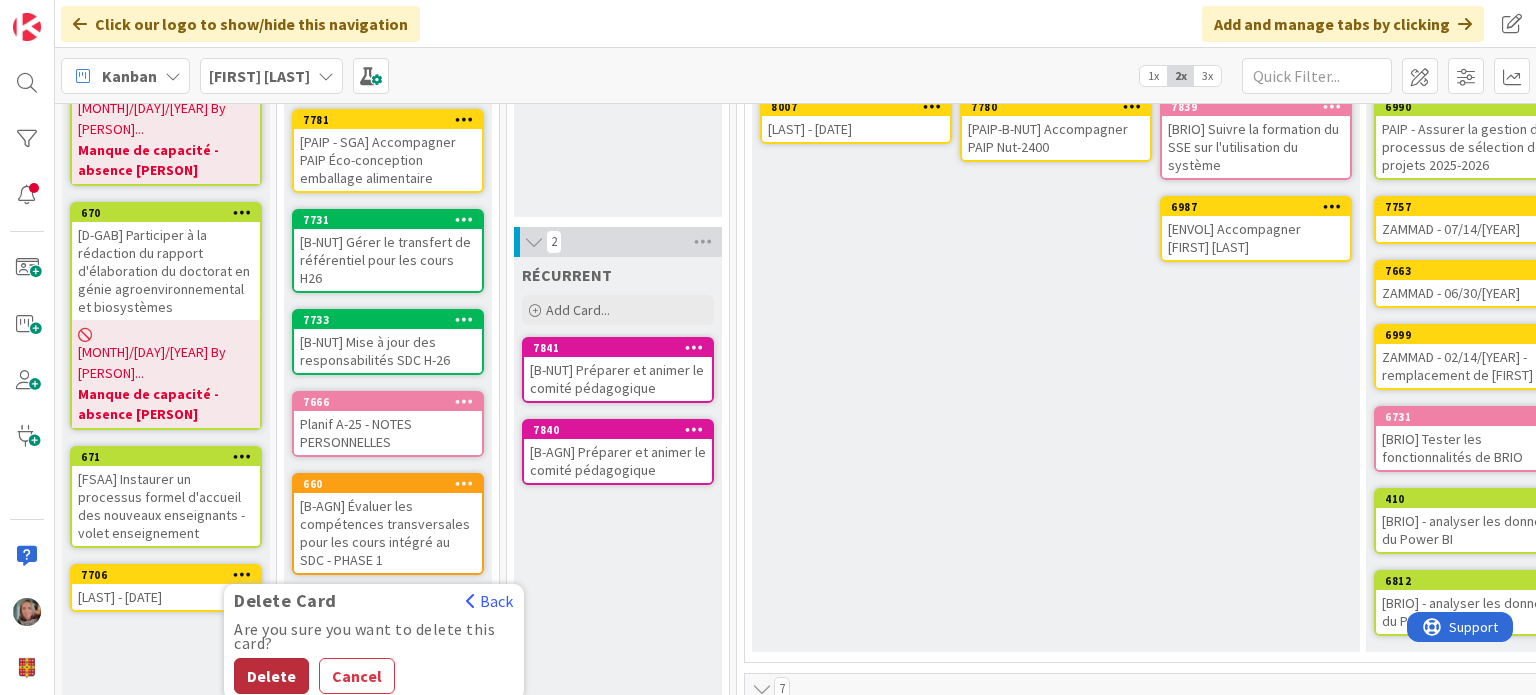click on "Delete" at bounding box center (271, 676) 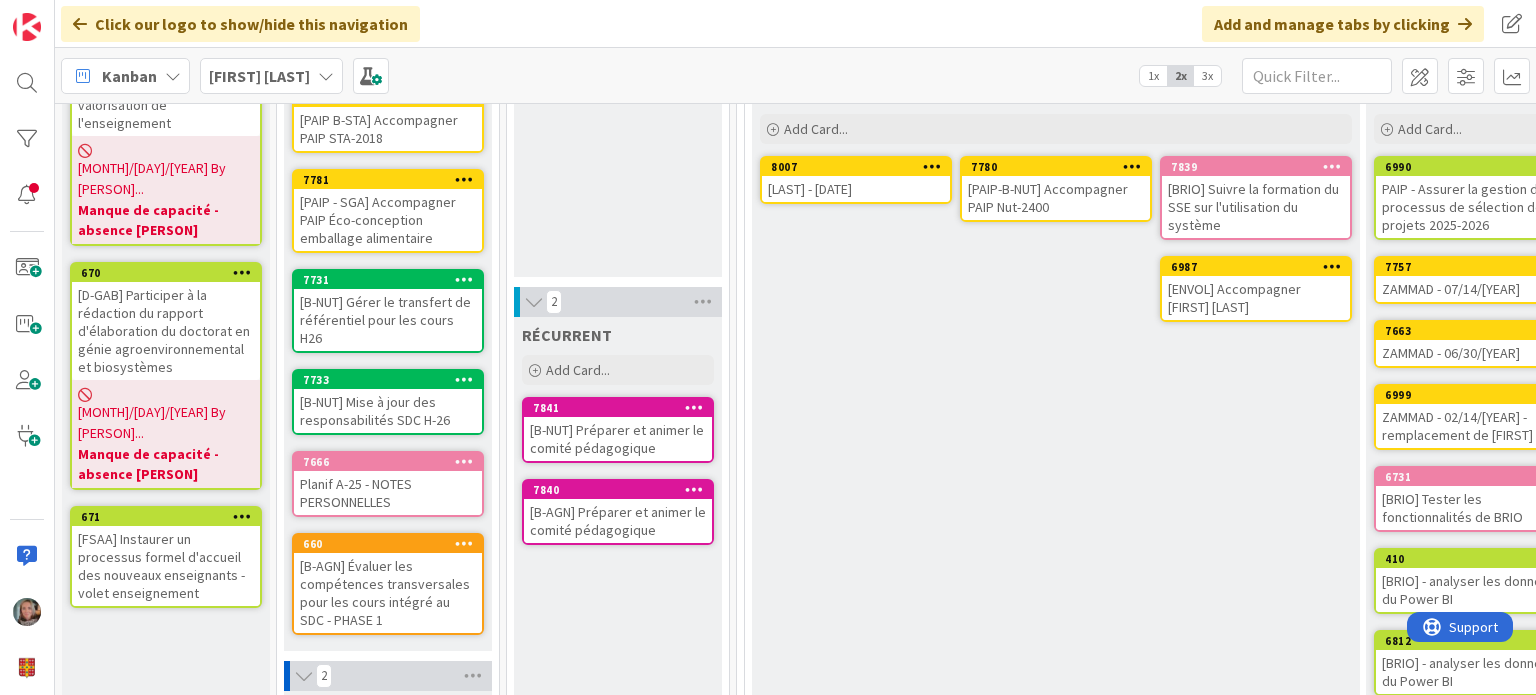 scroll, scrollTop: 300, scrollLeft: 0, axis: vertical 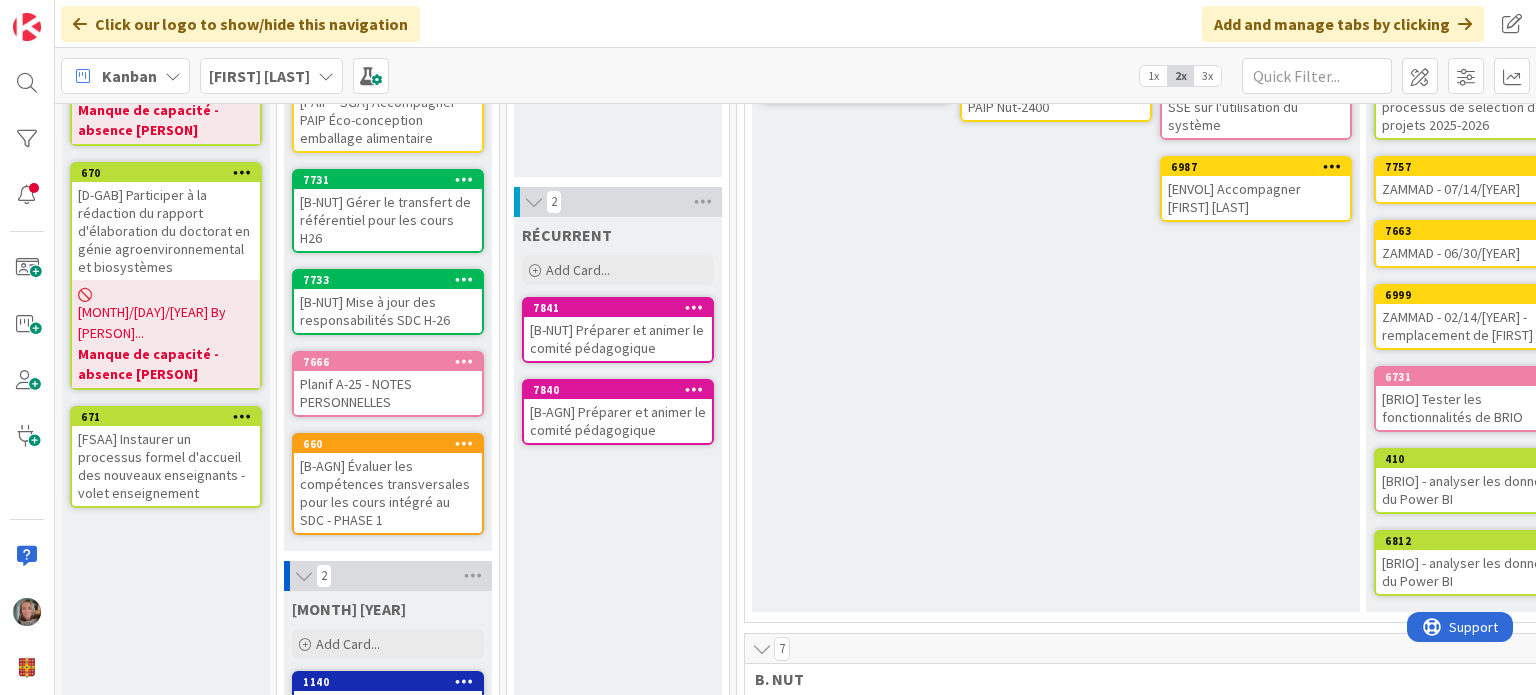 click on "Planif A-25 - NOTES PERSONNELLES" at bounding box center (388, 393) 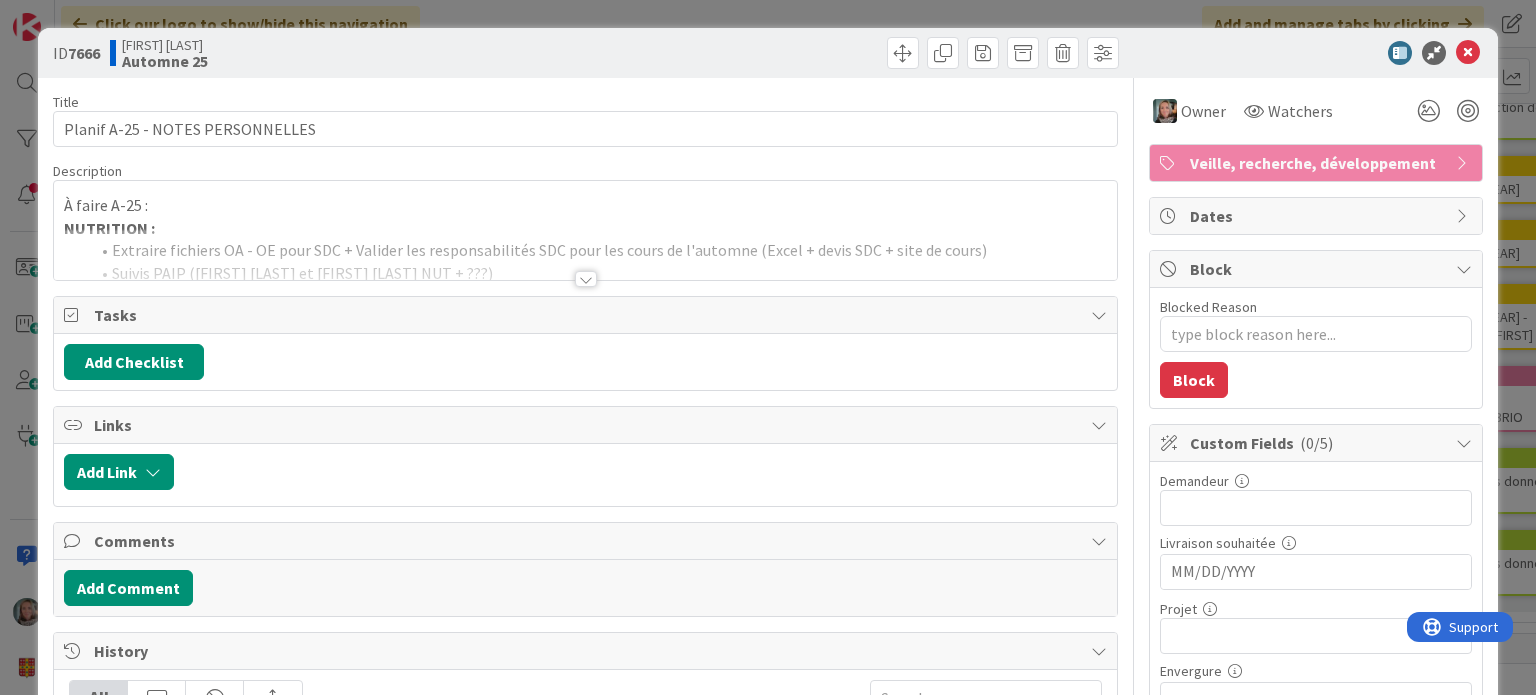 scroll, scrollTop: 0, scrollLeft: 0, axis: both 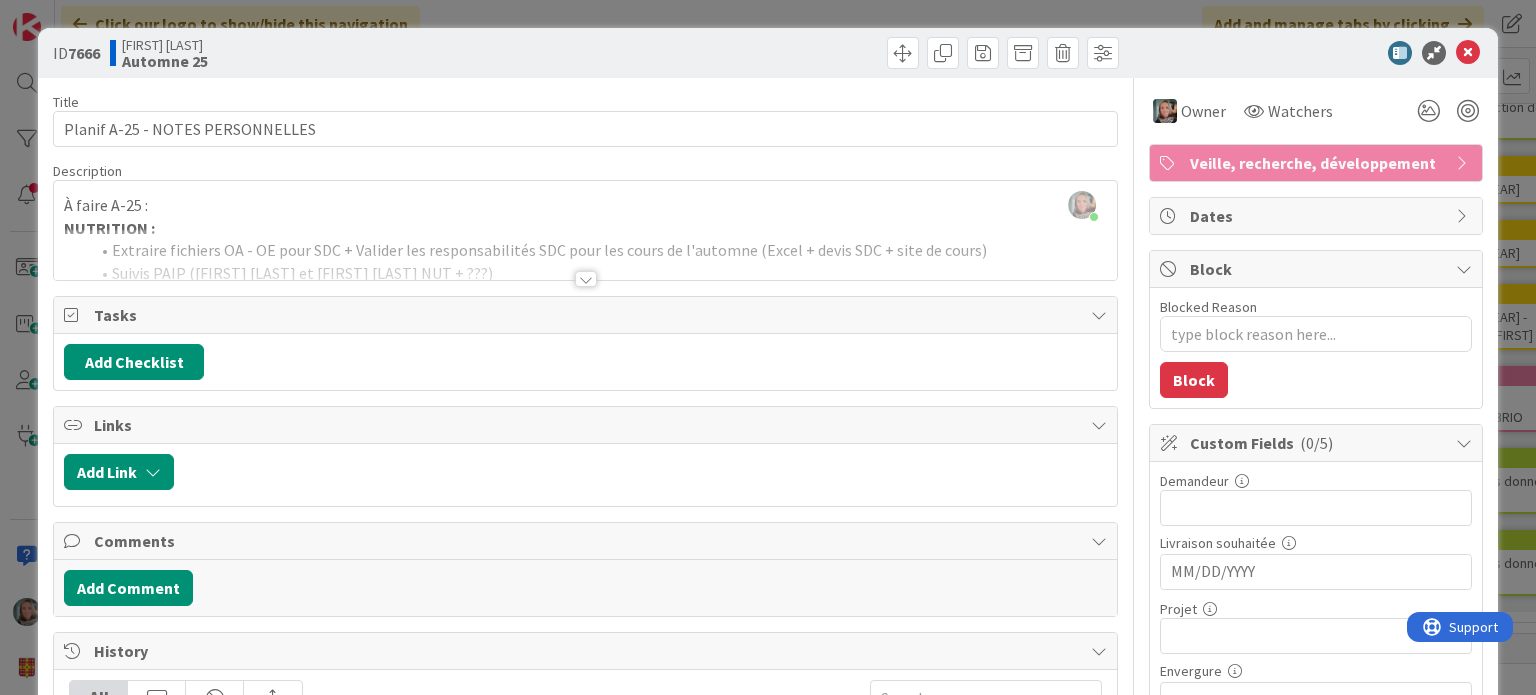 click at bounding box center (585, 254) 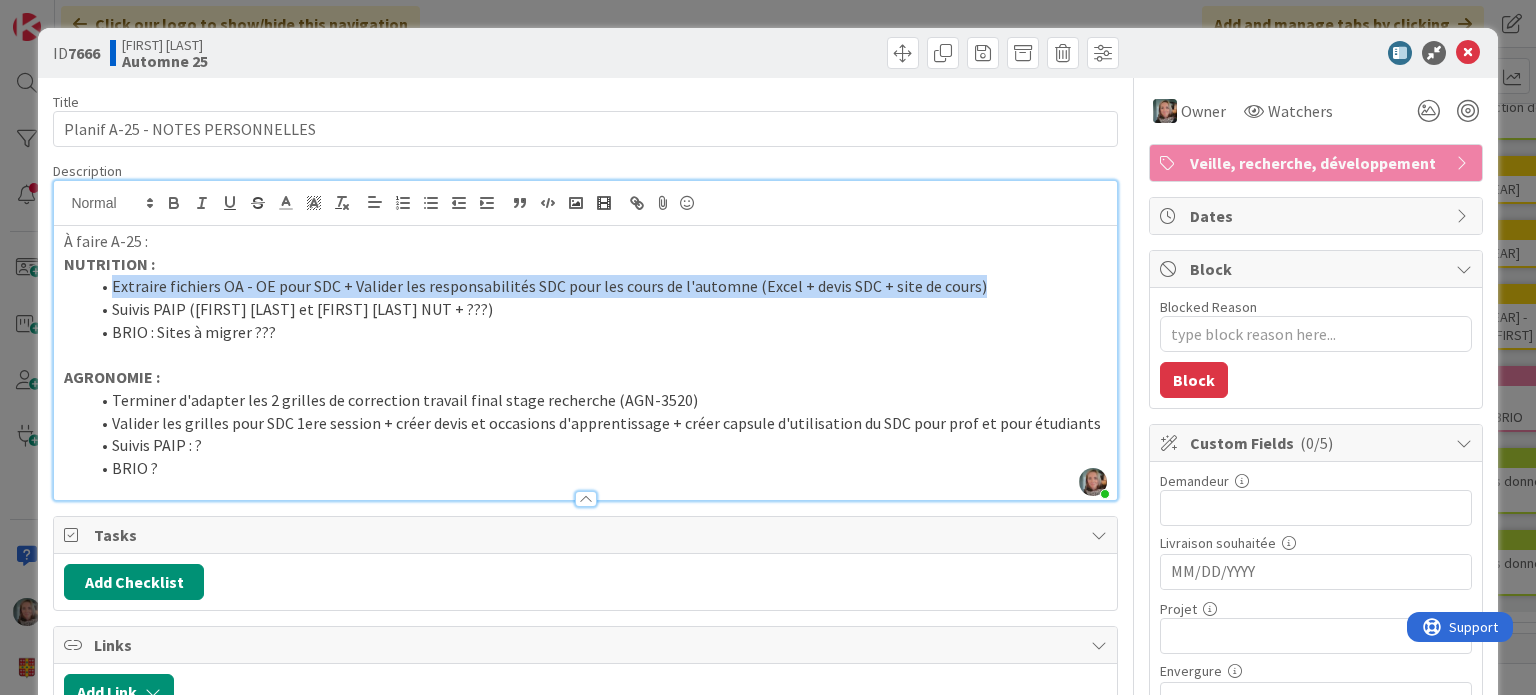 drag, startPoint x: 1002, startPoint y: 279, endPoint x: 80, endPoint y: 295, distance: 922.1388 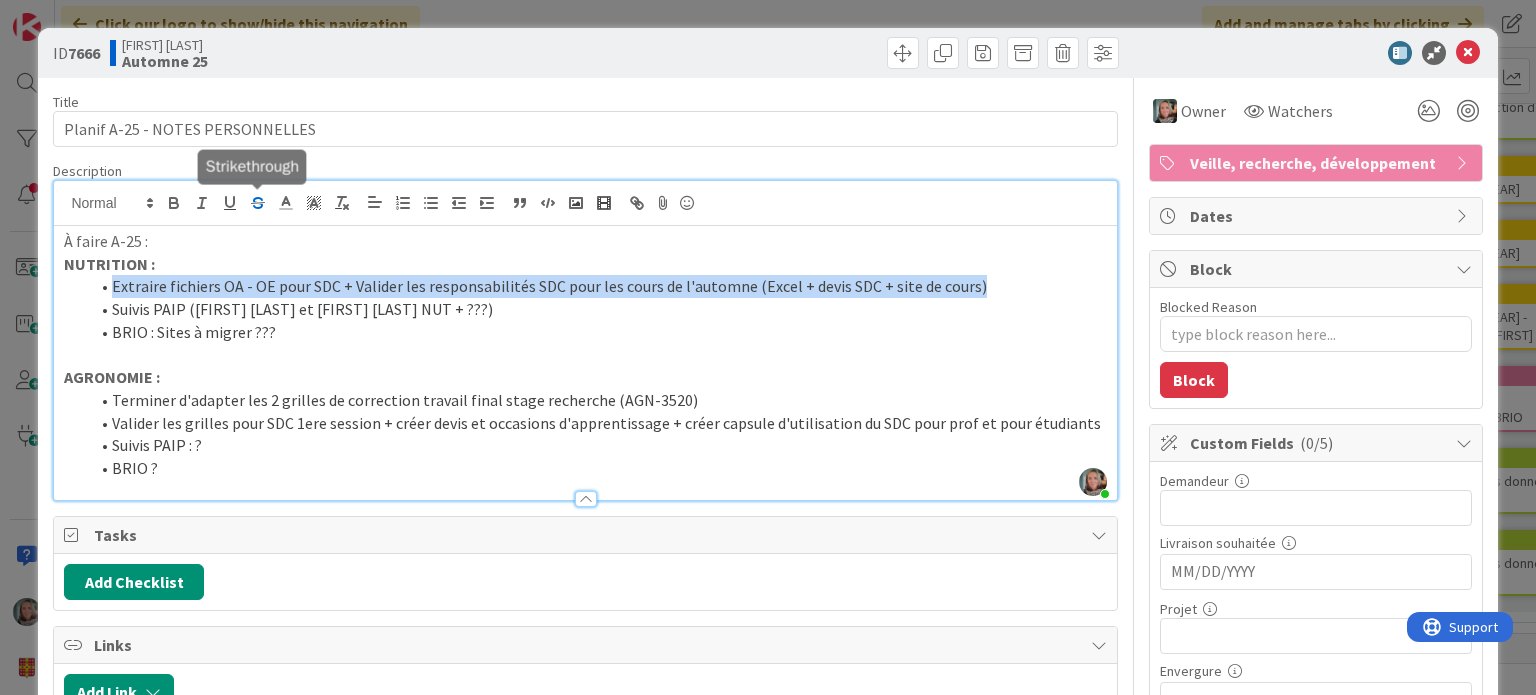 click 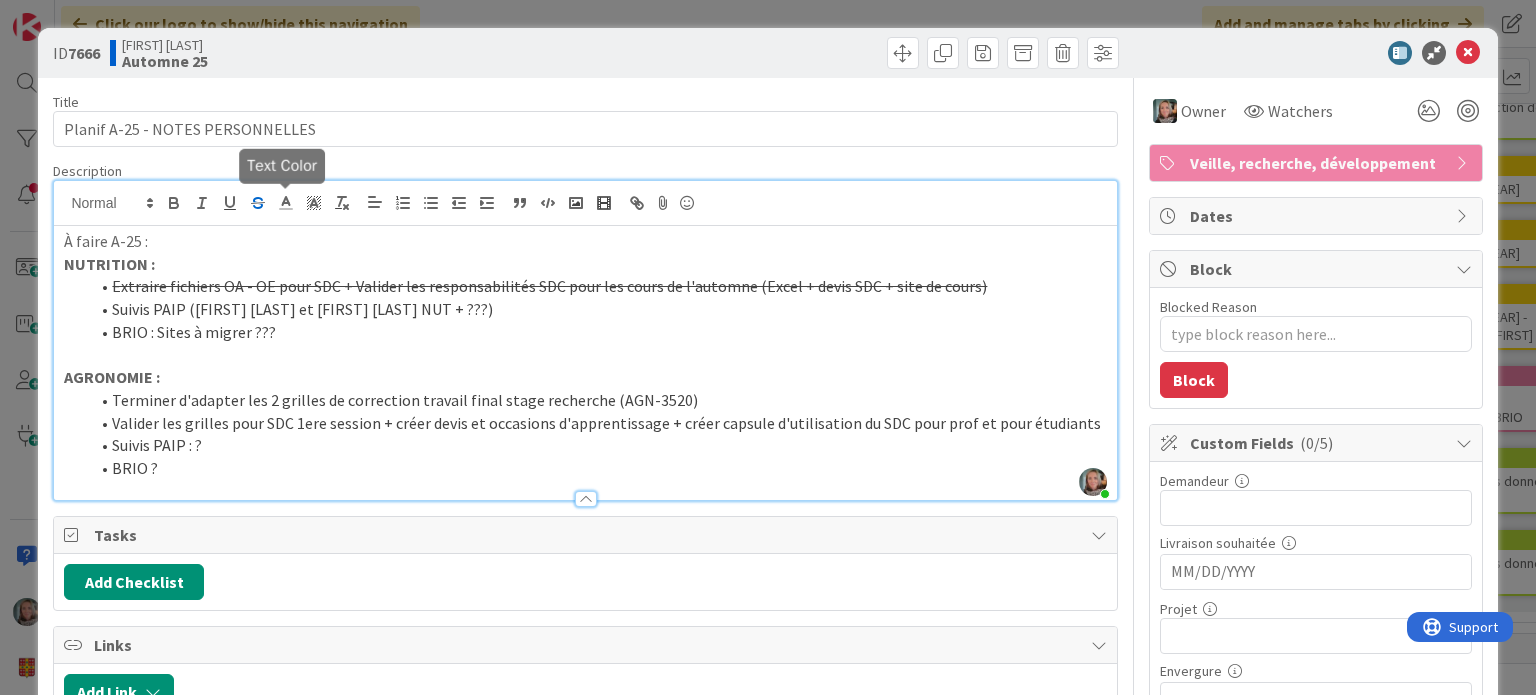 click 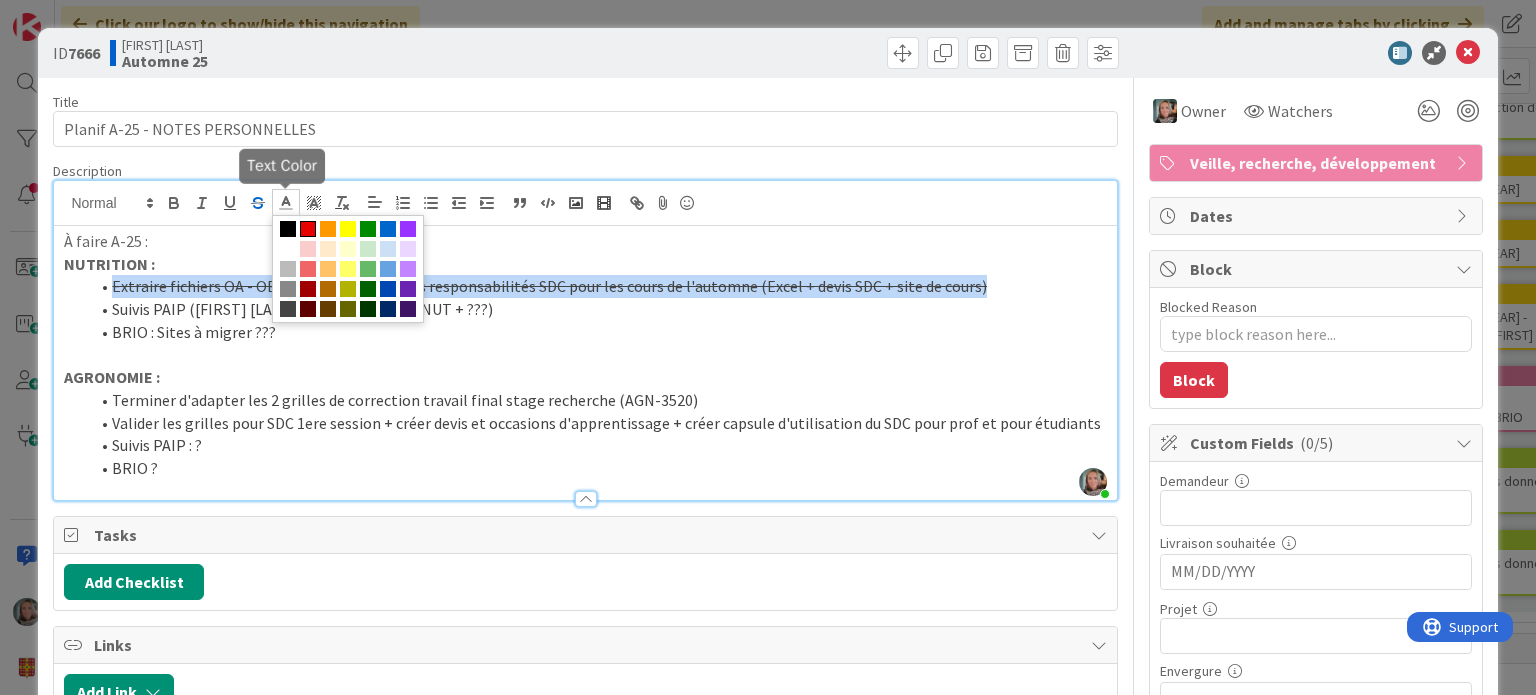 click at bounding box center [308, 229] 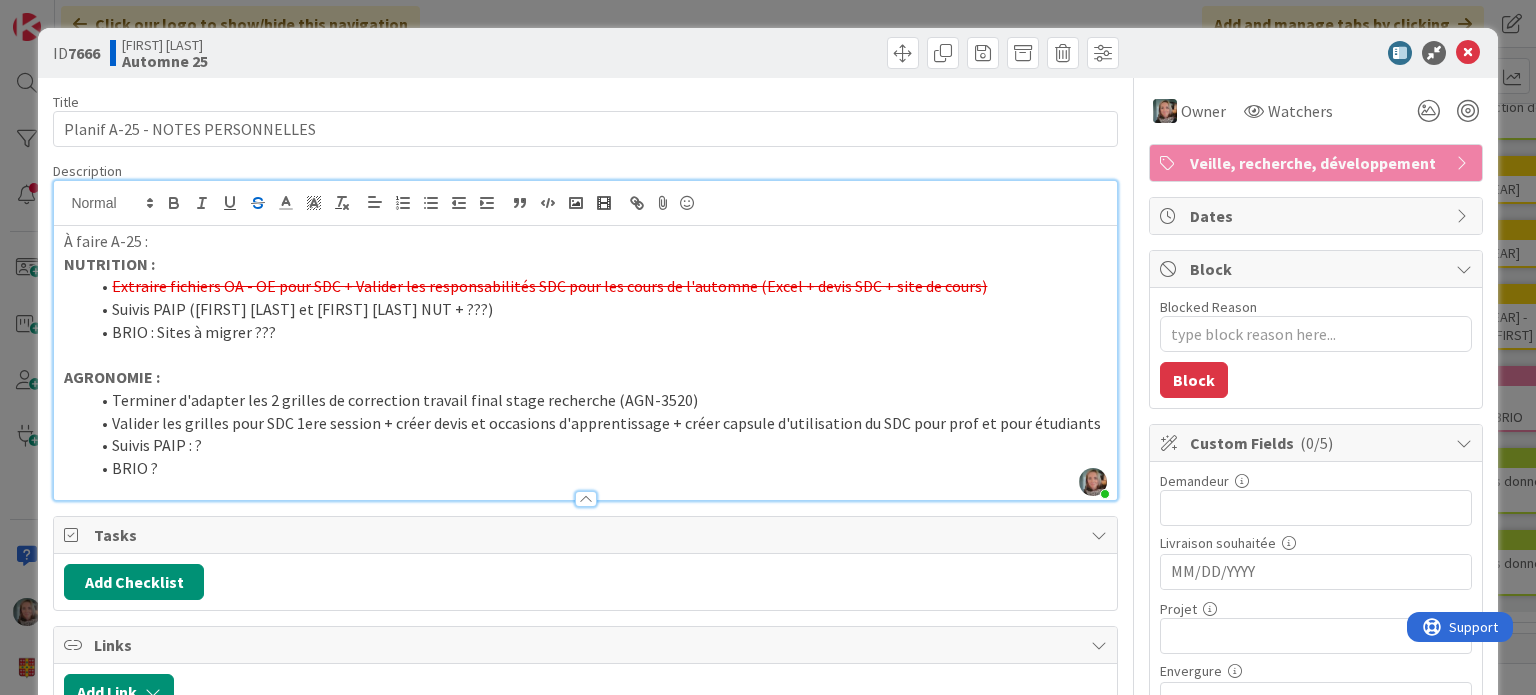 click on "NUTRITION :" at bounding box center (585, 264) 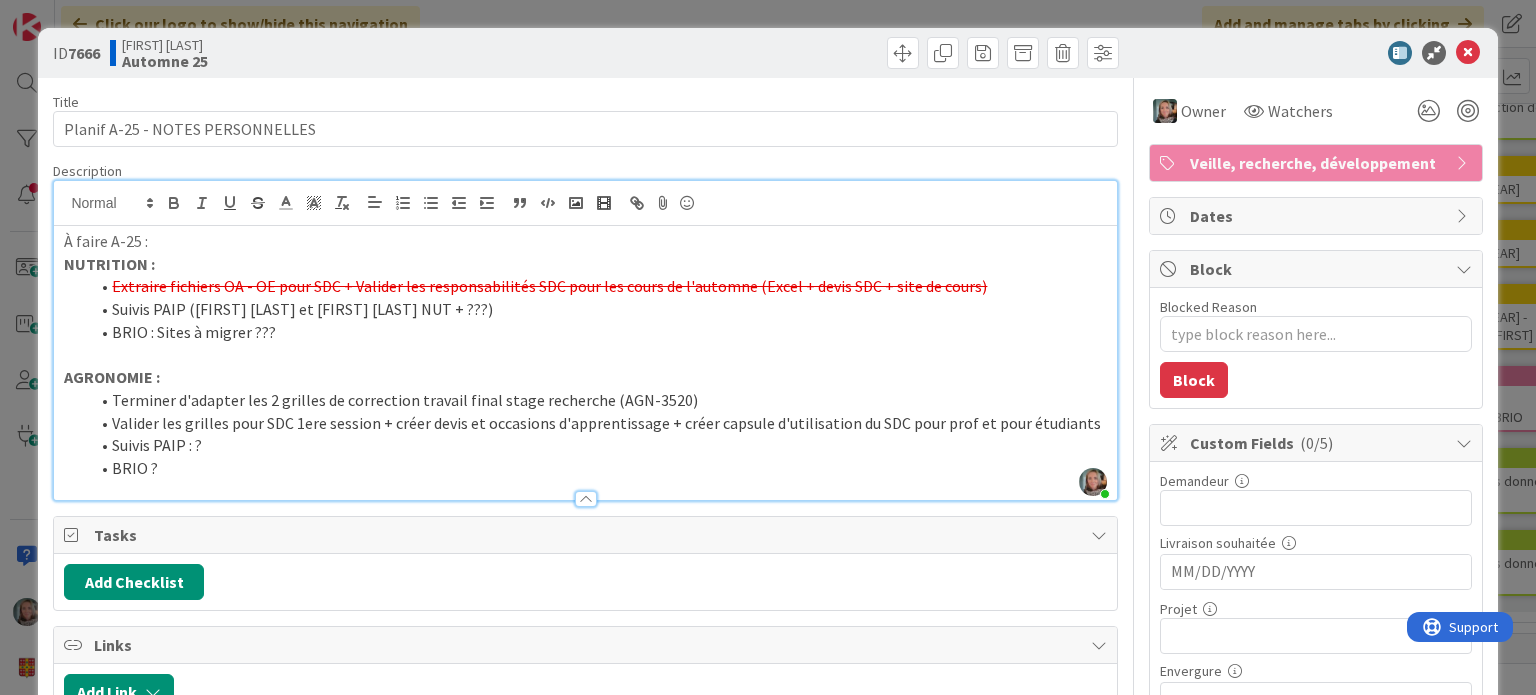 drag, startPoint x: 514, startPoint y: 307, endPoint x: 480, endPoint y: 307, distance: 34 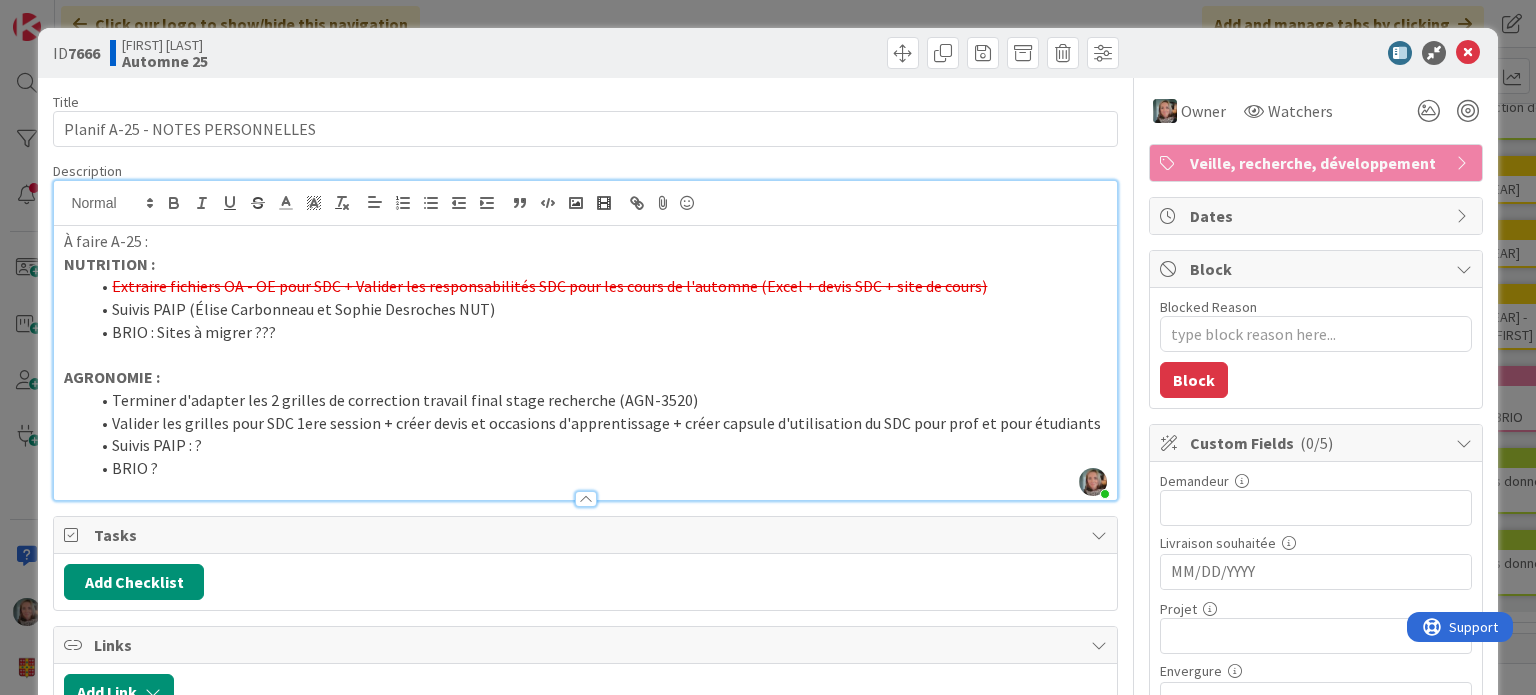 click at bounding box center [585, 355] 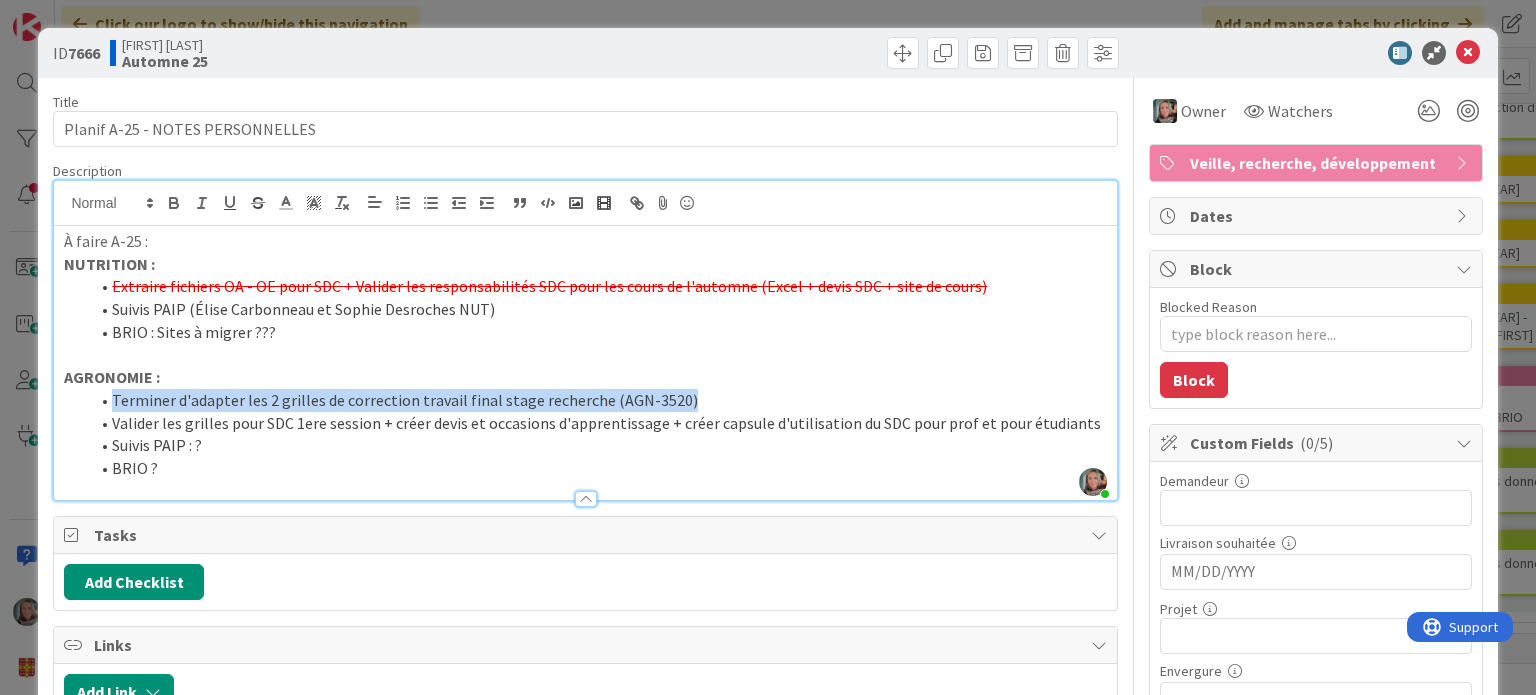 drag, startPoint x: 524, startPoint y: 397, endPoint x: 103, endPoint y: 395, distance: 421.00476 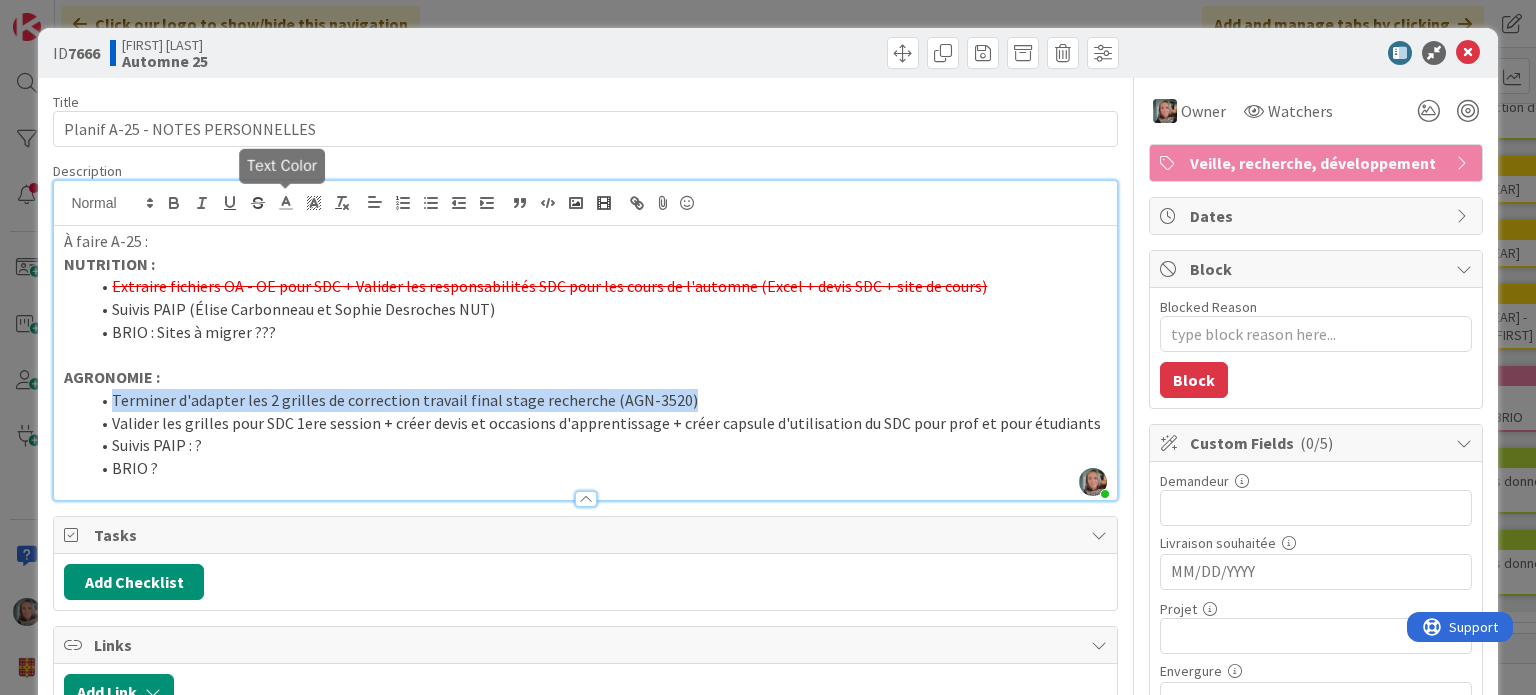 click 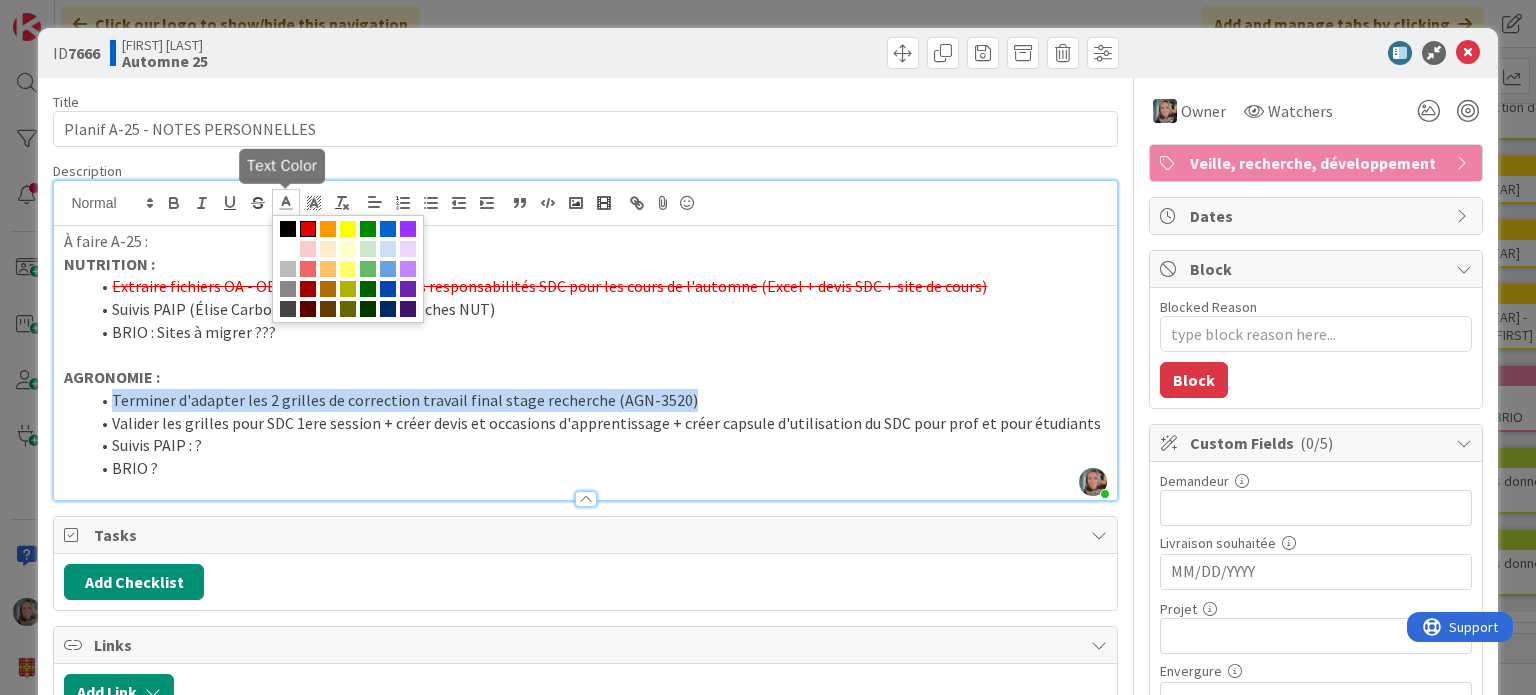 click at bounding box center [308, 229] 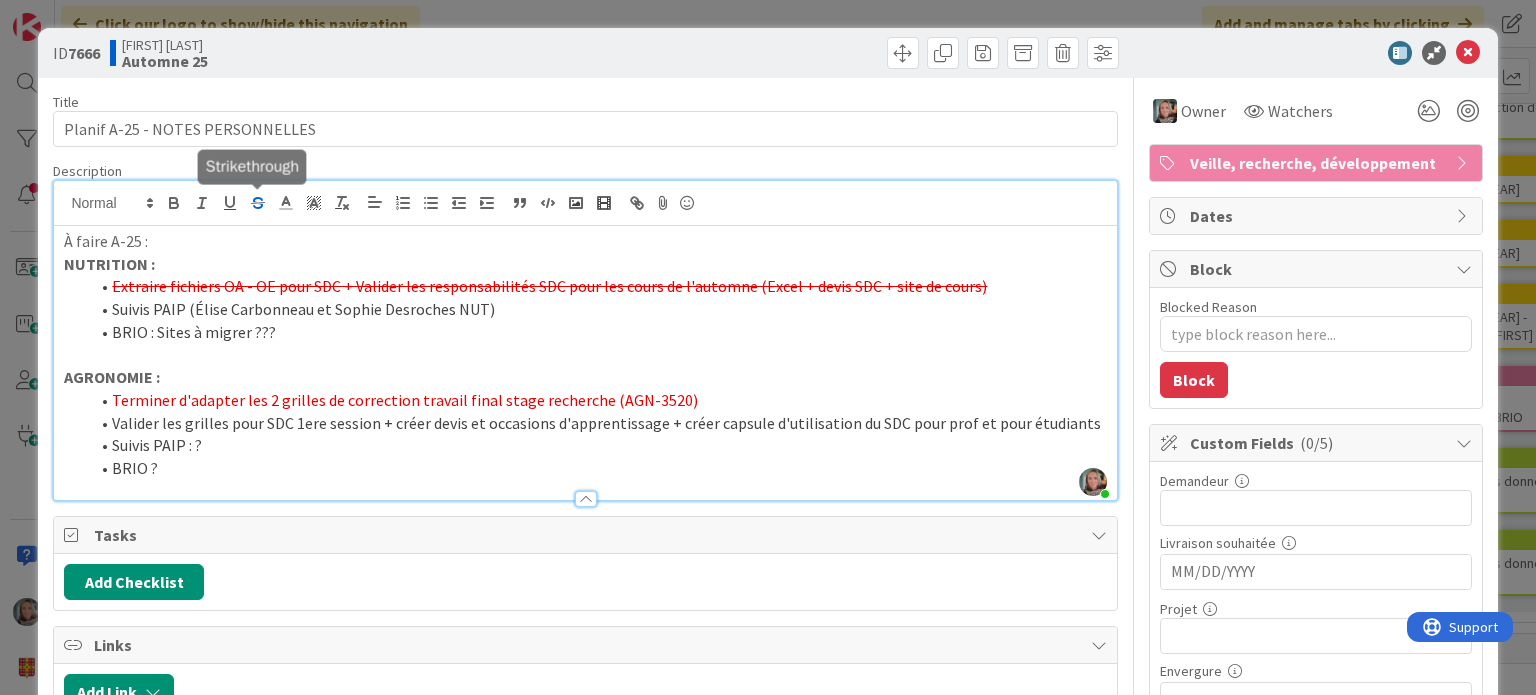 click 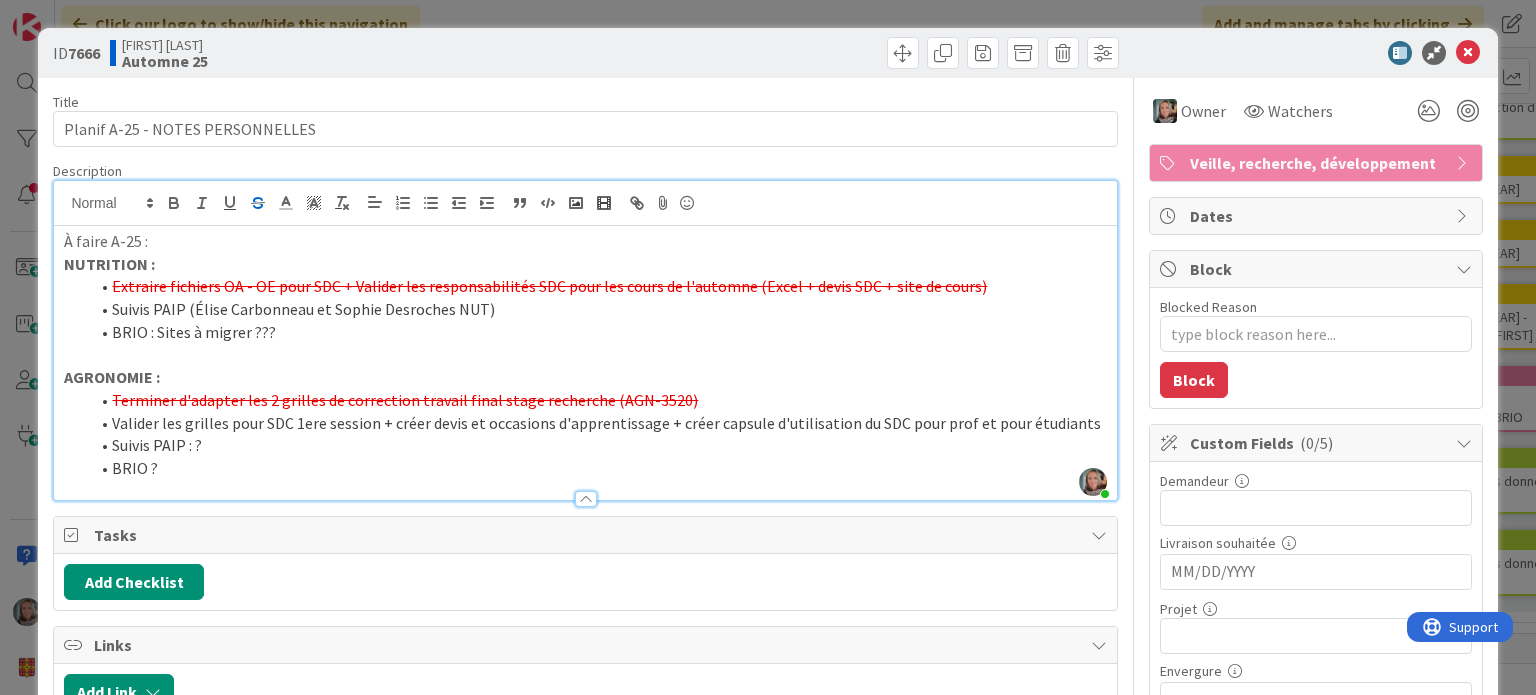 click on "Valider les grilles pour SDC 1ere session + créer devis et occasions d'apprentissage + créer capsule d'utilisation du SDC pour prof et pour étudiants" at bounding box center [597, 423] 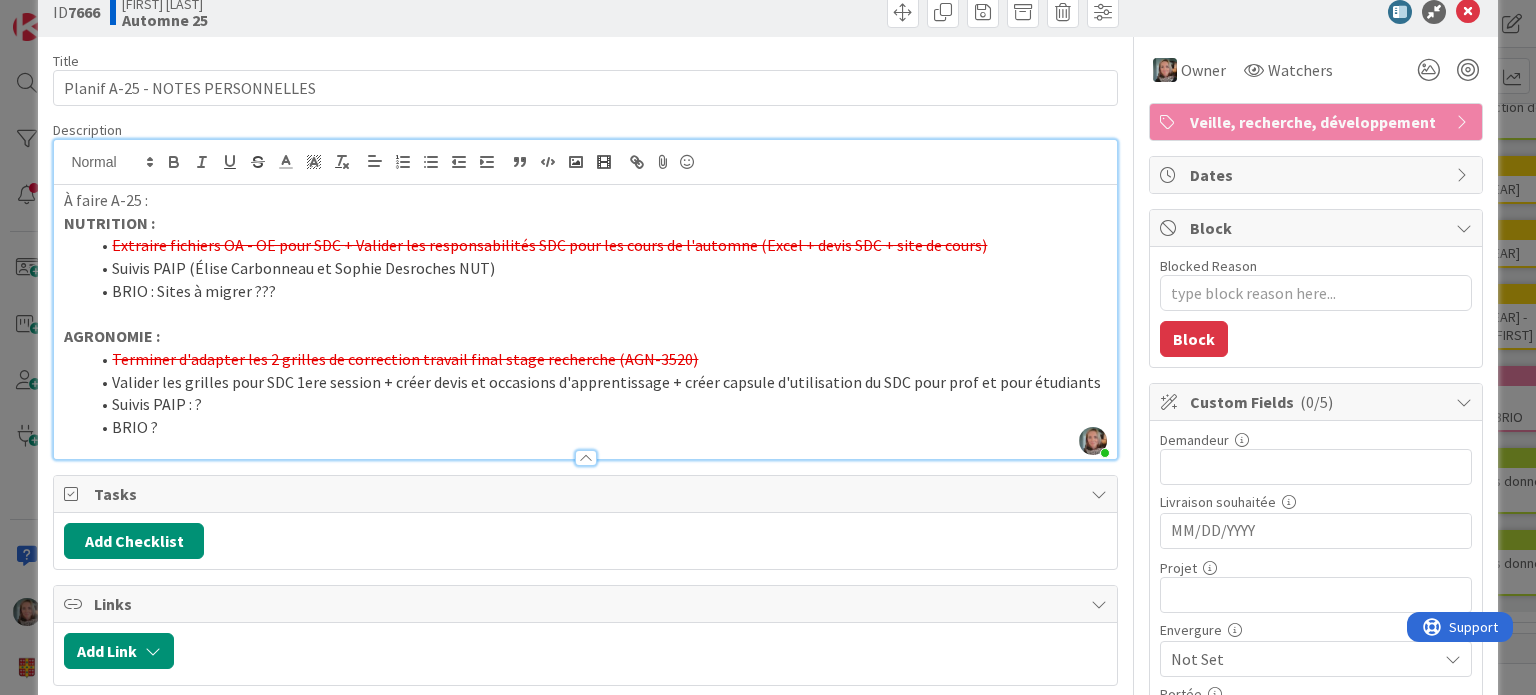 scroll, scrollTop: 0, scrollLeft: 0, axis: both 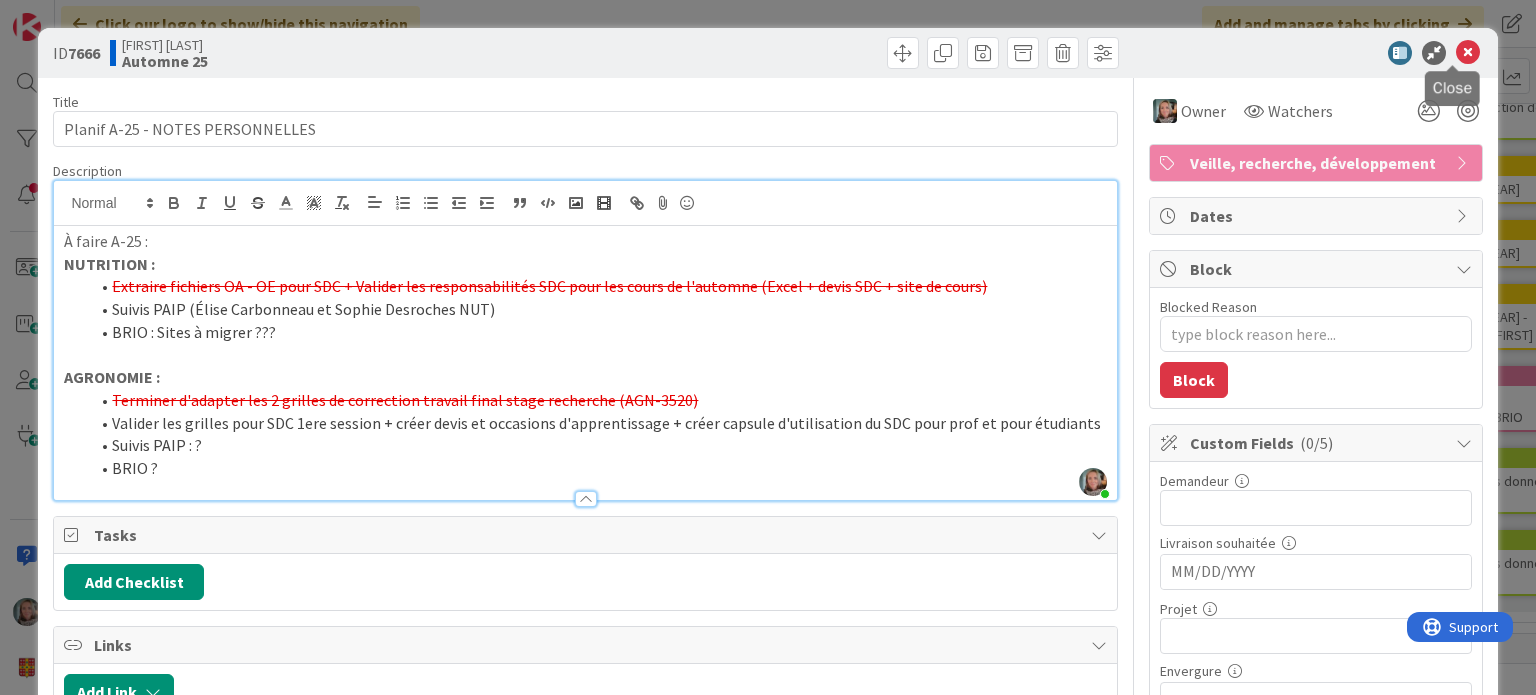 click at bounding box center [1468, 53] 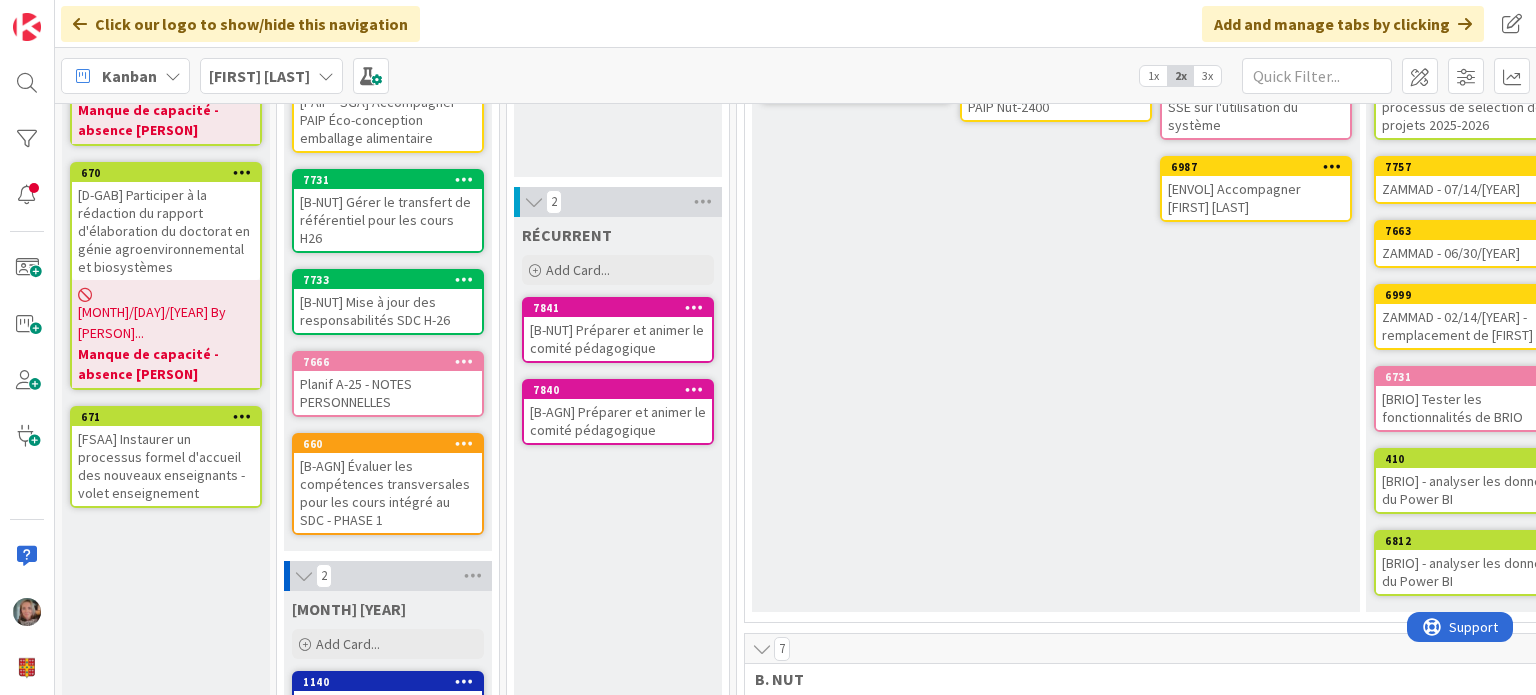 scroll, scrollTop: 0, scrollLeft: 0, axis: both 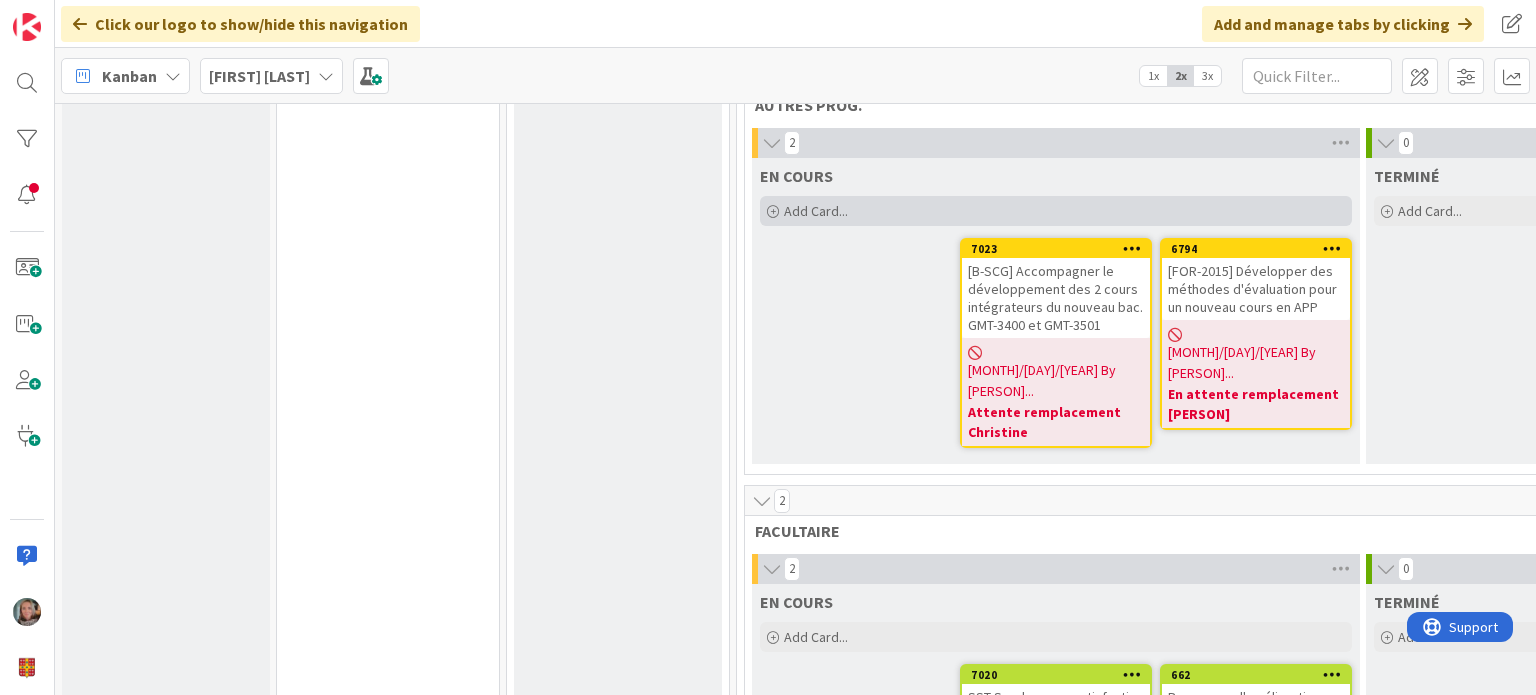 click on "Add Card..." at bounding box center [816, 211] 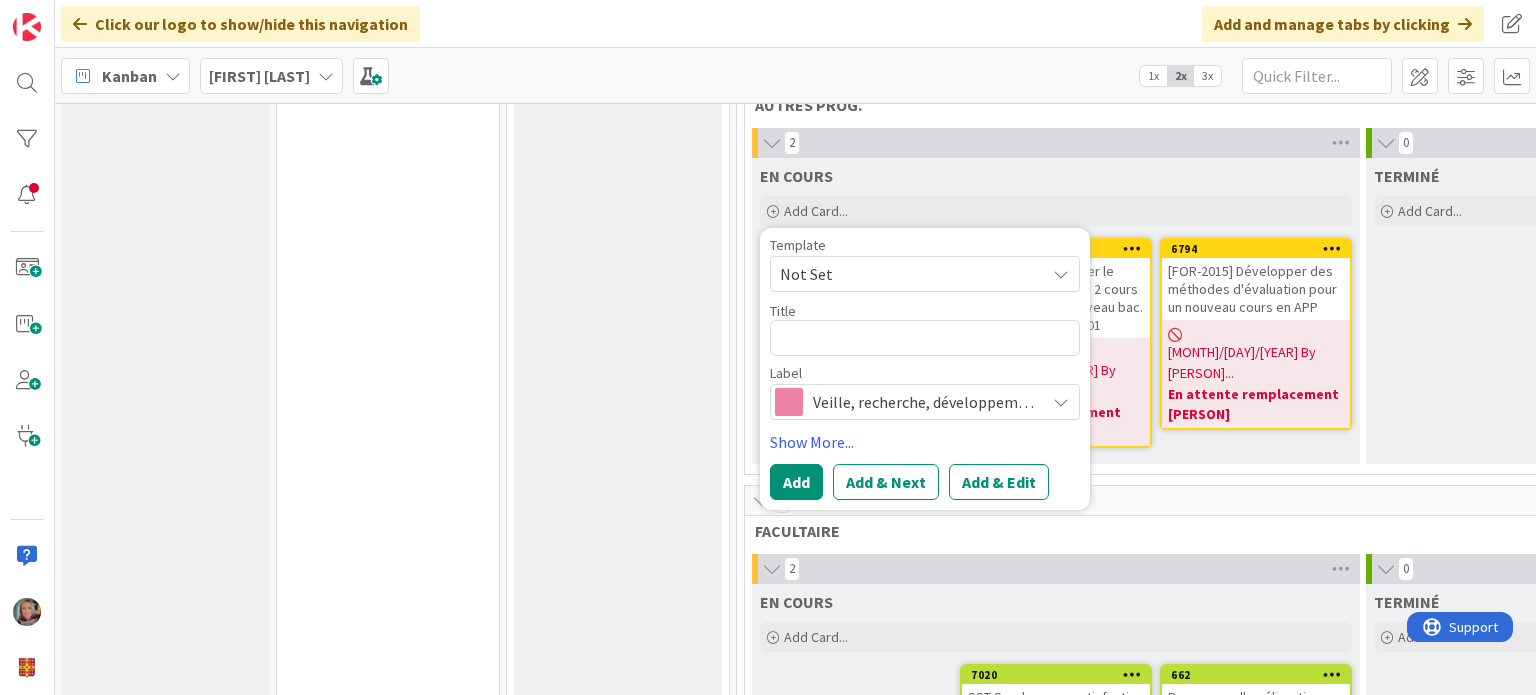type on "x" 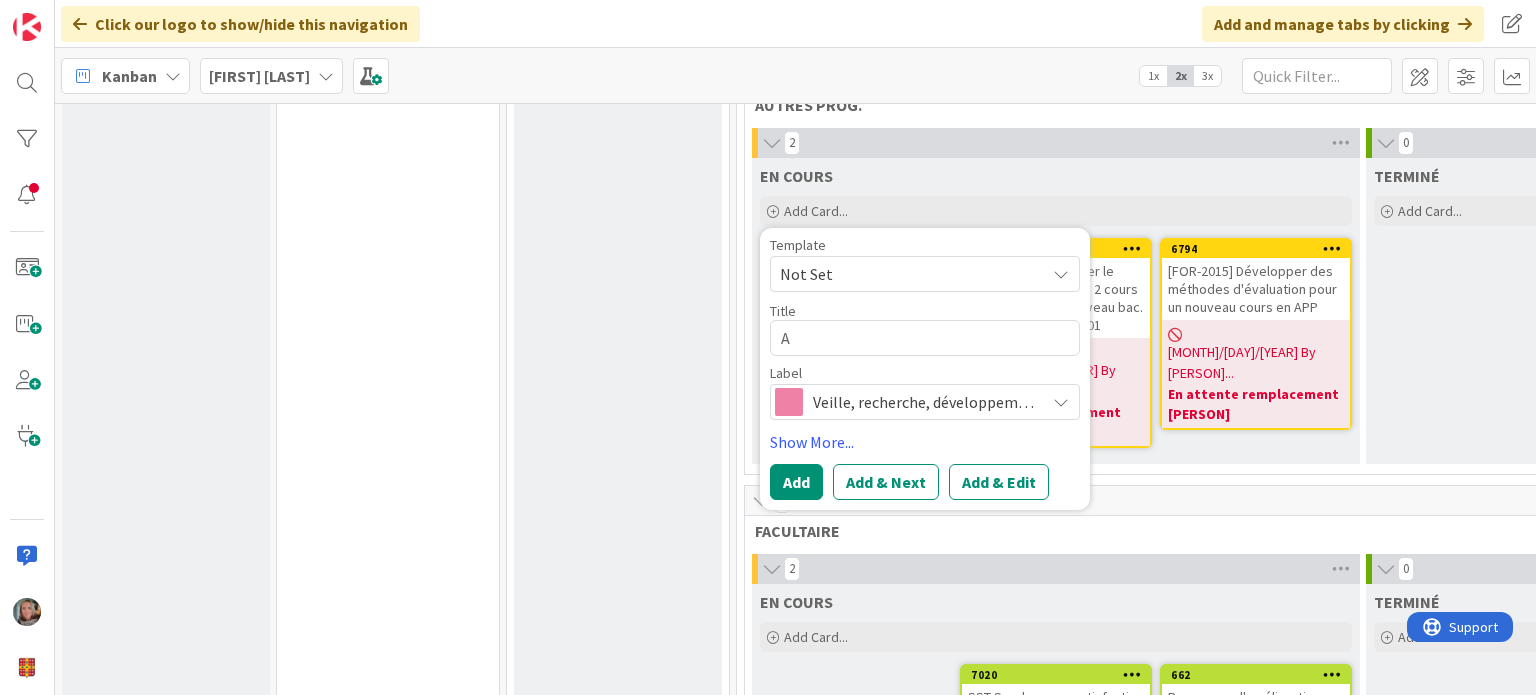 type on "x" 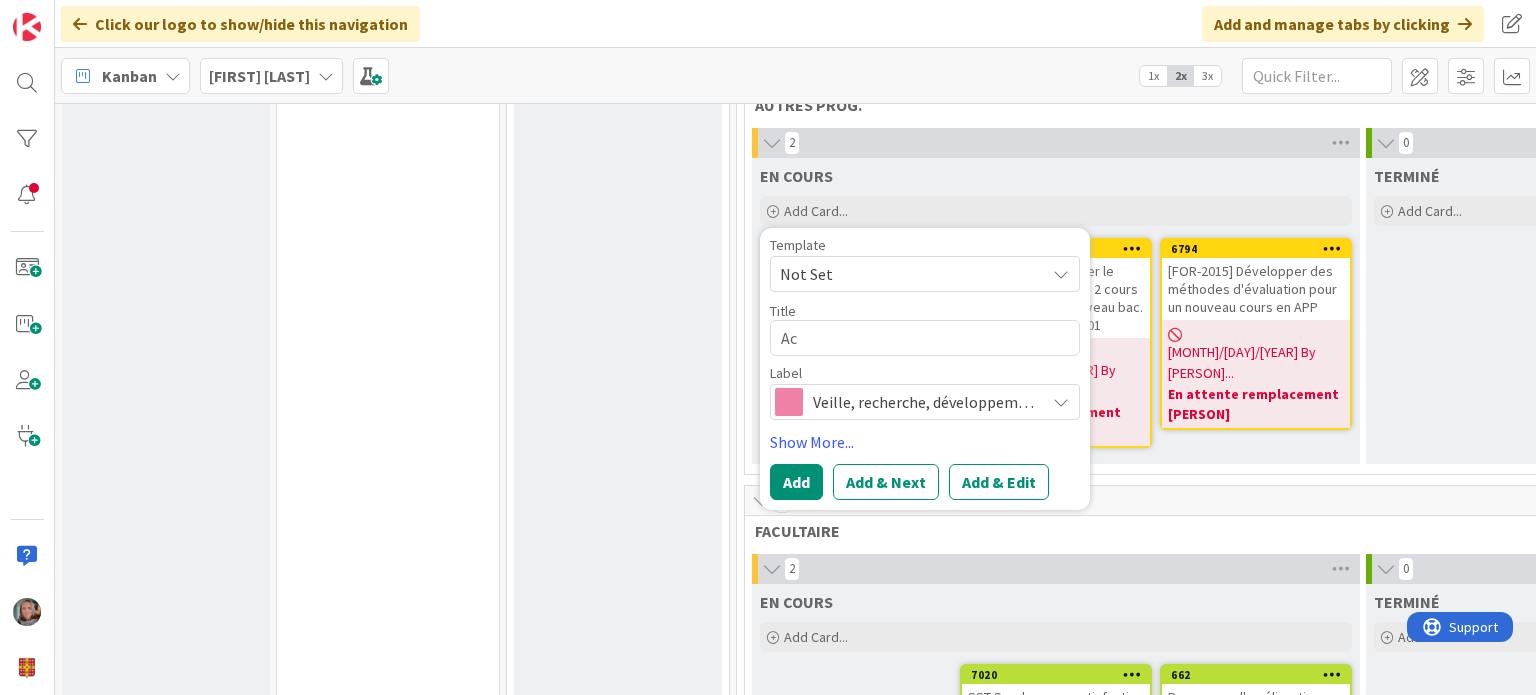 type on "x" 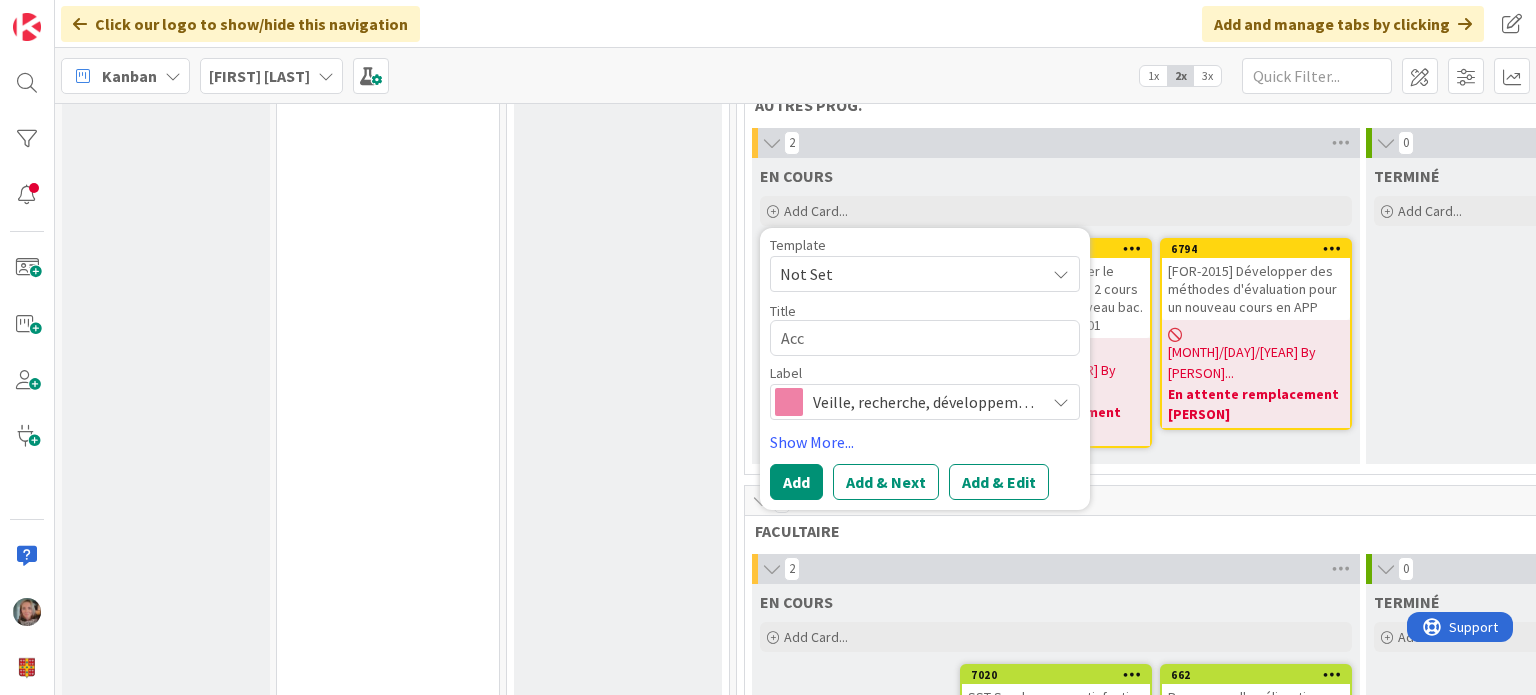 type on "x" 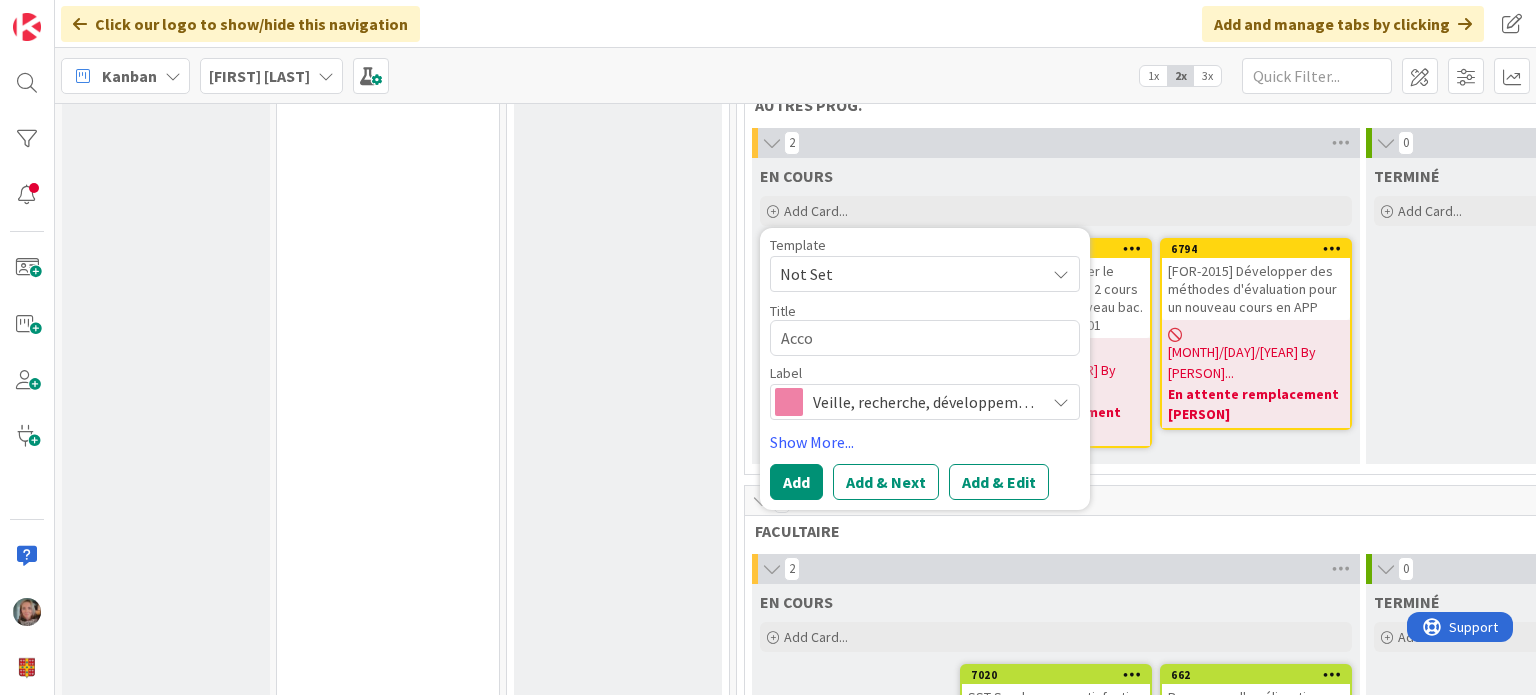 type on "x" 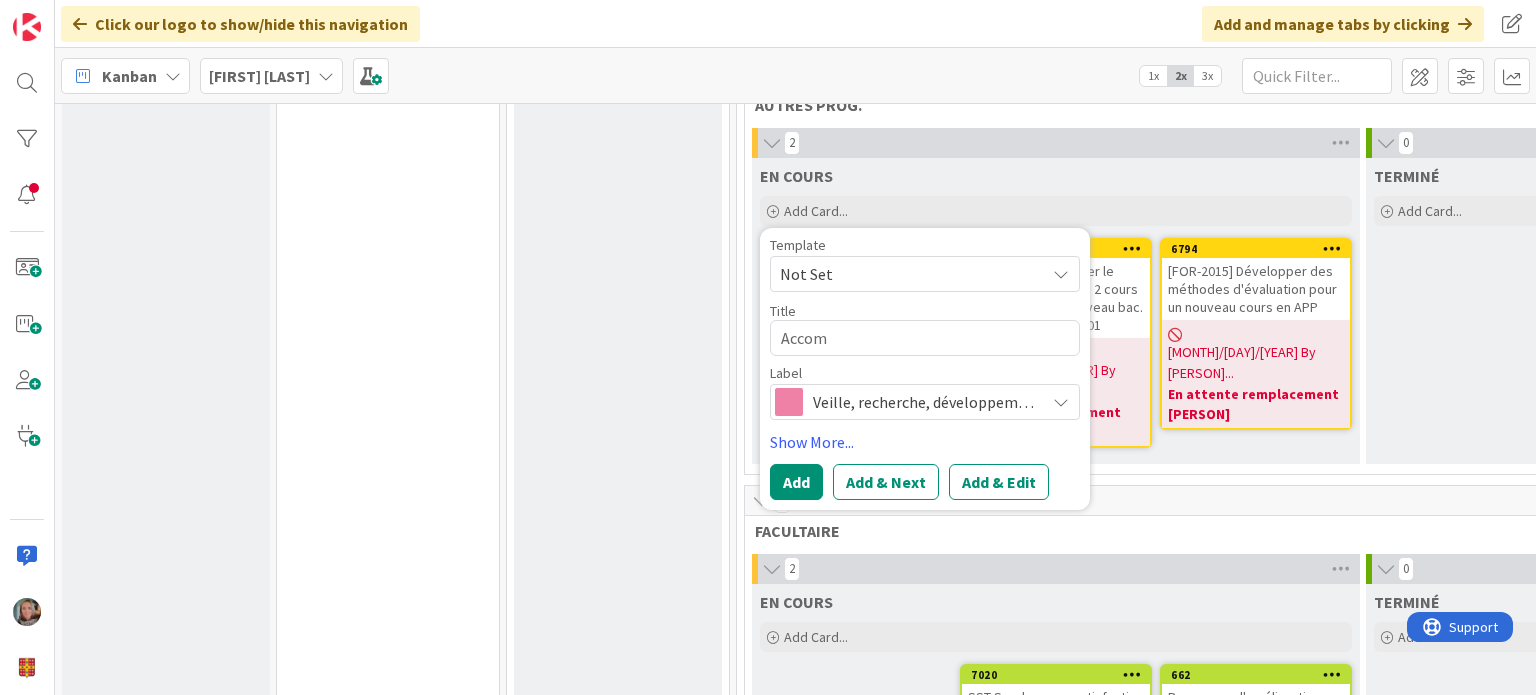 type on "x" 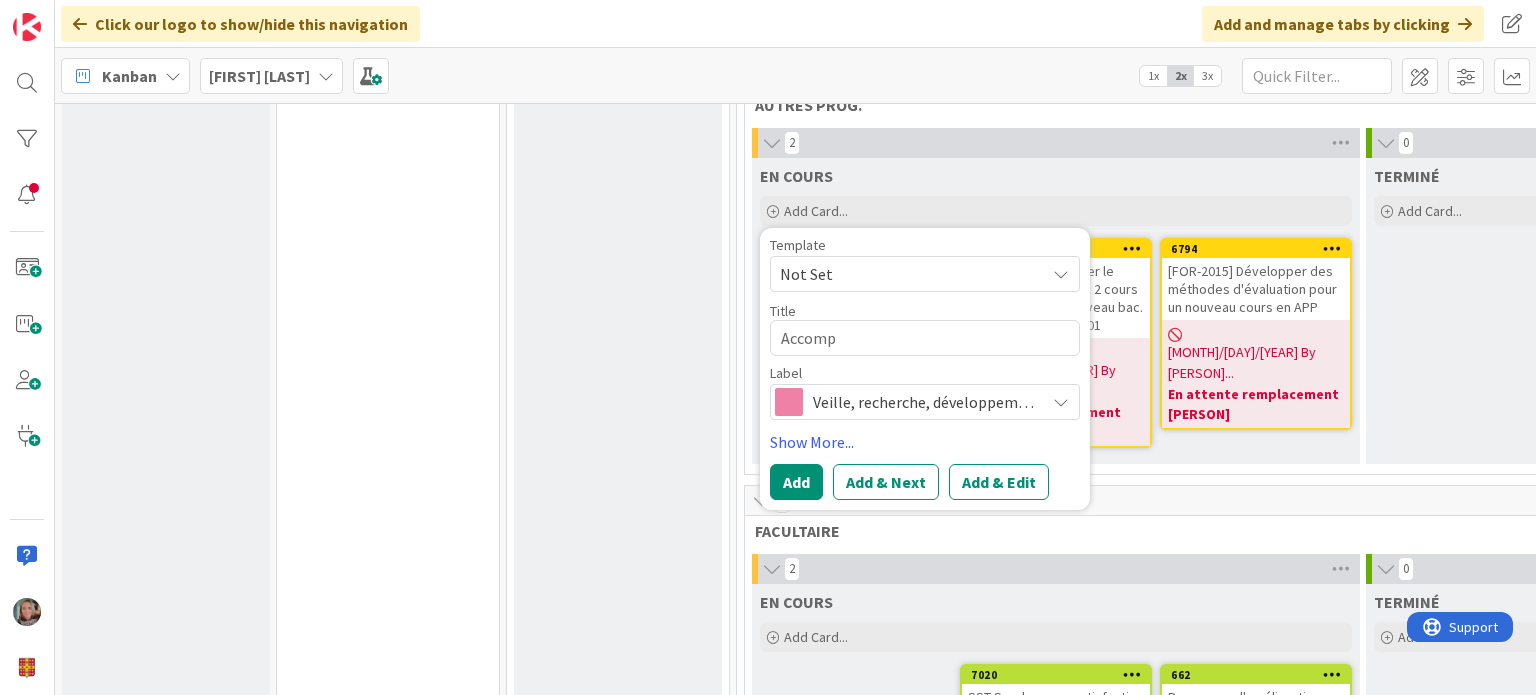 type on "x" 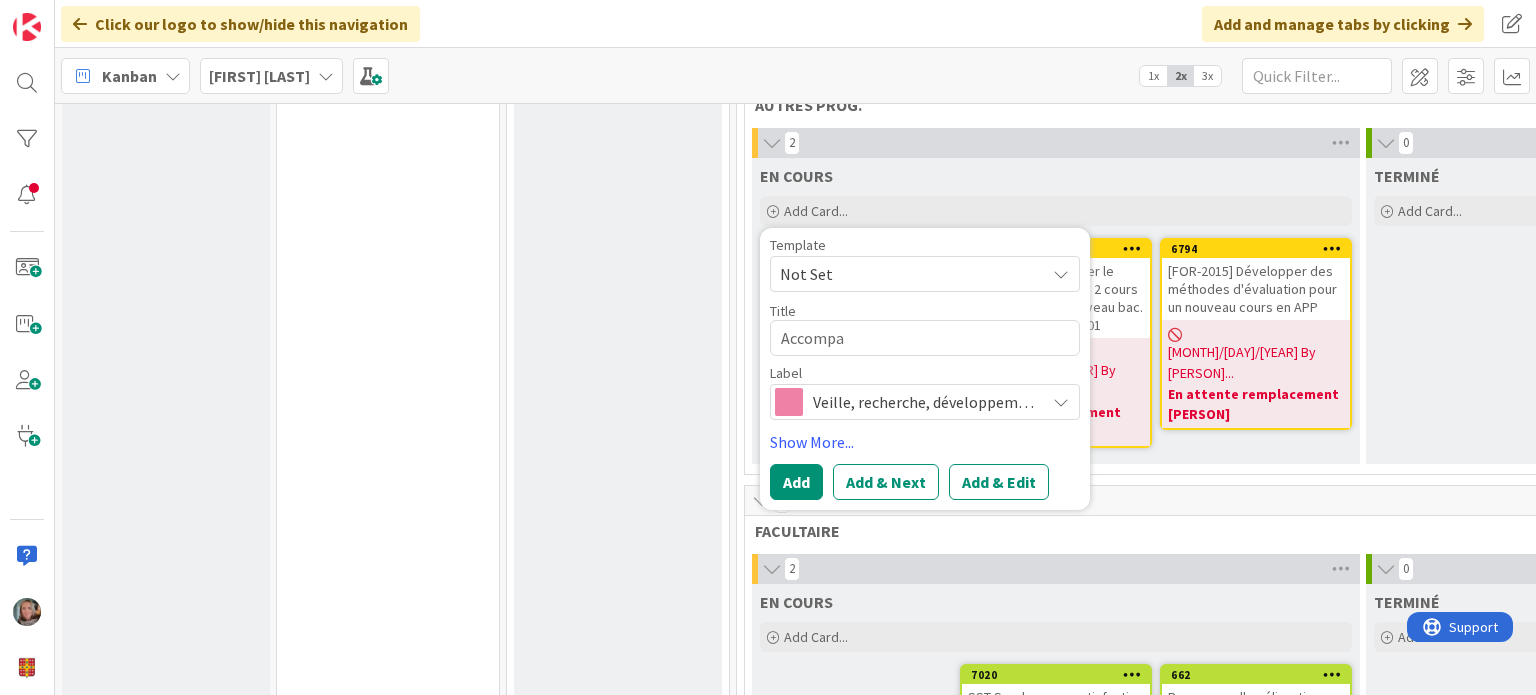 type on "x" 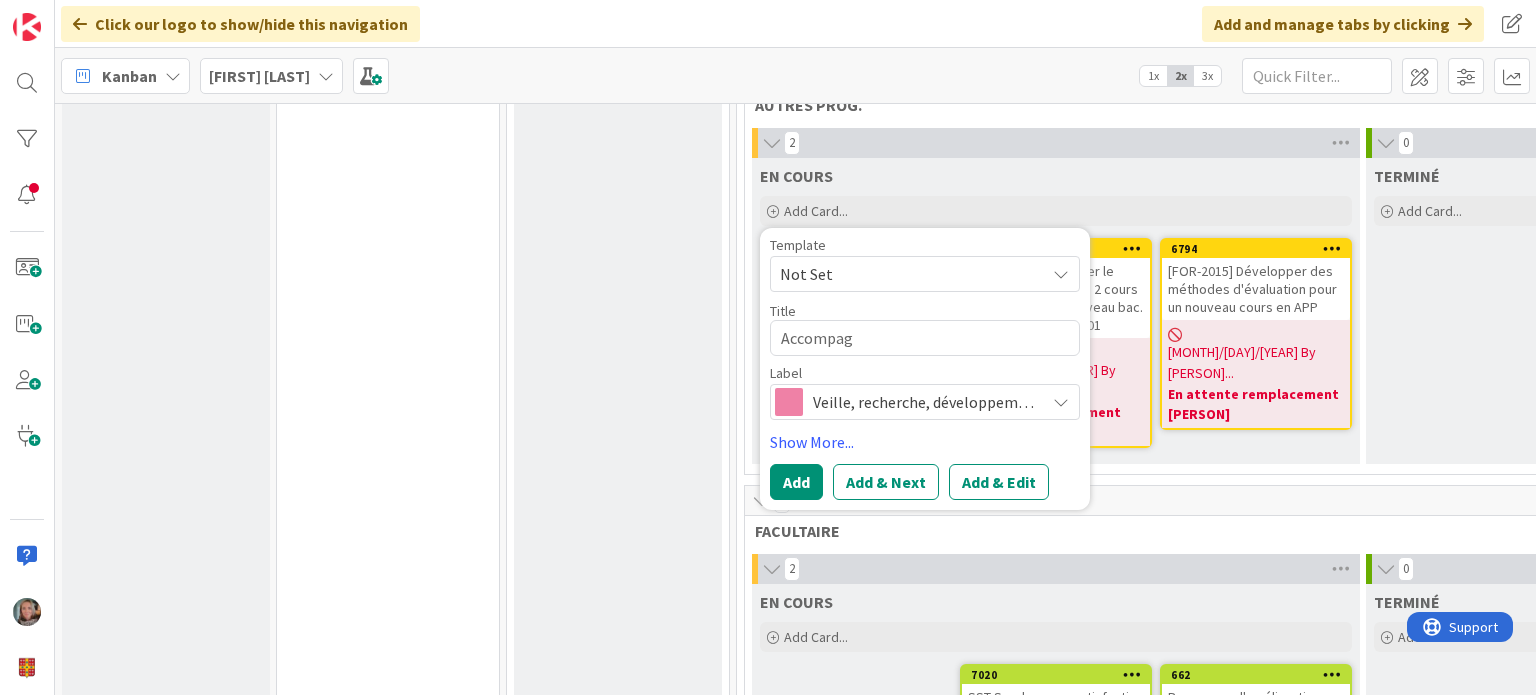 type on "x" 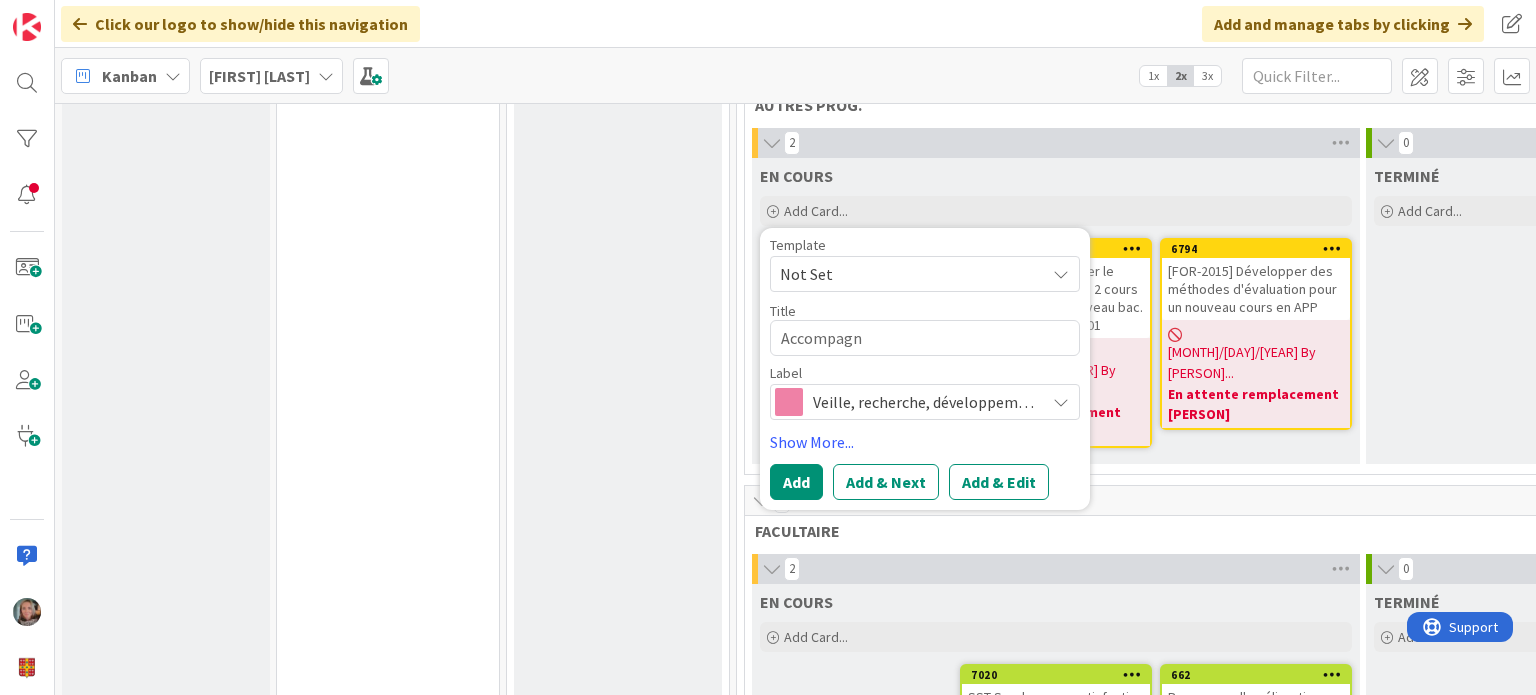 type on "x" 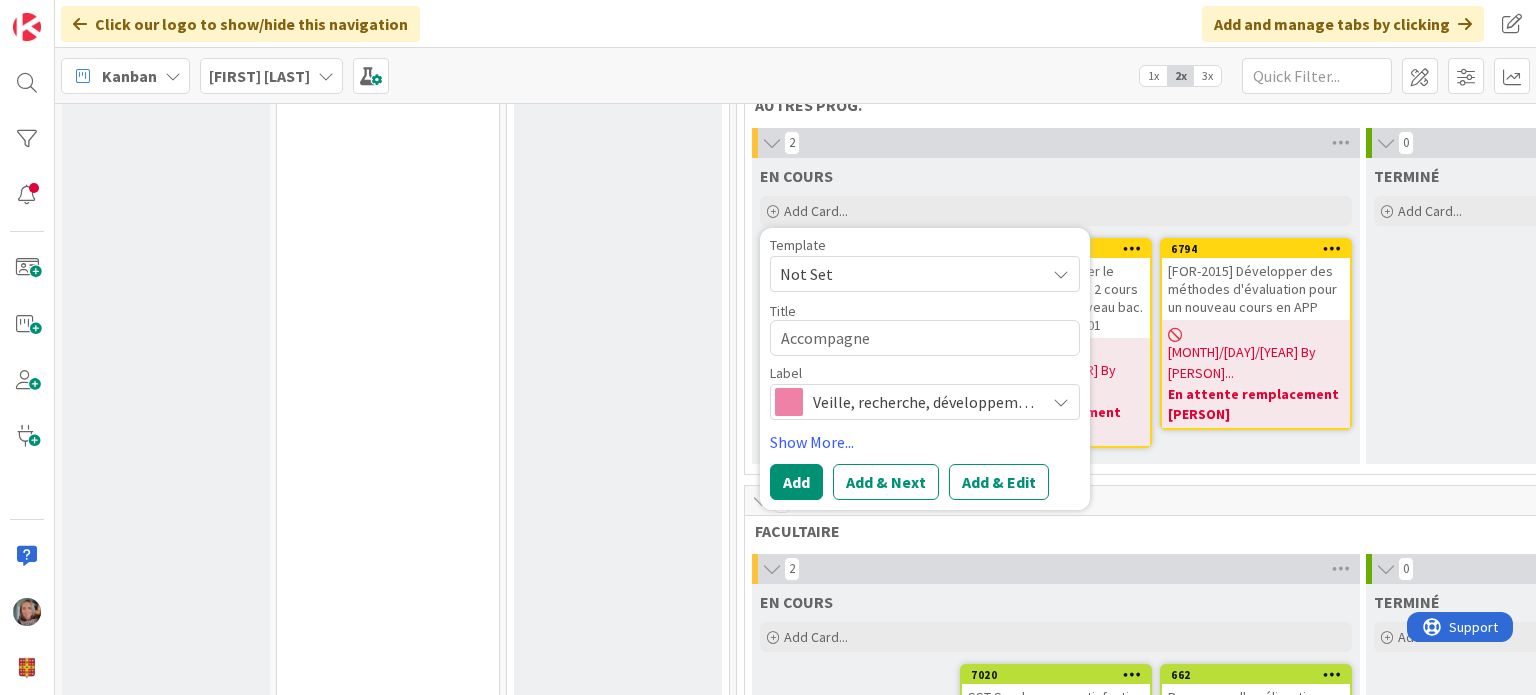 type on "x" 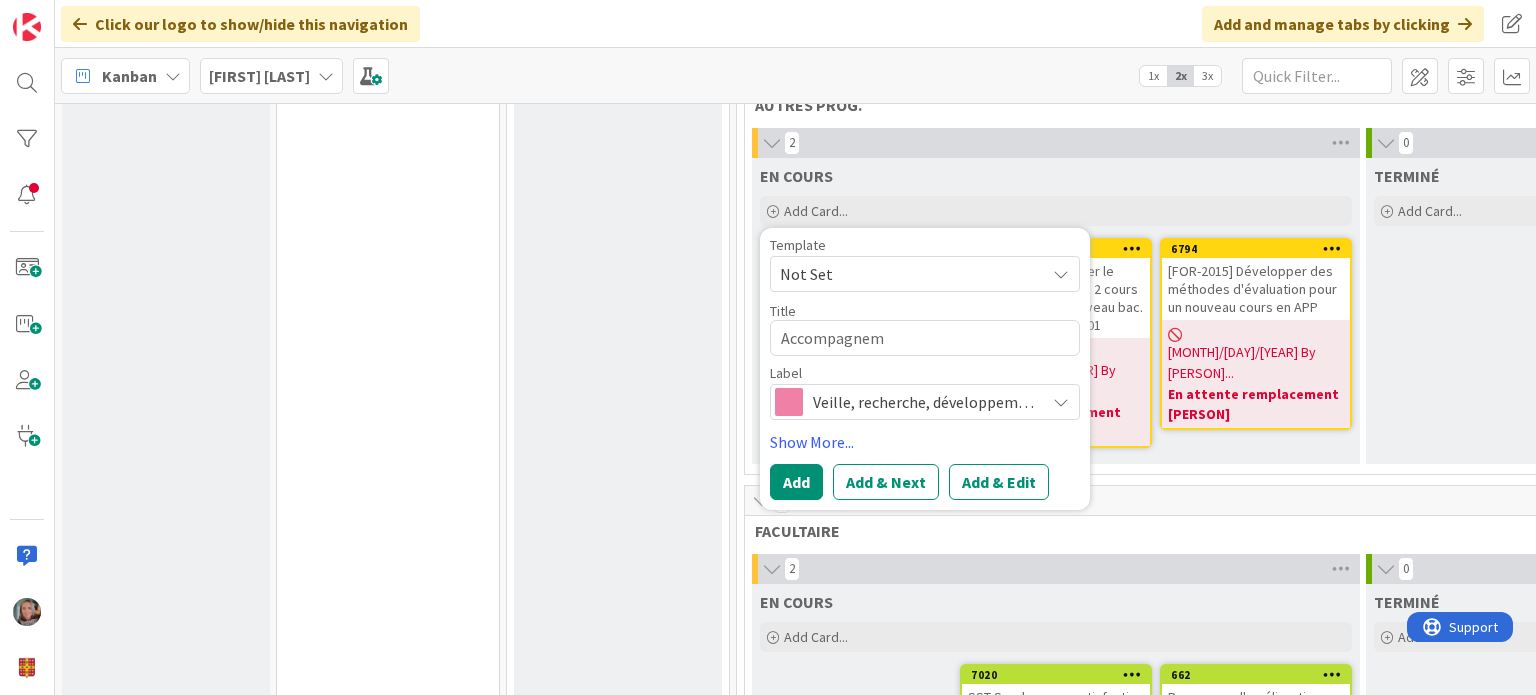 type on "x" 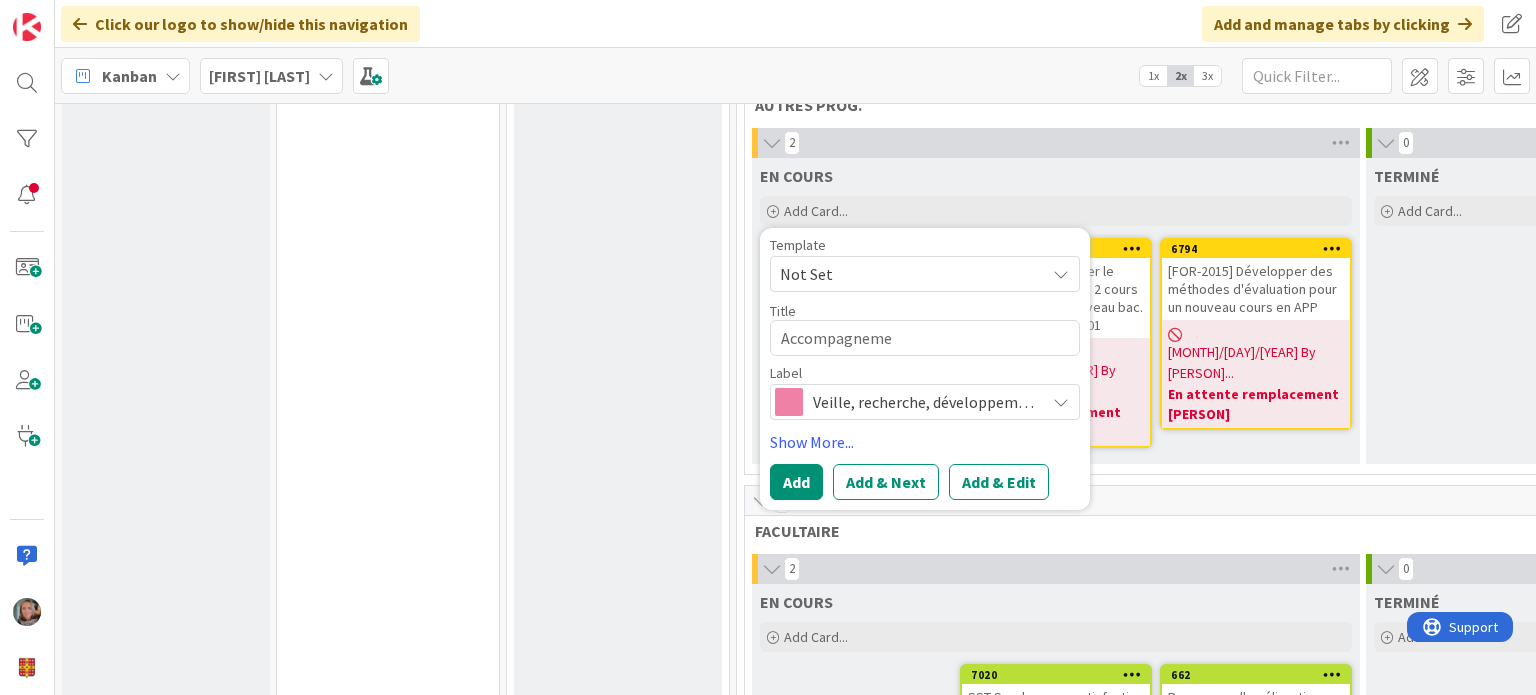 type on "x" 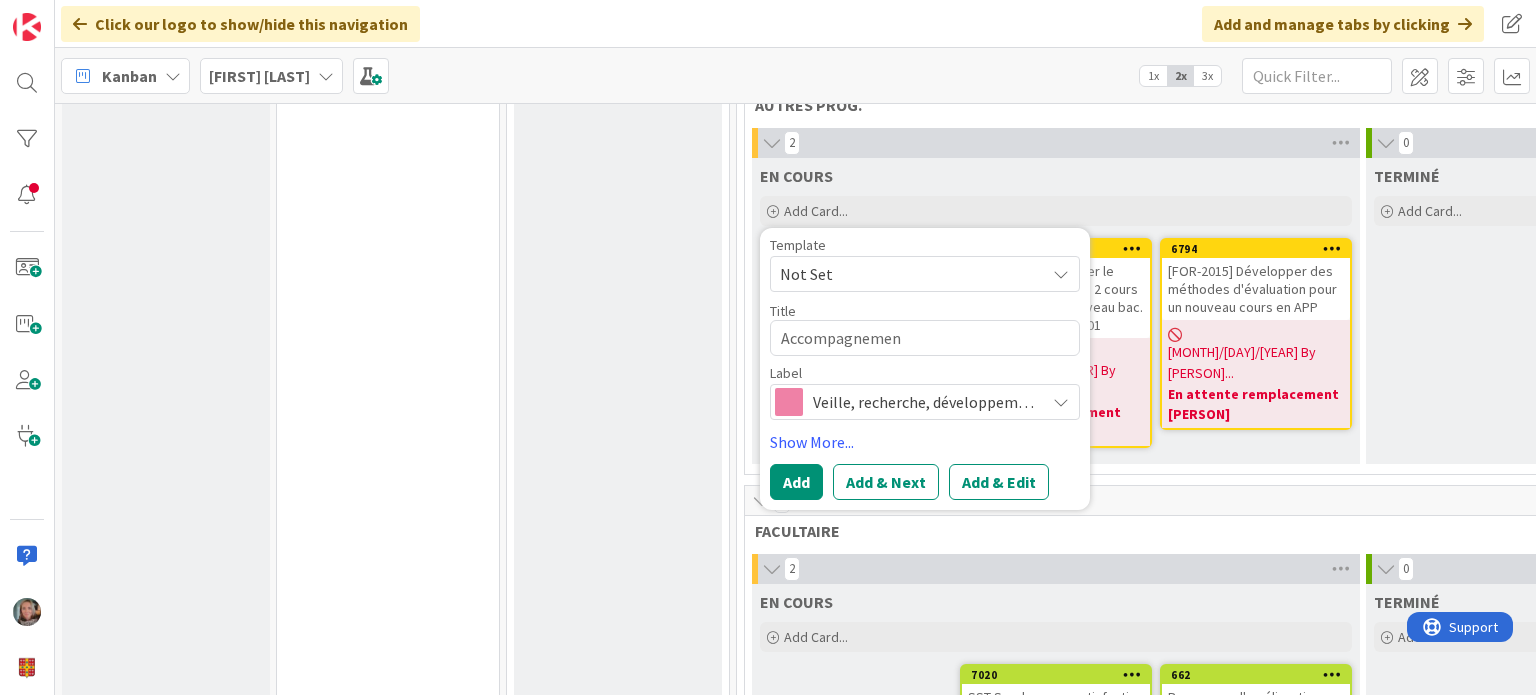 type on "x" 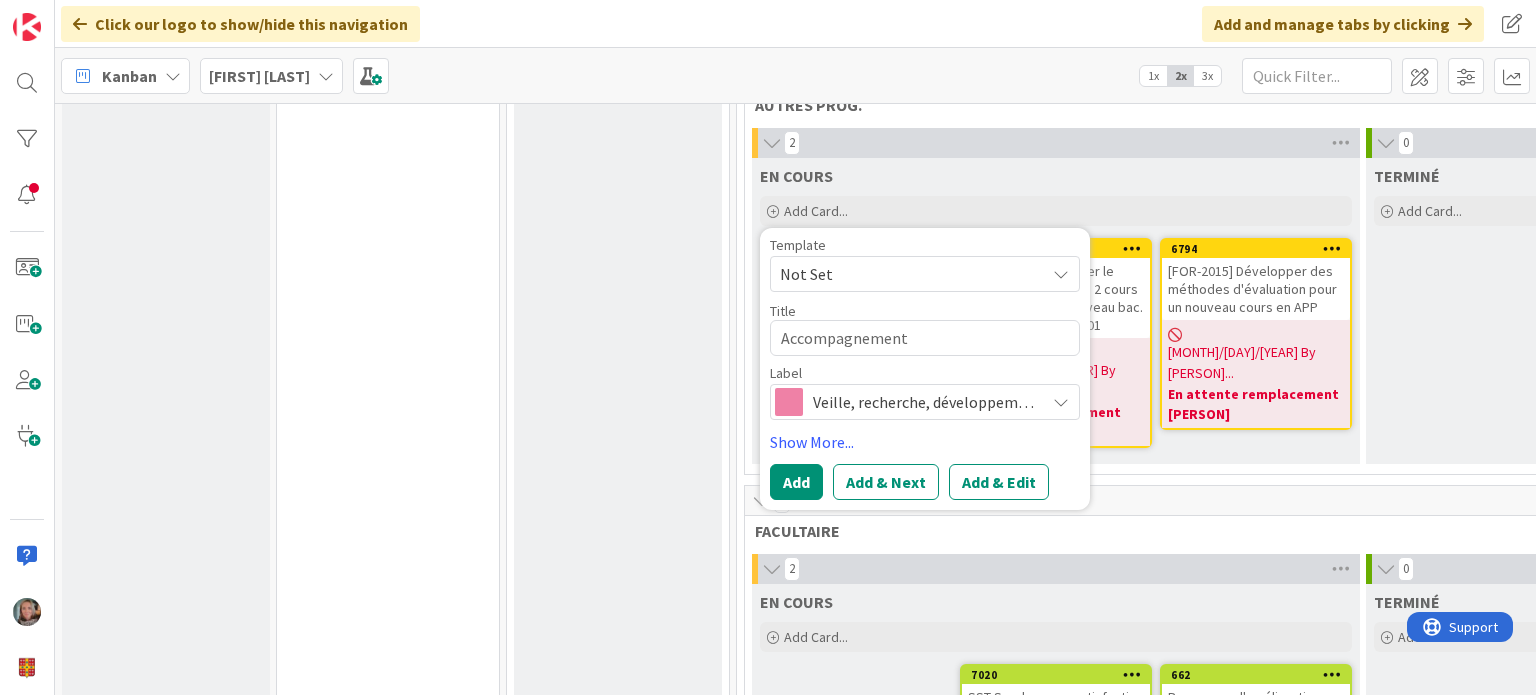 type on "x" 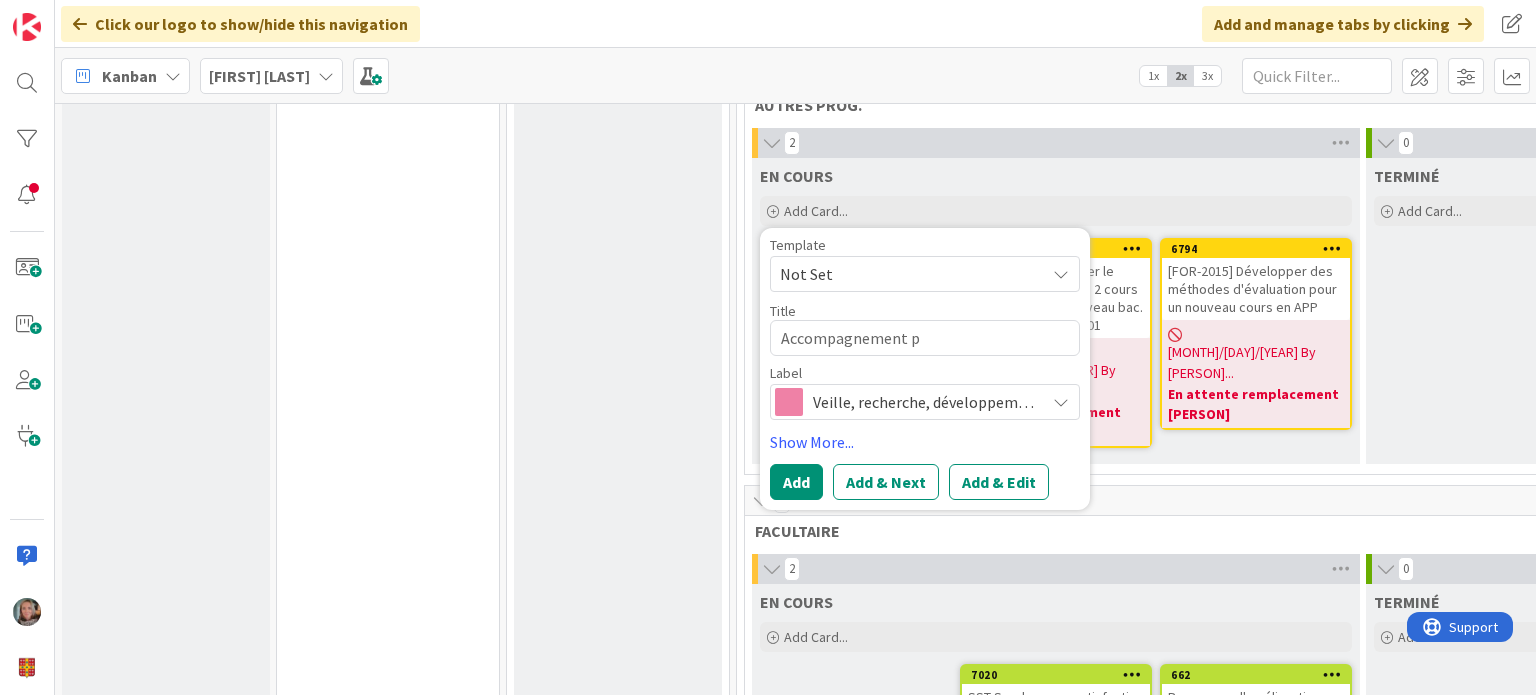 type on "x" 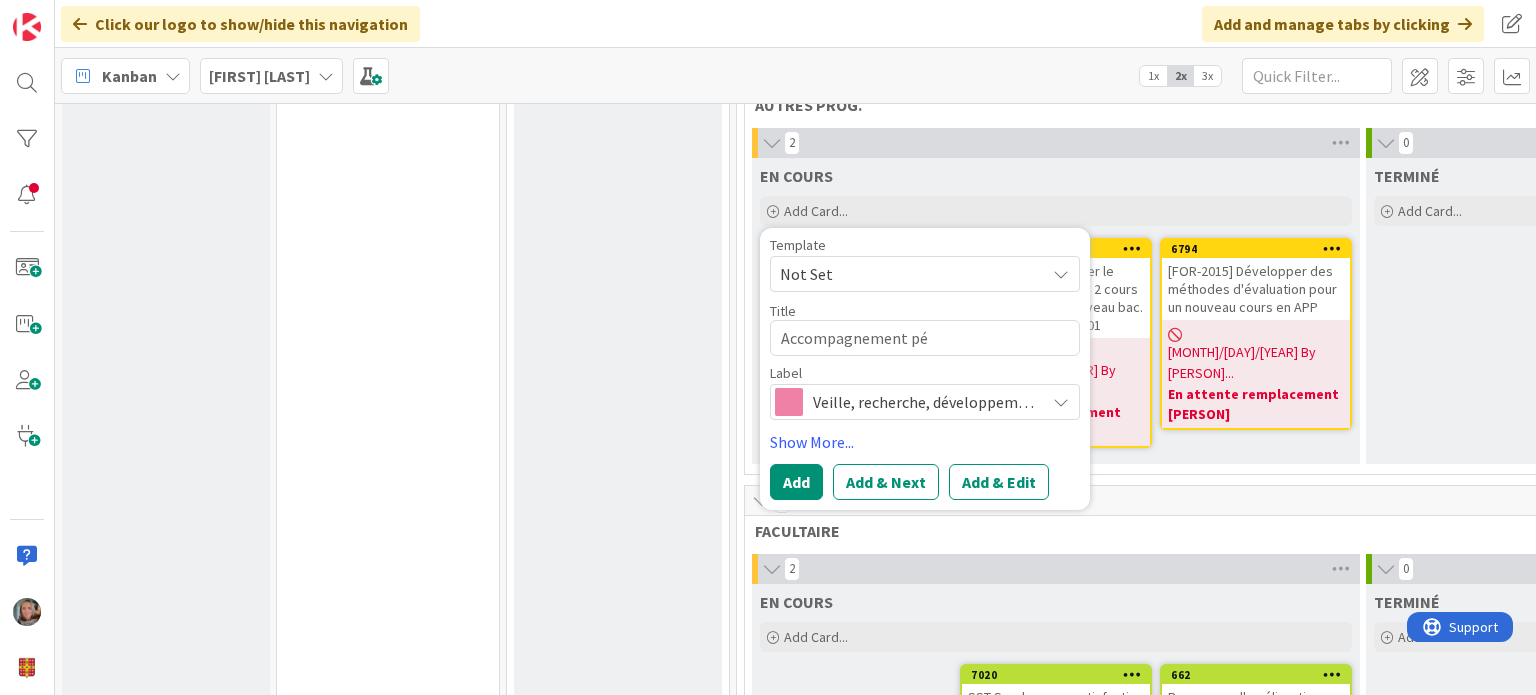type on "x" 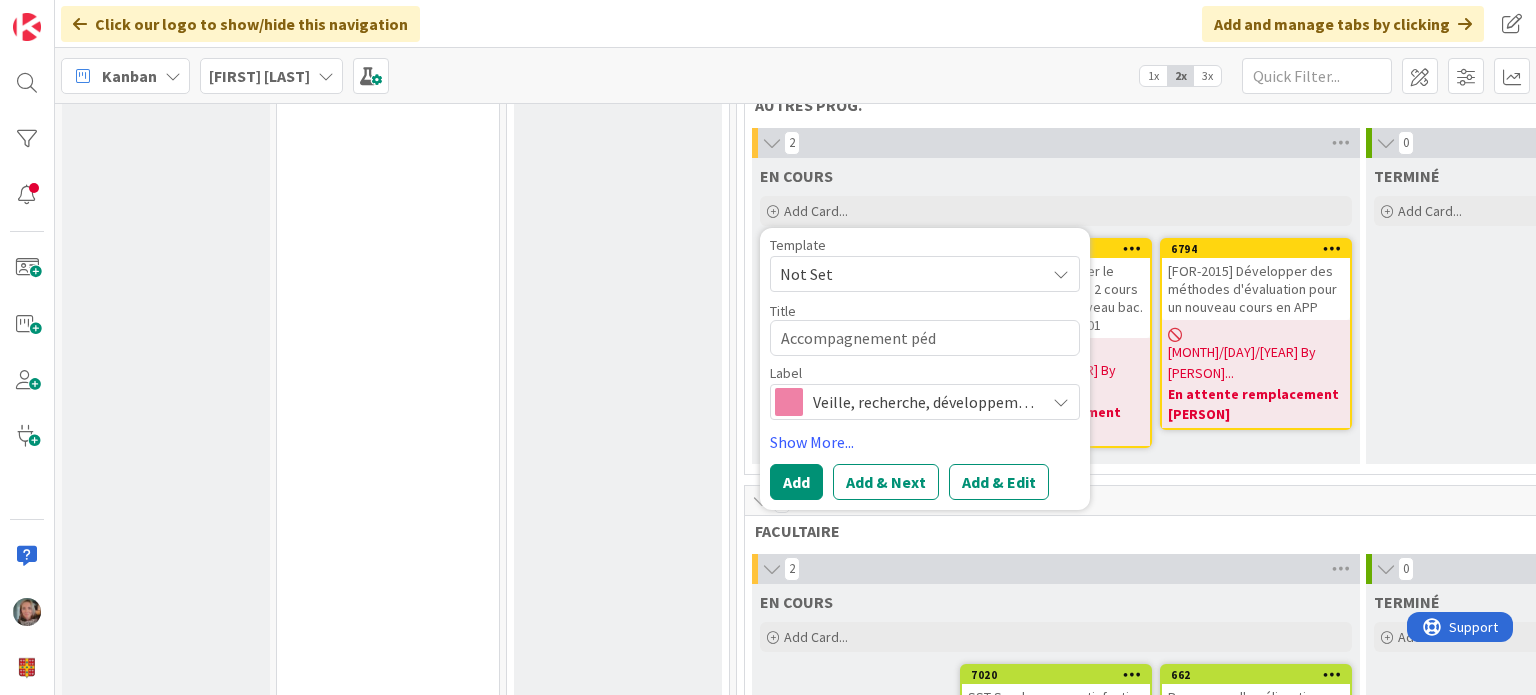 type on "x" 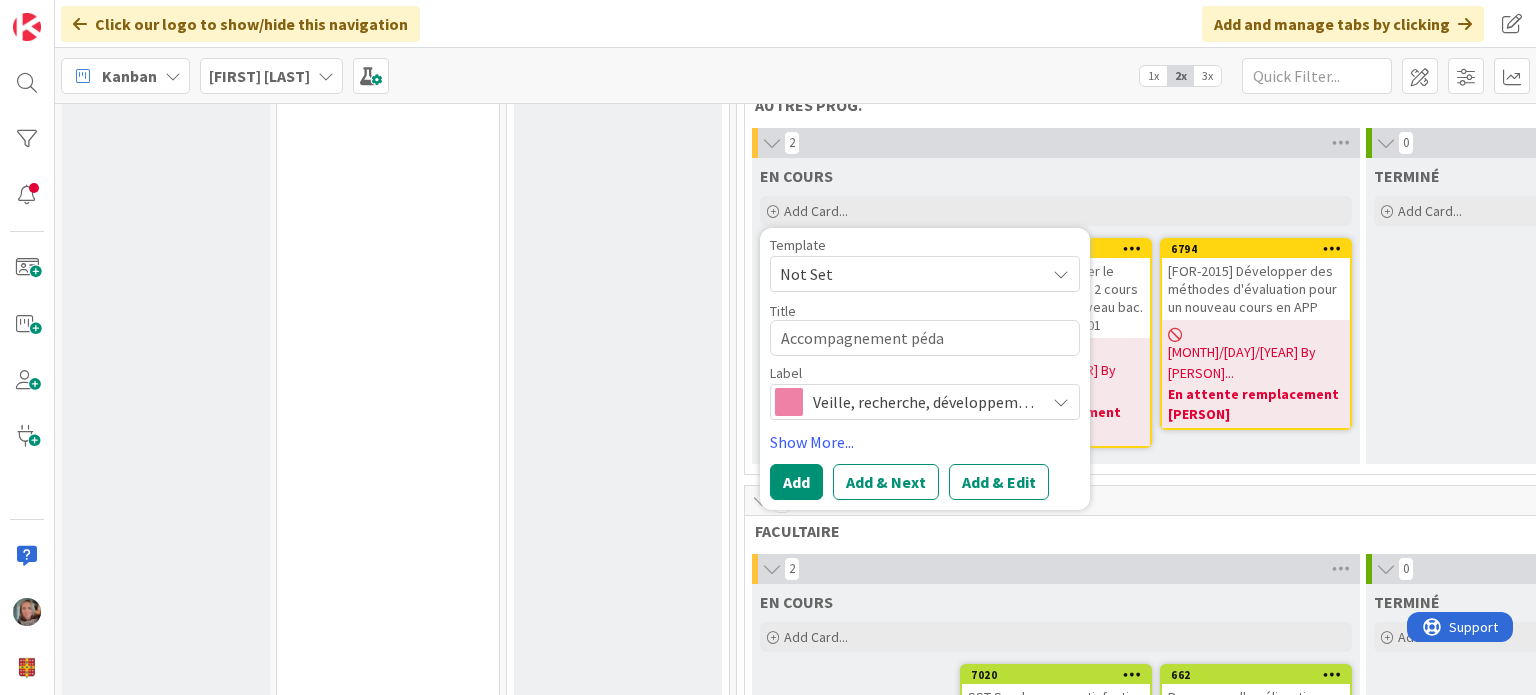 type on "x" 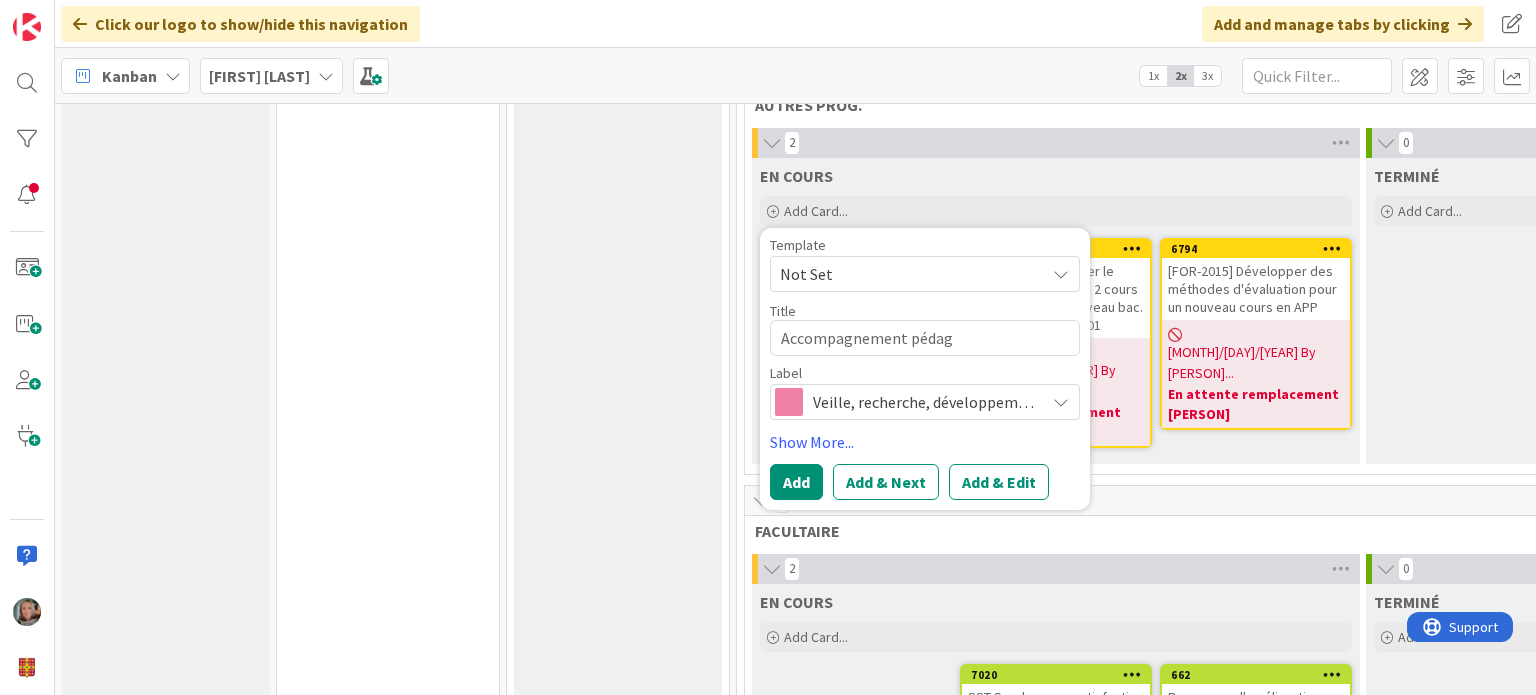 type on "x" 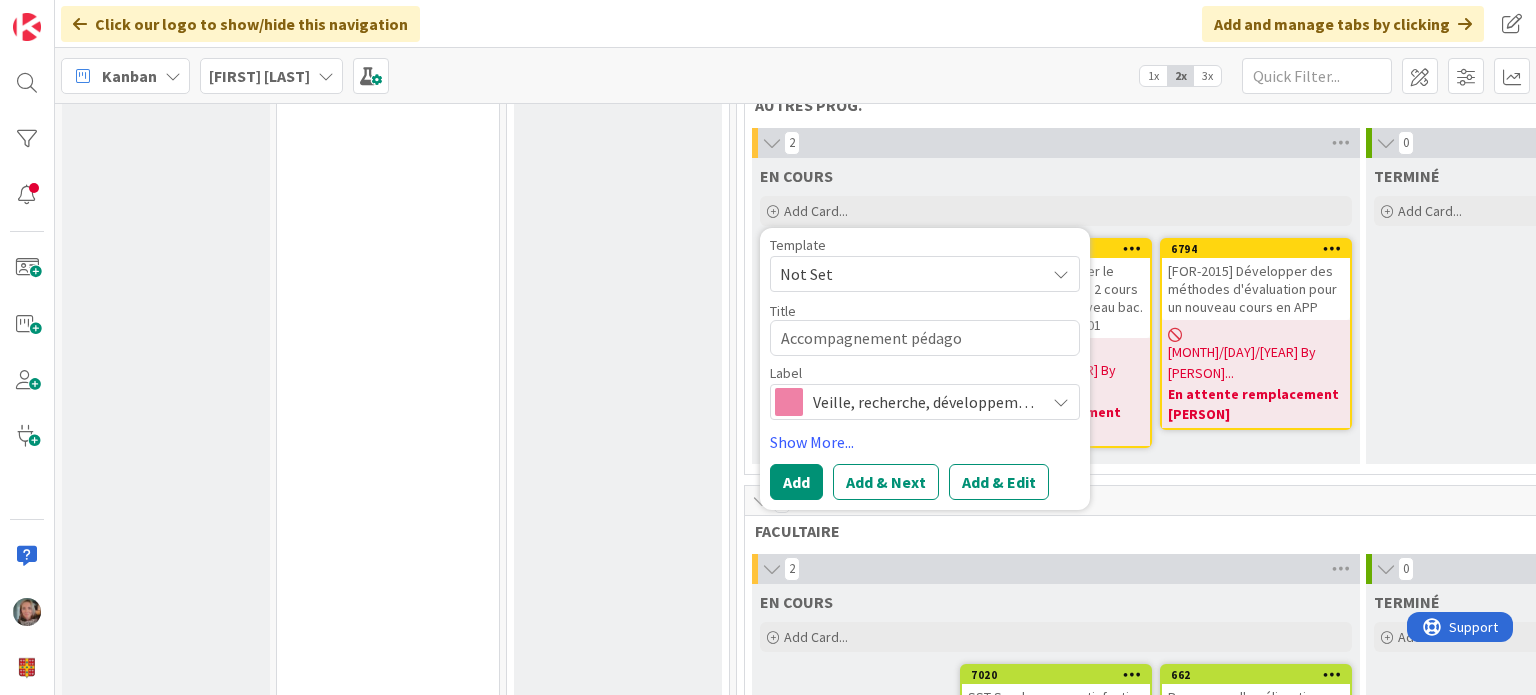 type on "x" 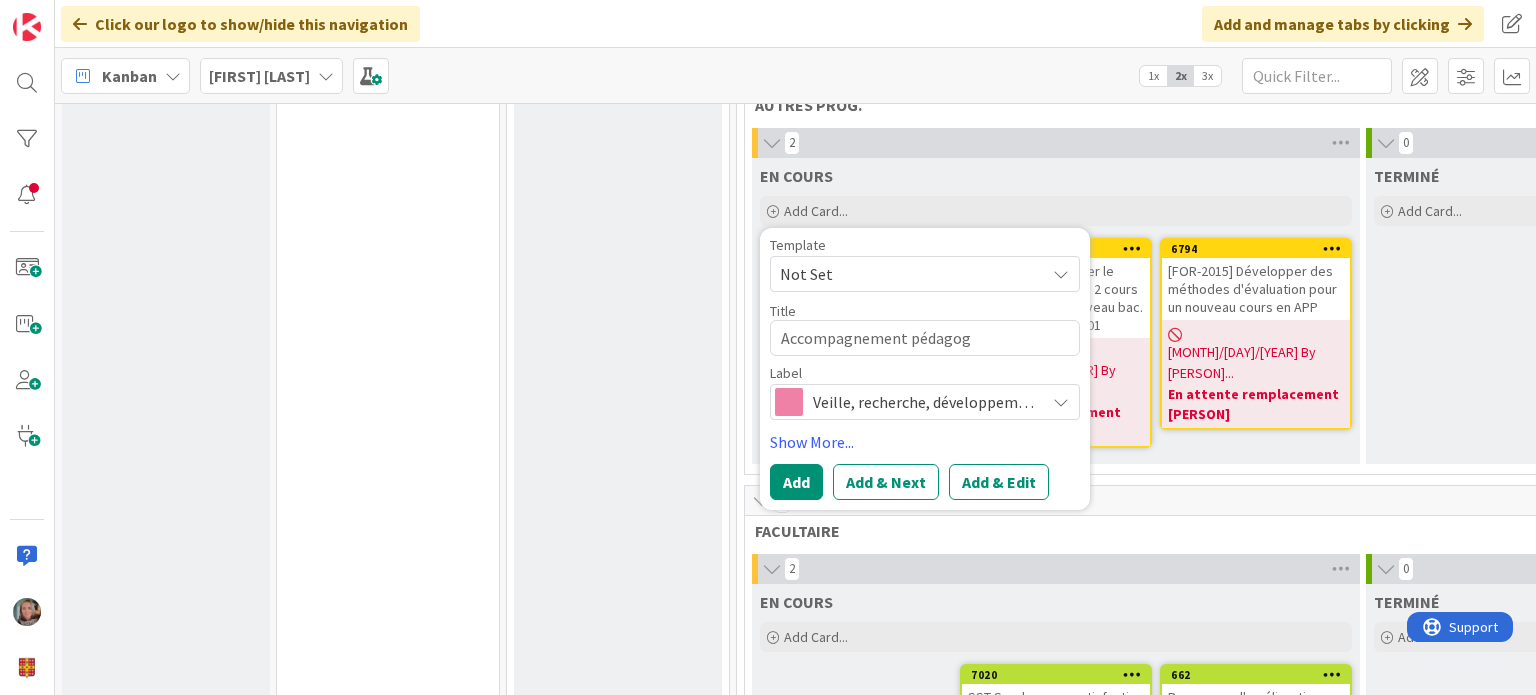 type on "x" 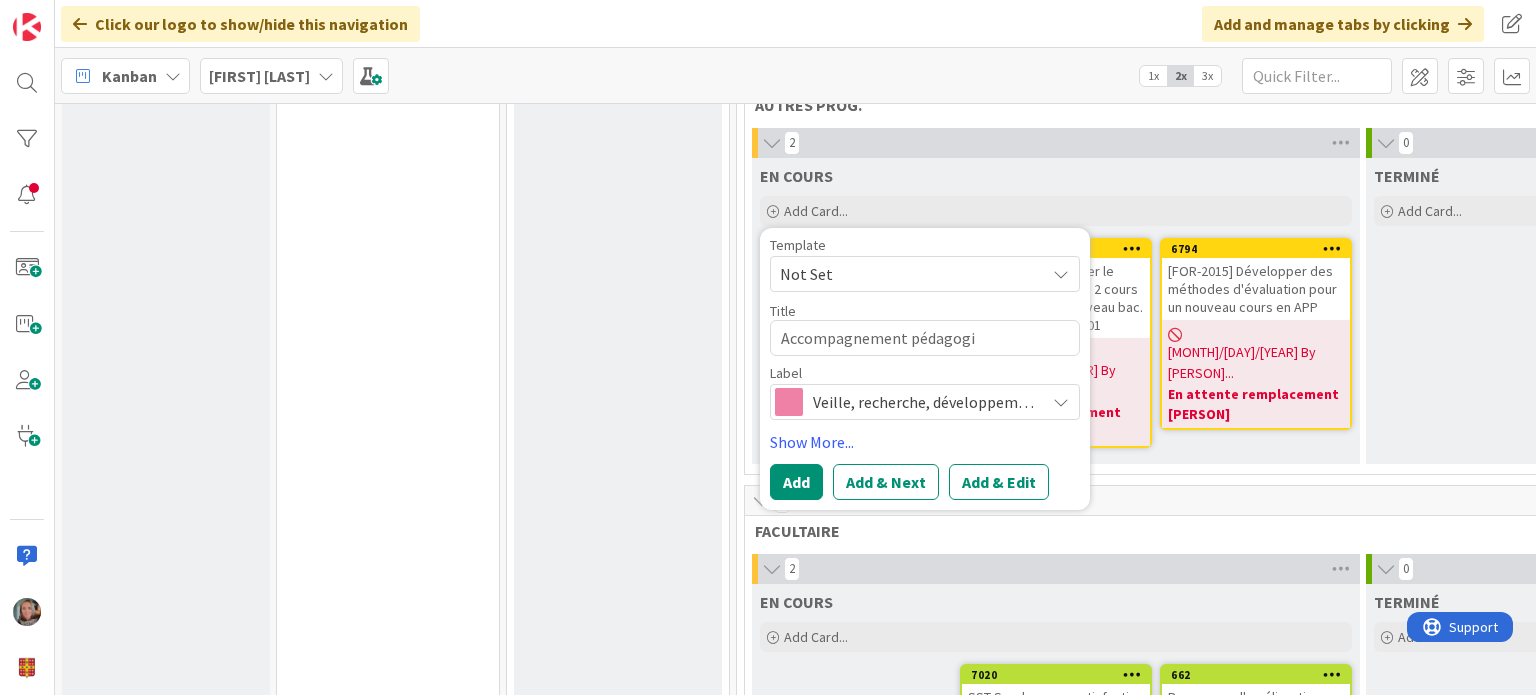 type on "x" 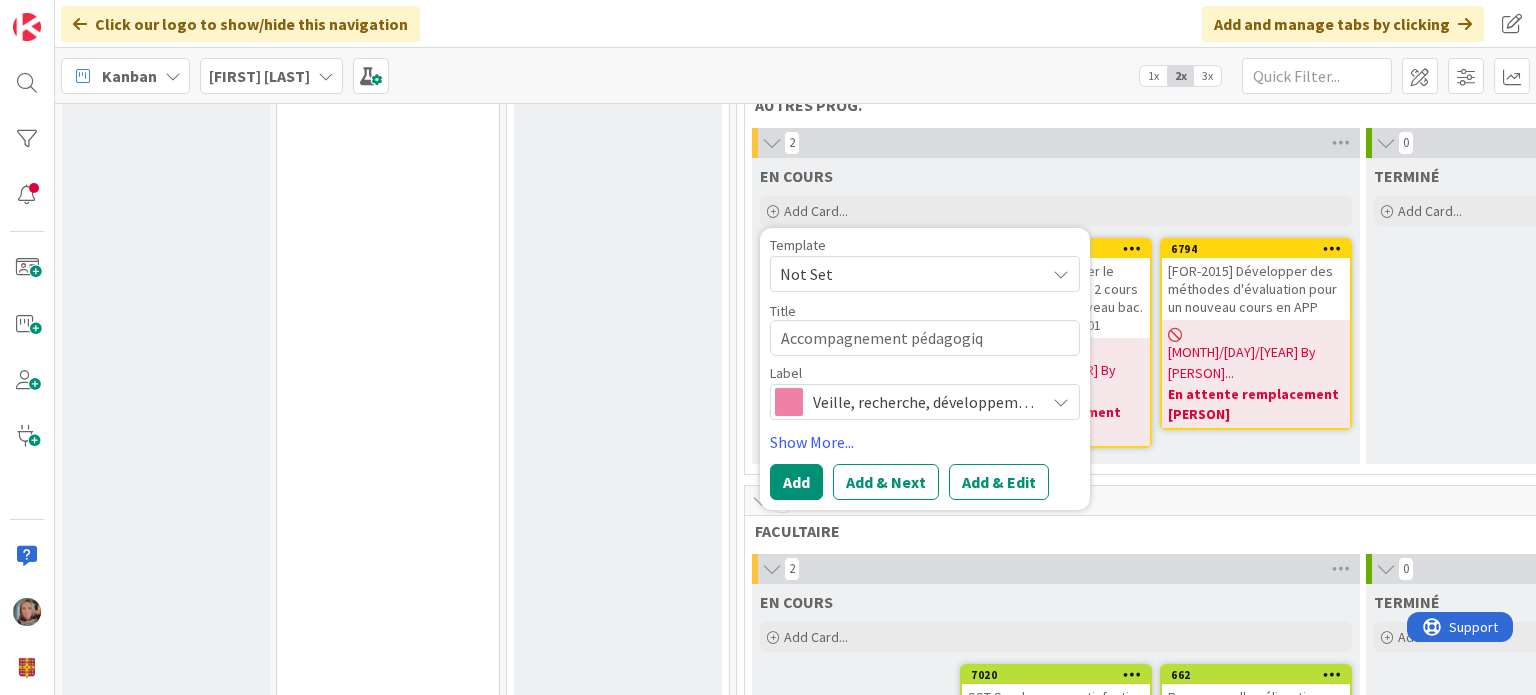 type on "x" 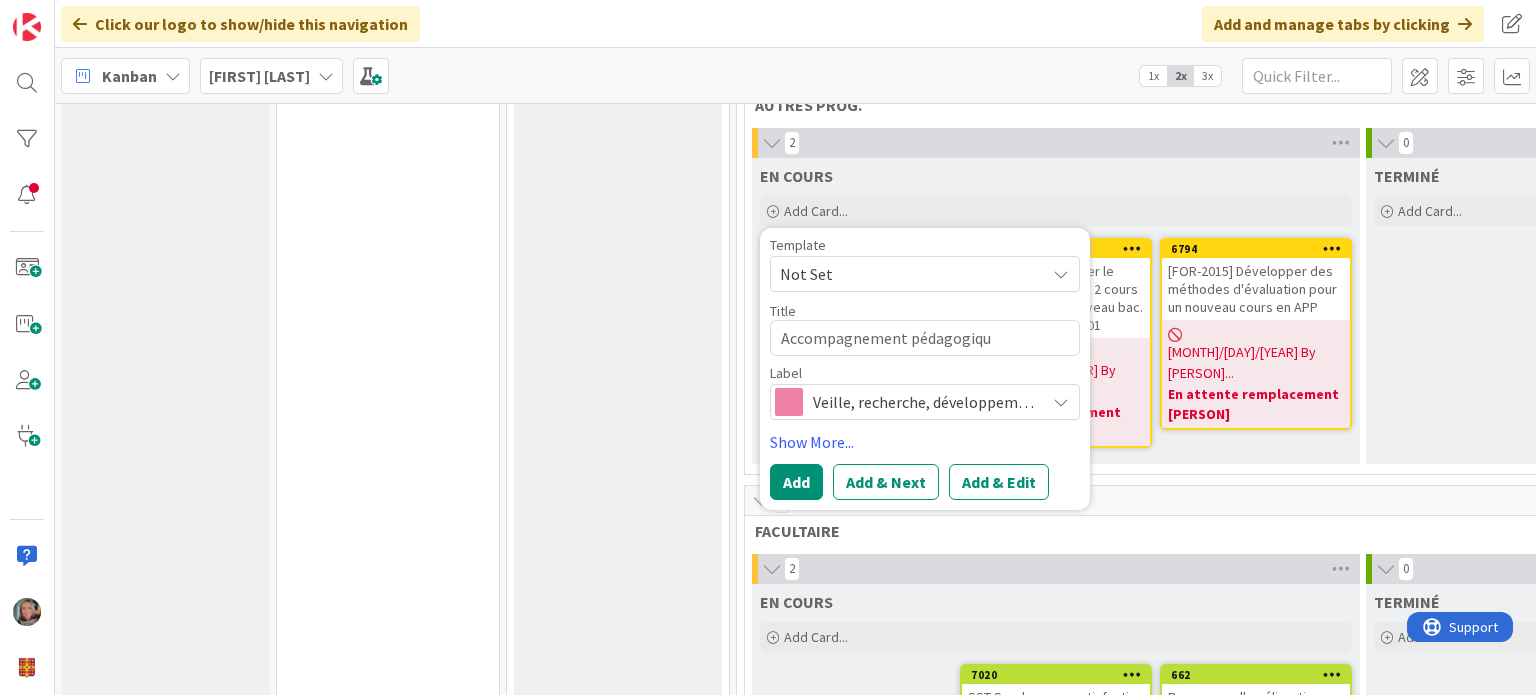 type on "x" 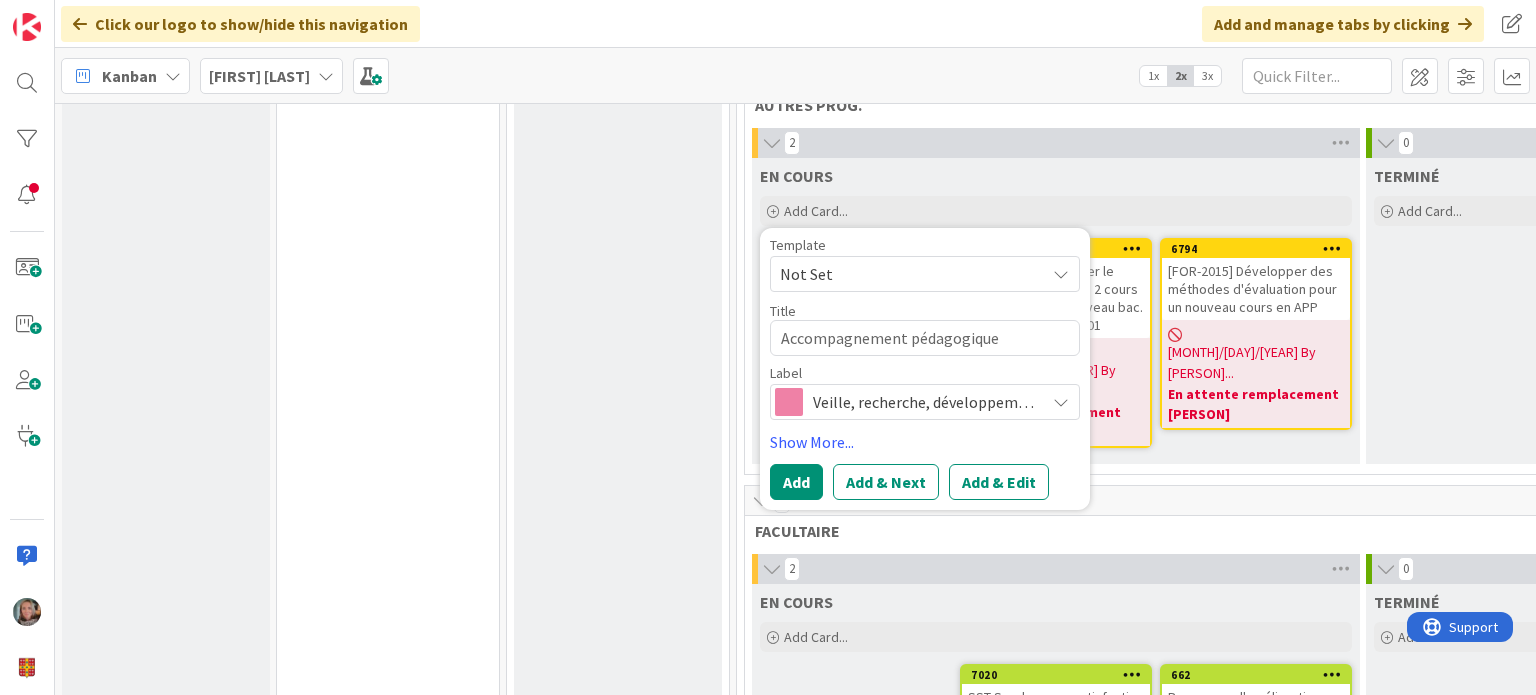 type on "x" 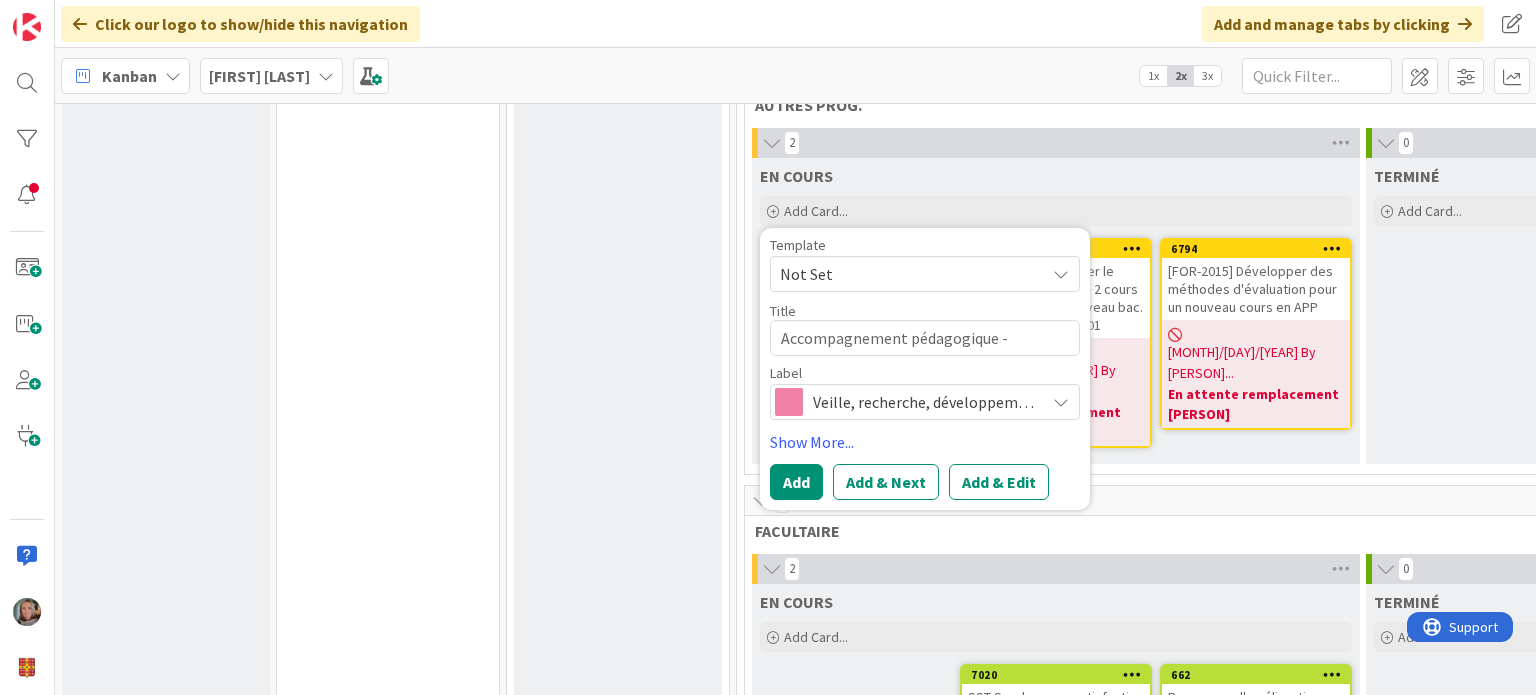 type on "x" 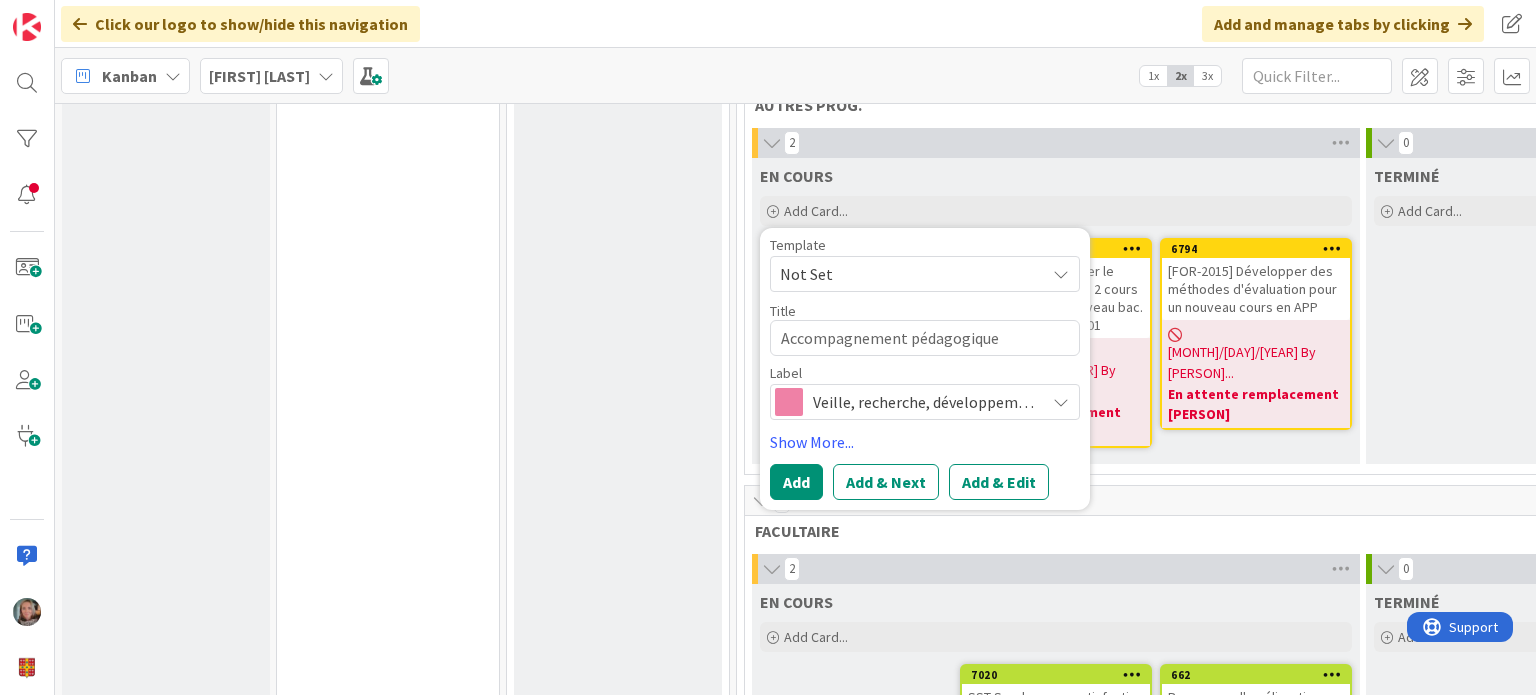 type on "x" 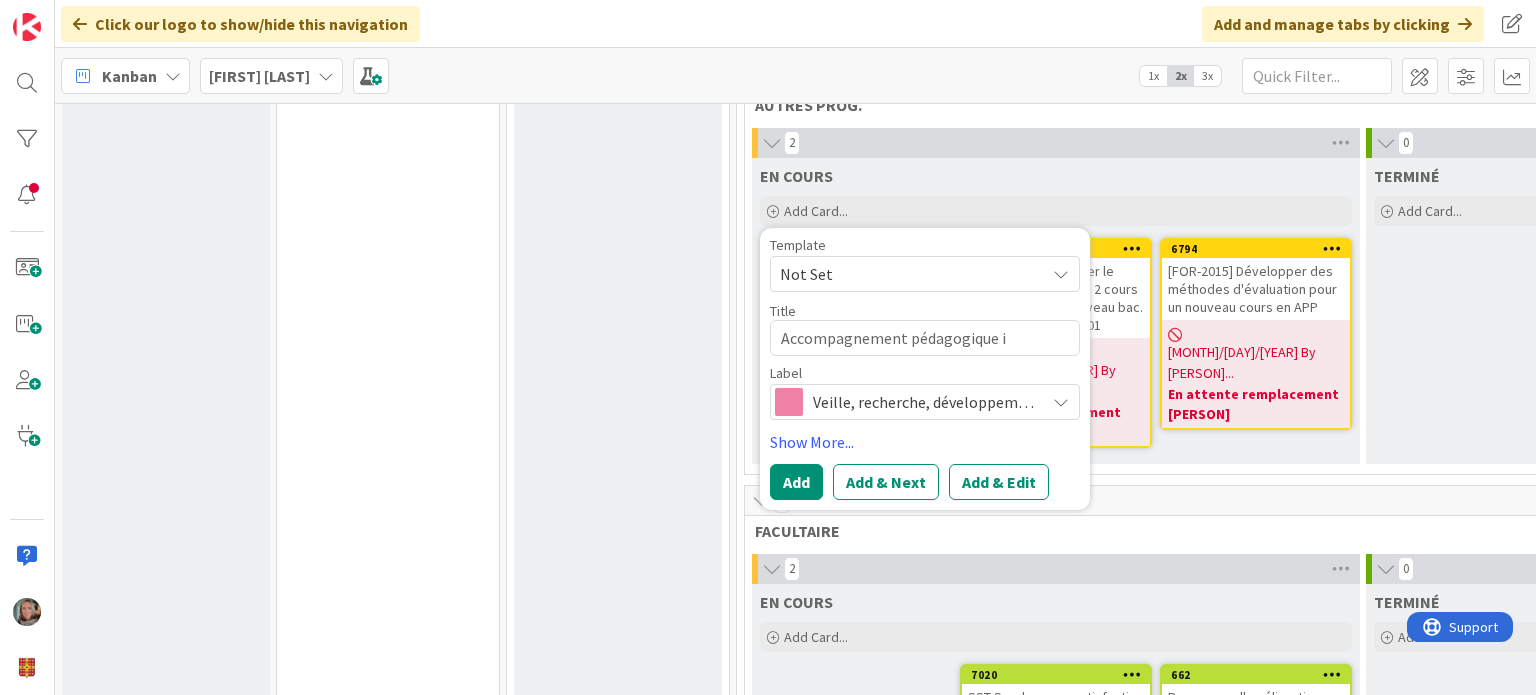 type on "x" 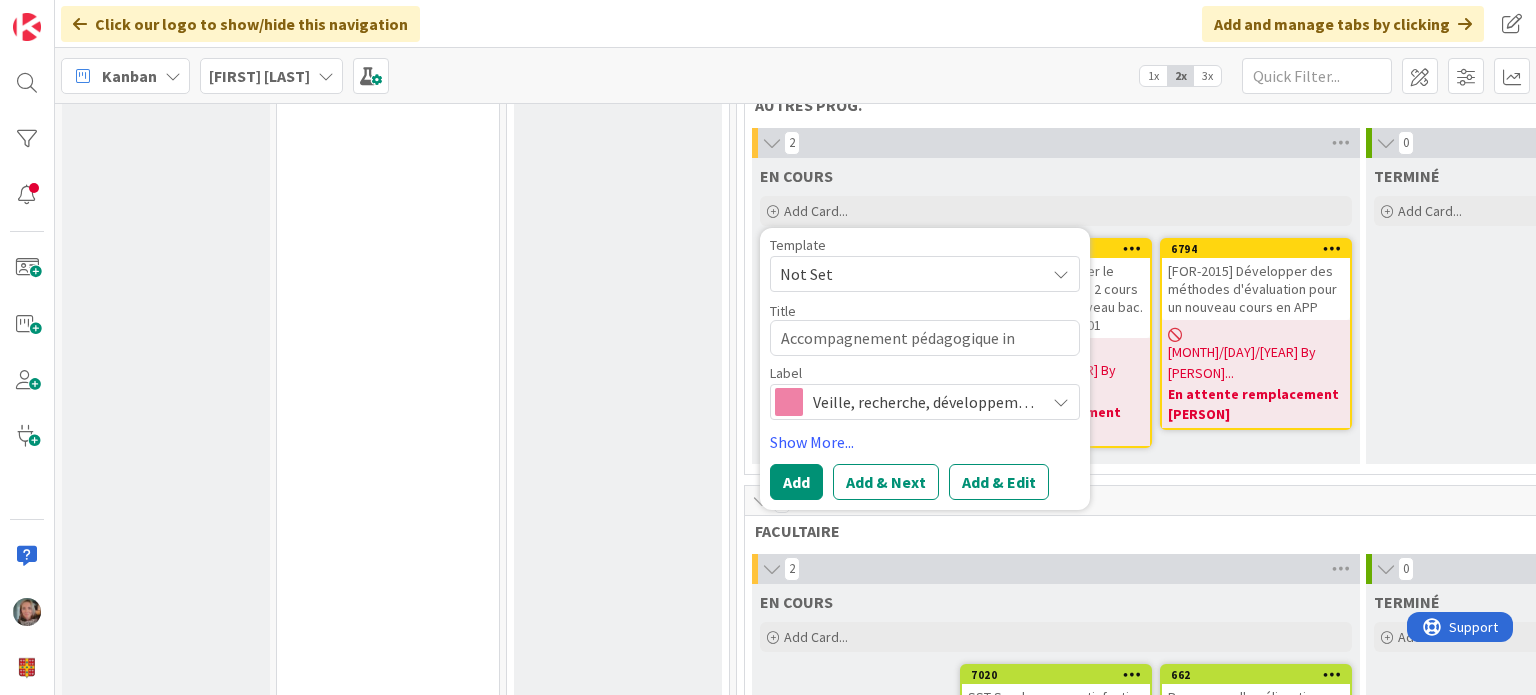 type on "x" 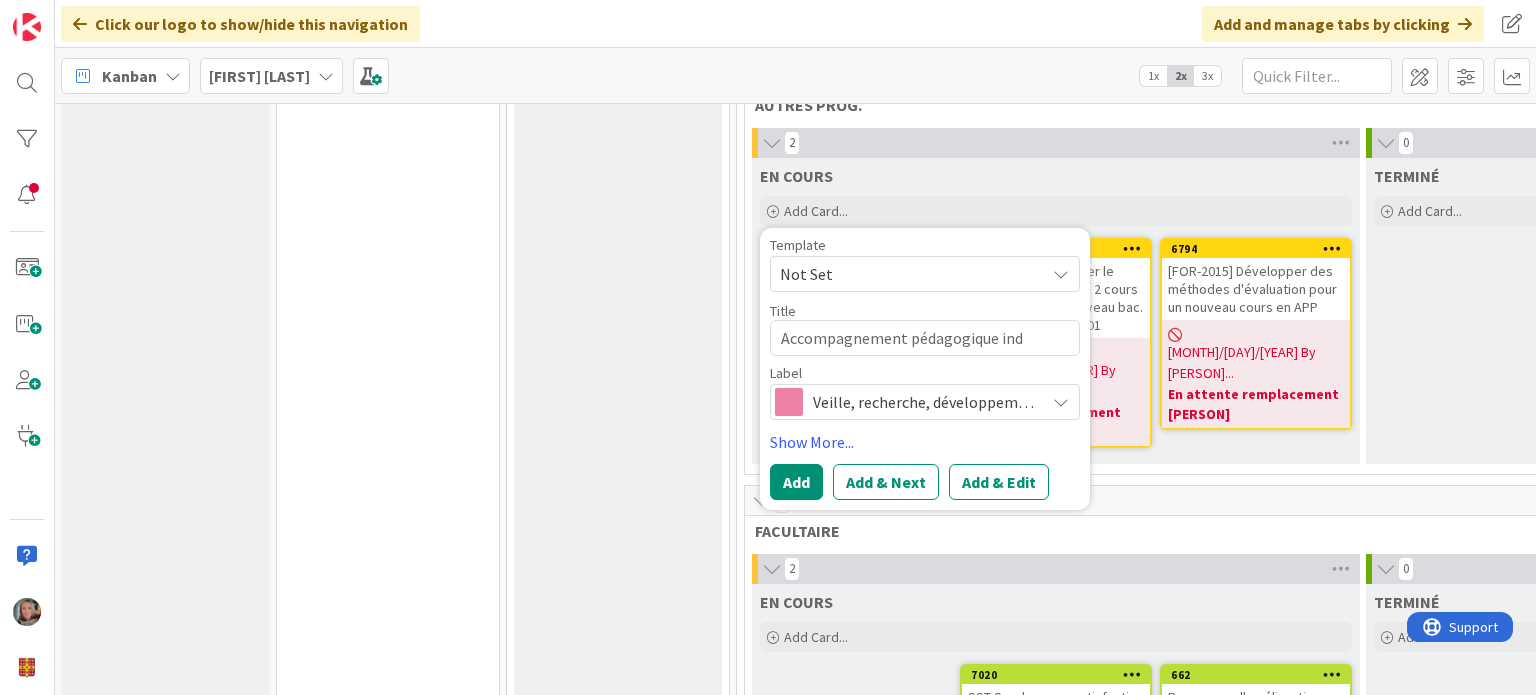 type on "x" 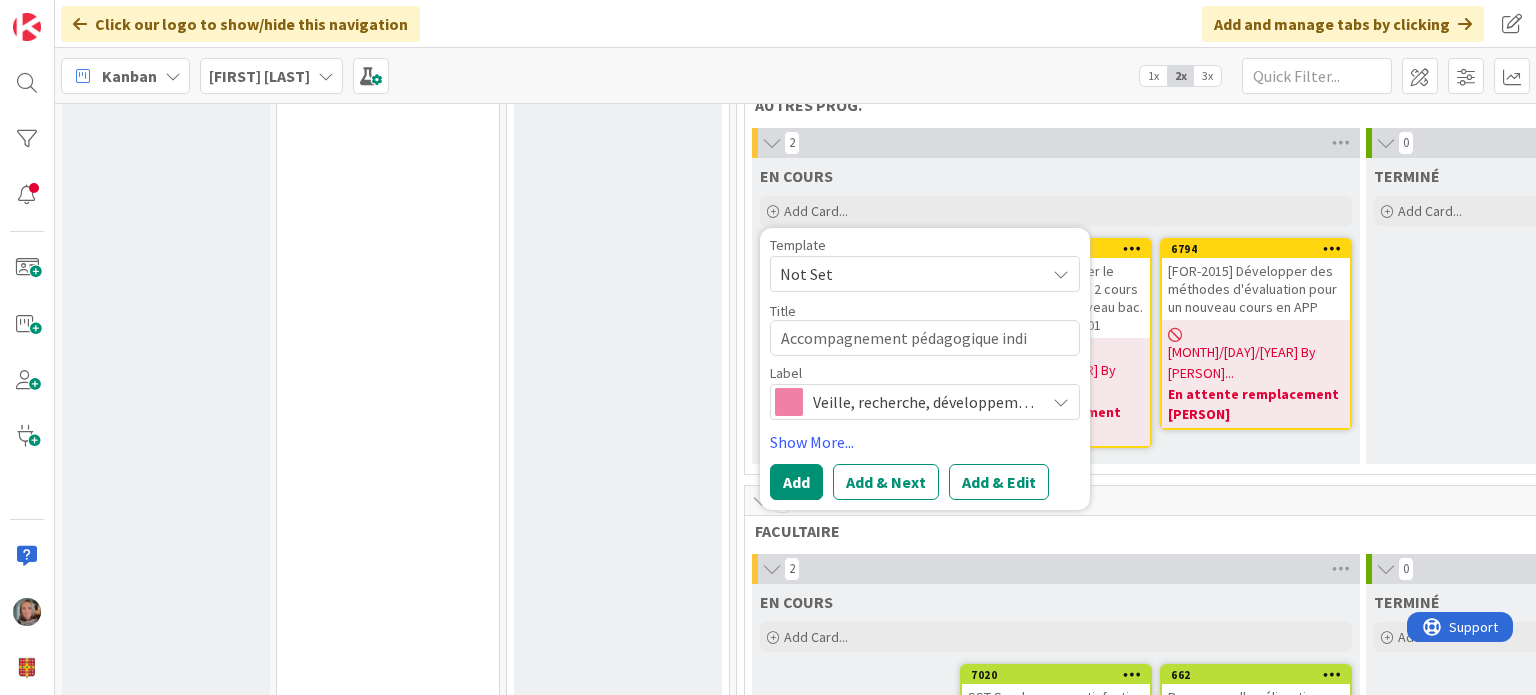 type on "x" 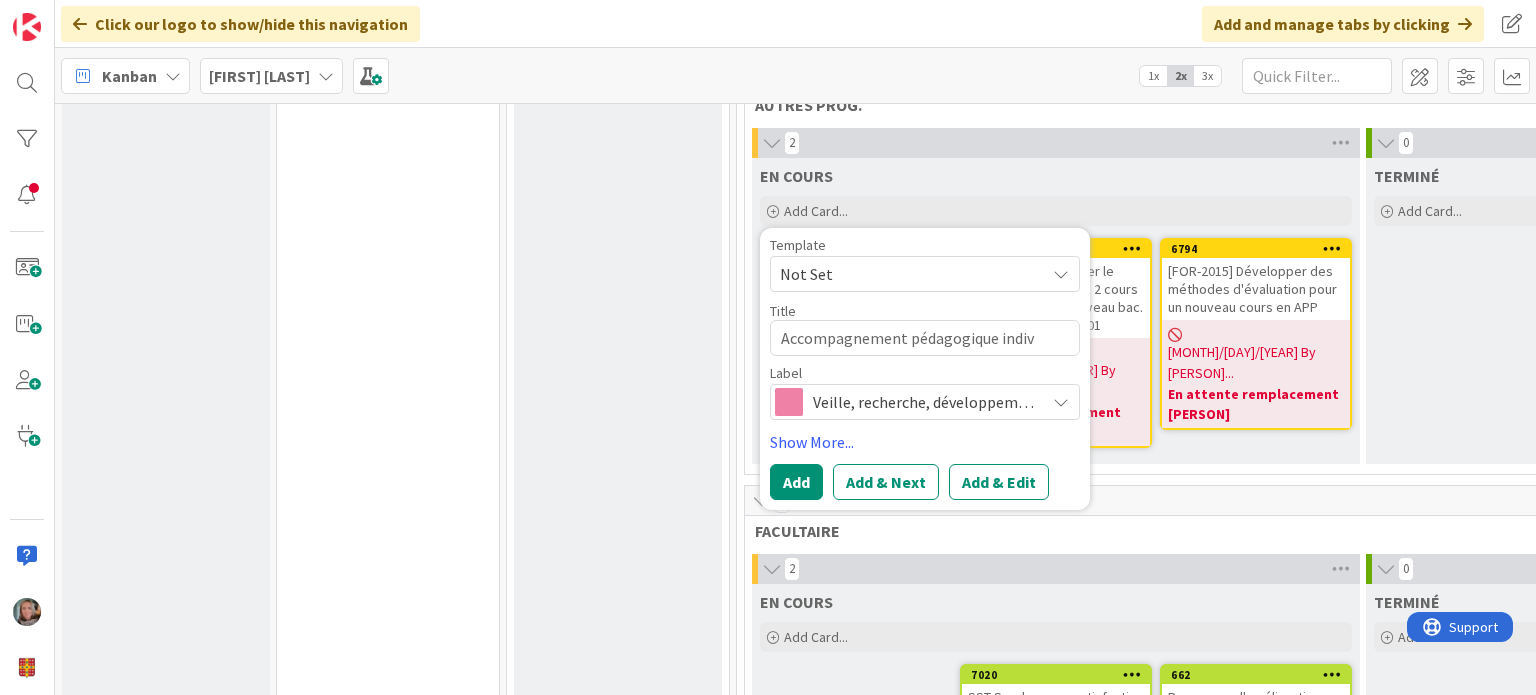 type on "x" 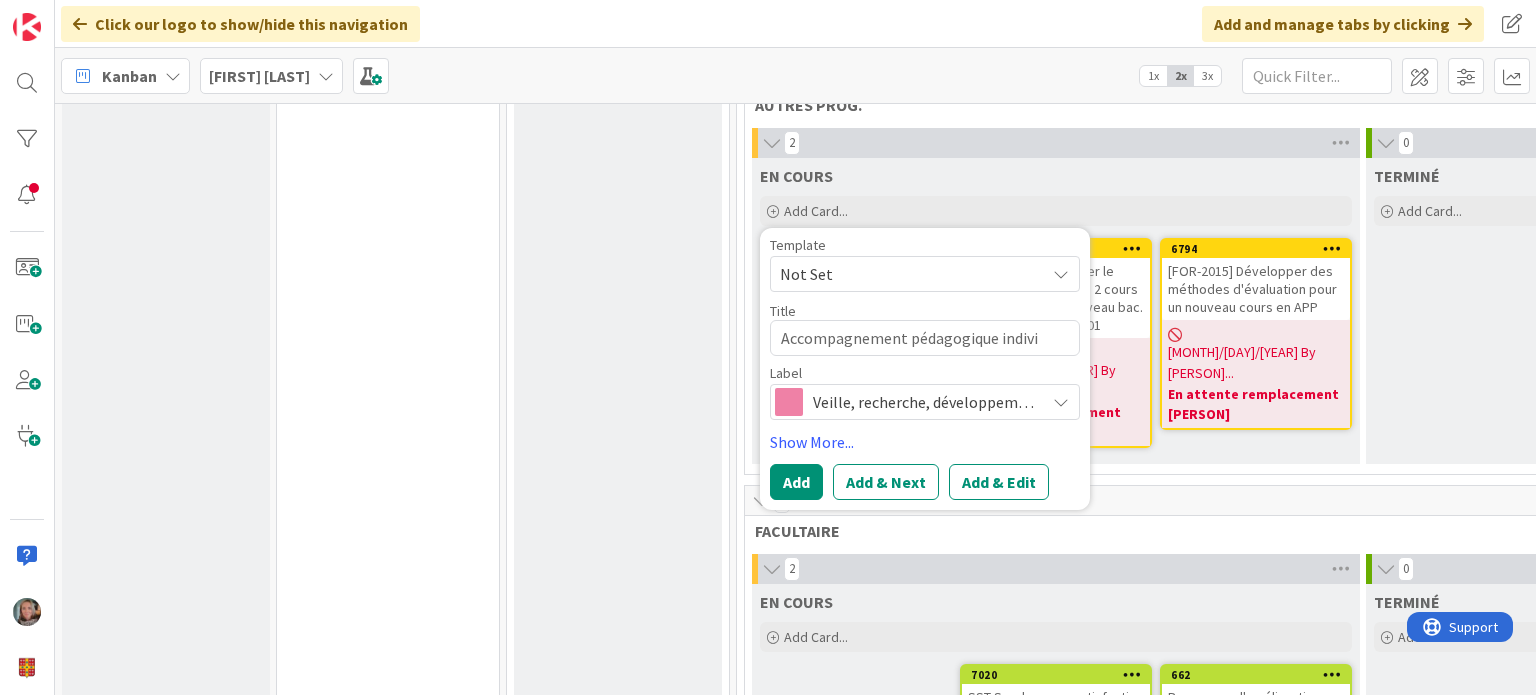 type on "x" 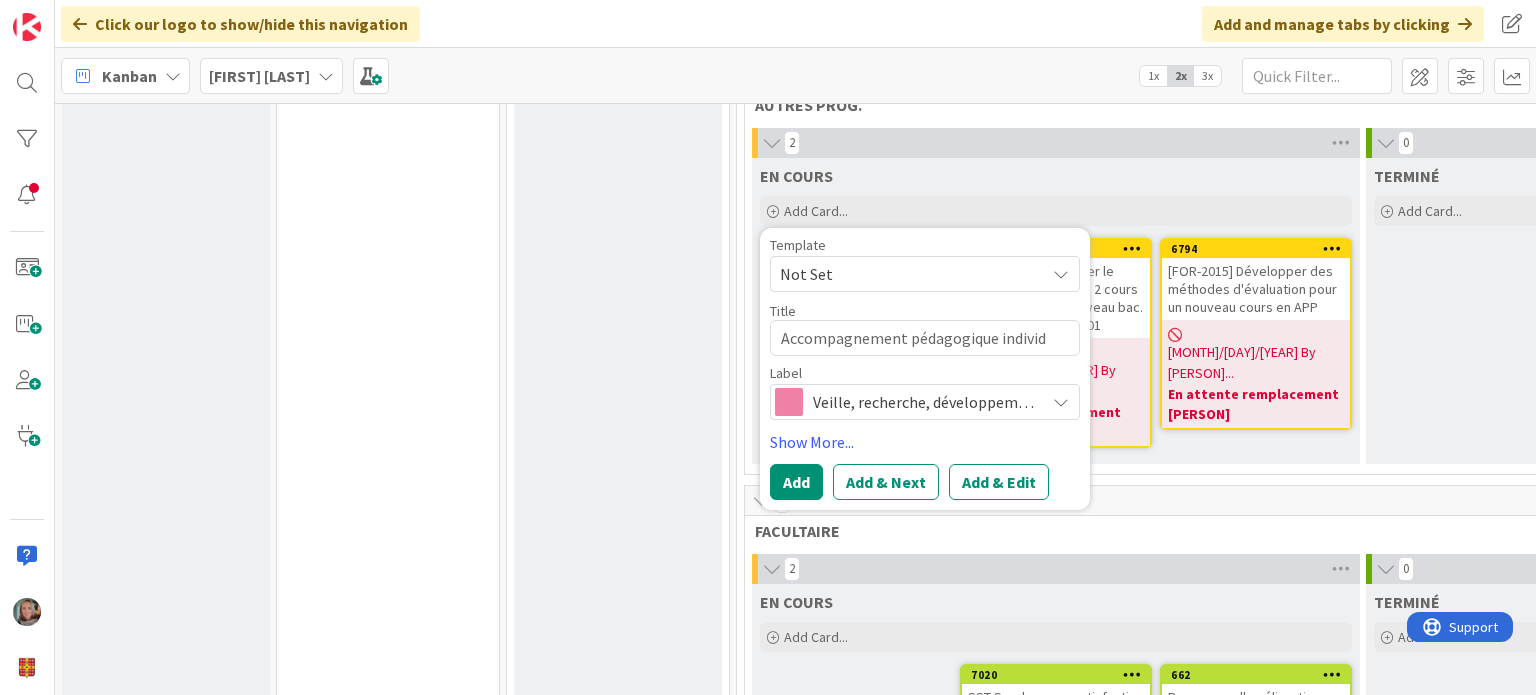 type on "Accompagnement pédagogique individu" 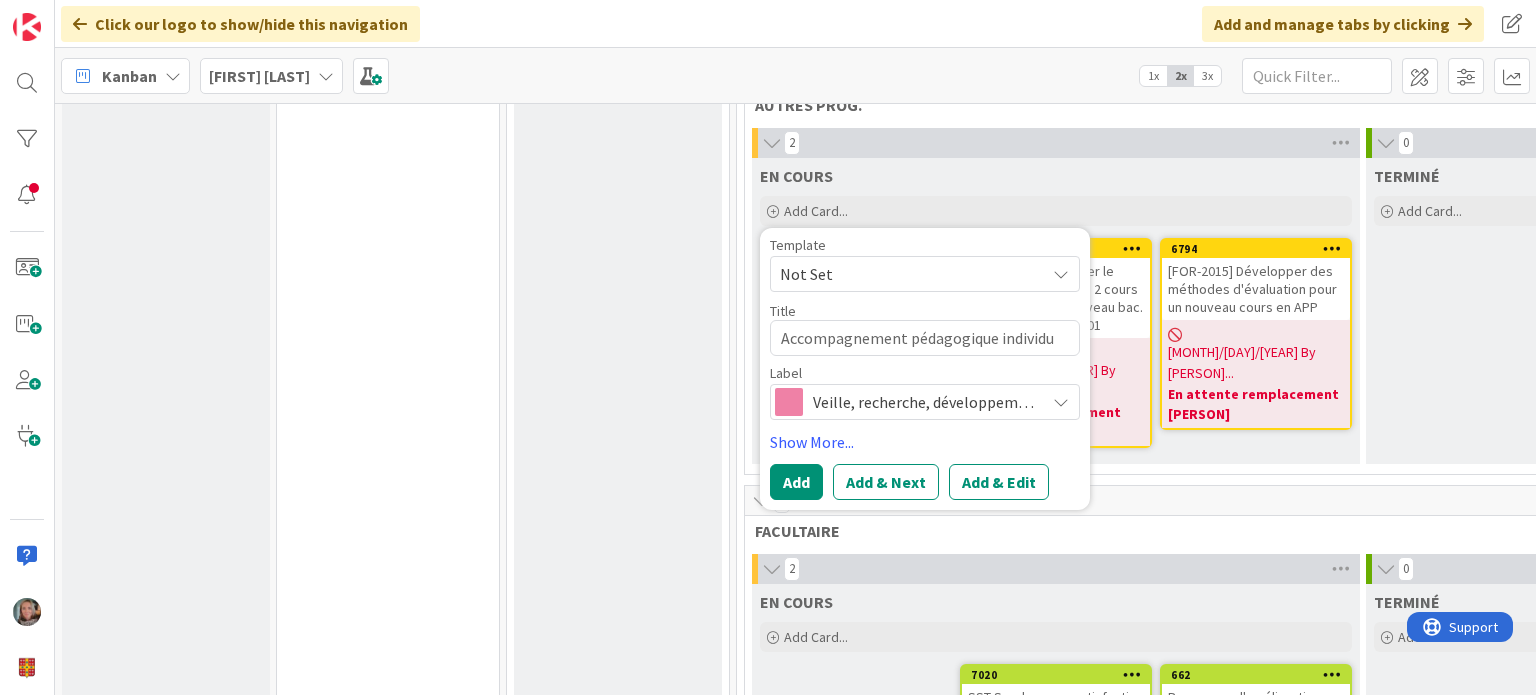 type on "x" 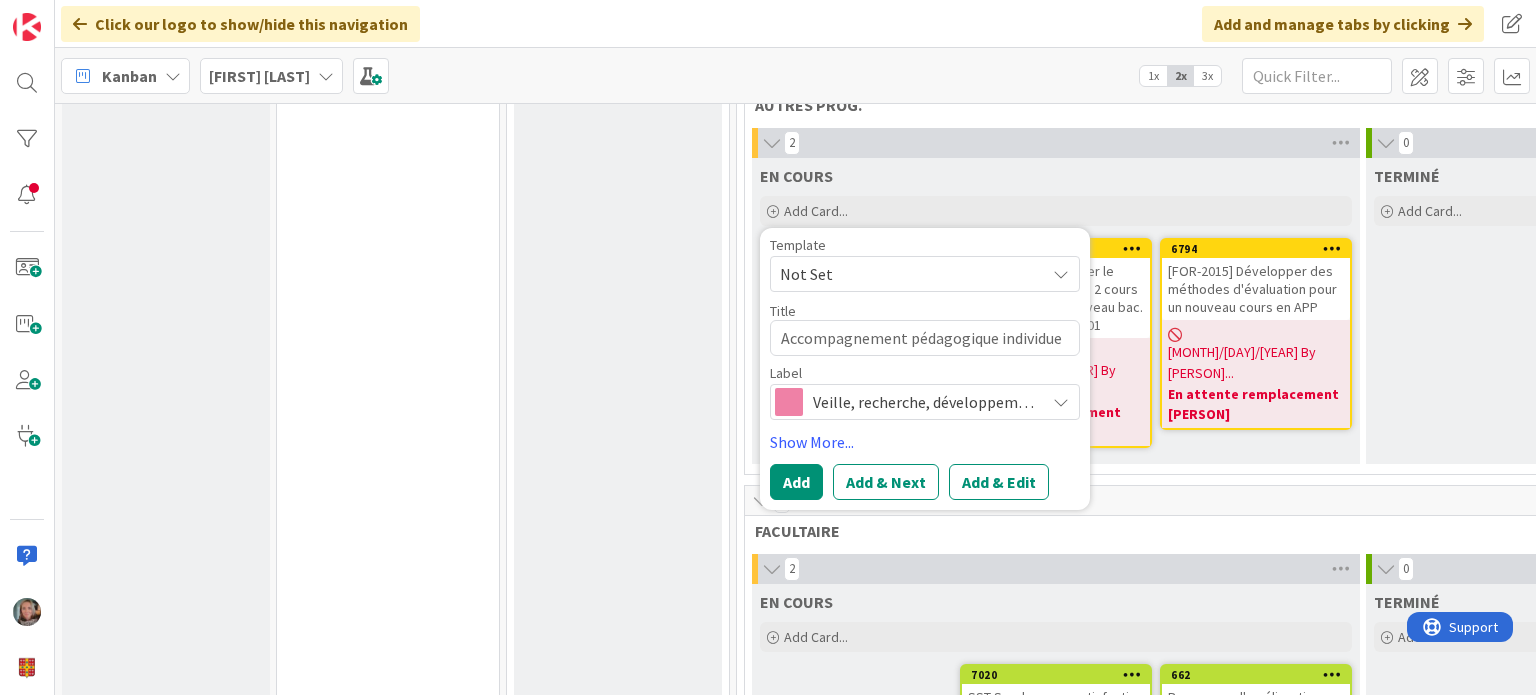 type on "Accompagnement pédagogique individuel" 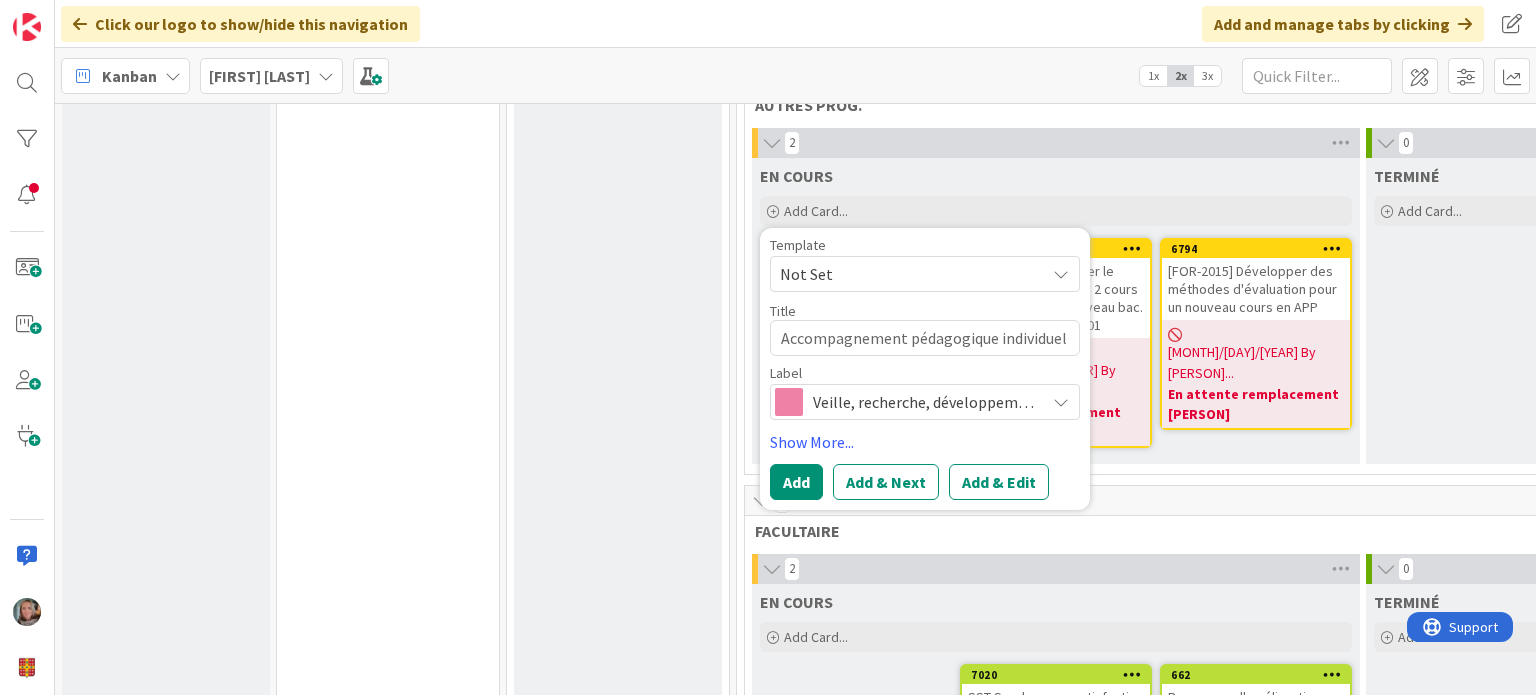 type on "x" 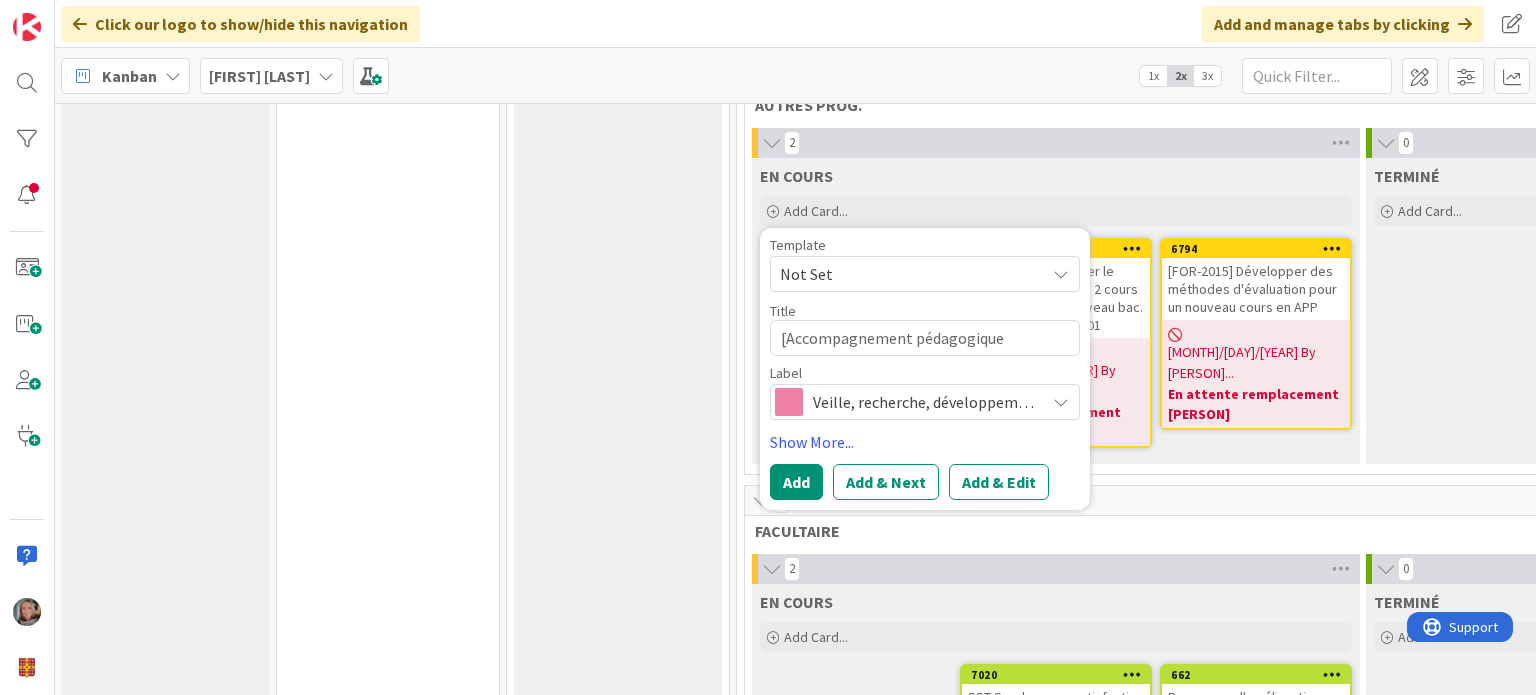 type on "x" 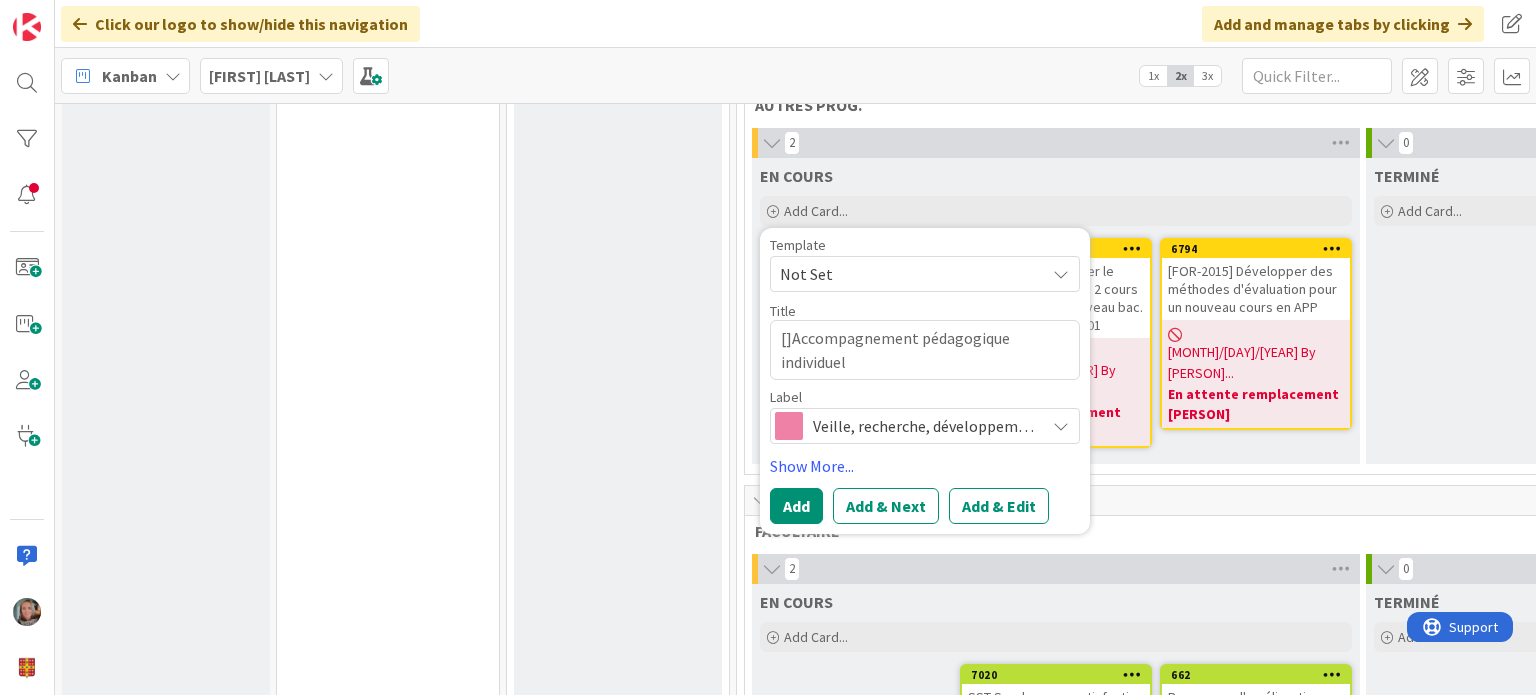 type on "x" 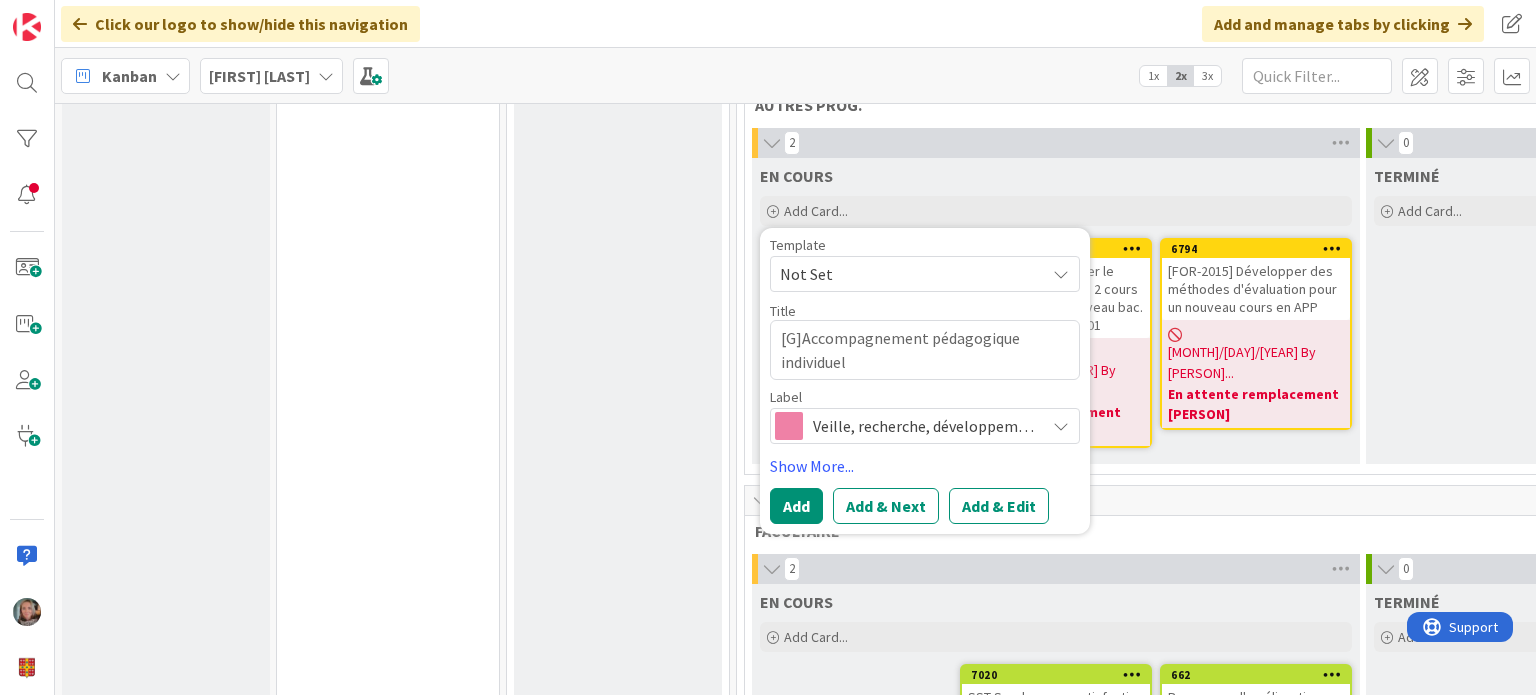 type on "x" 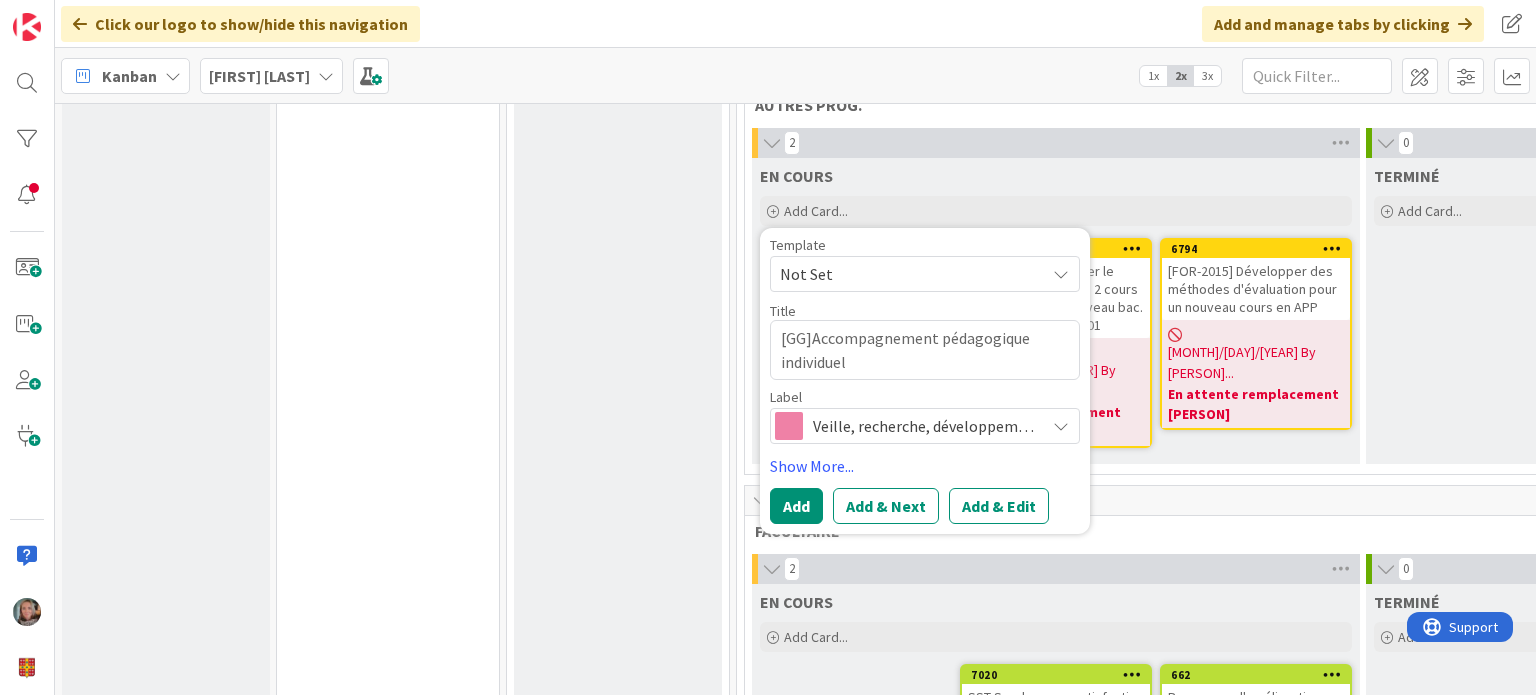 type on "x" 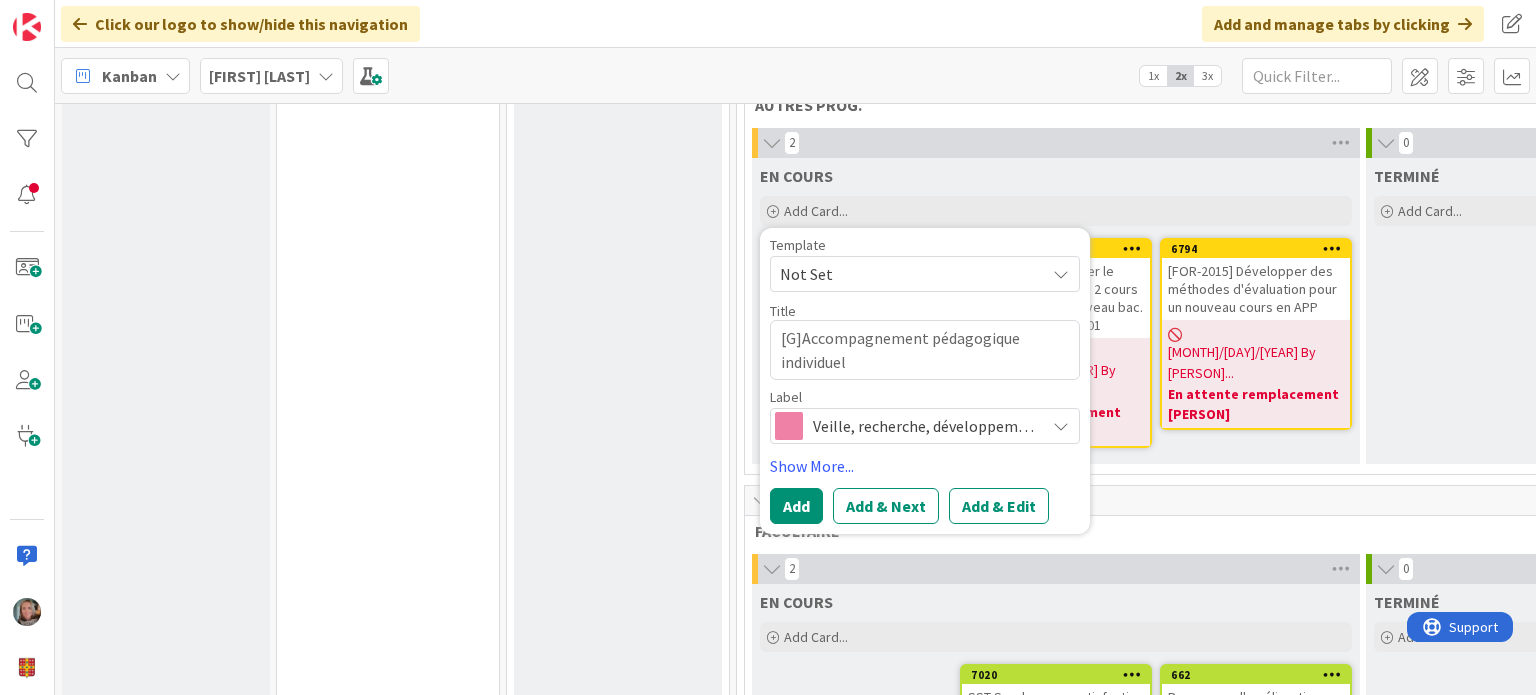 type on "x" 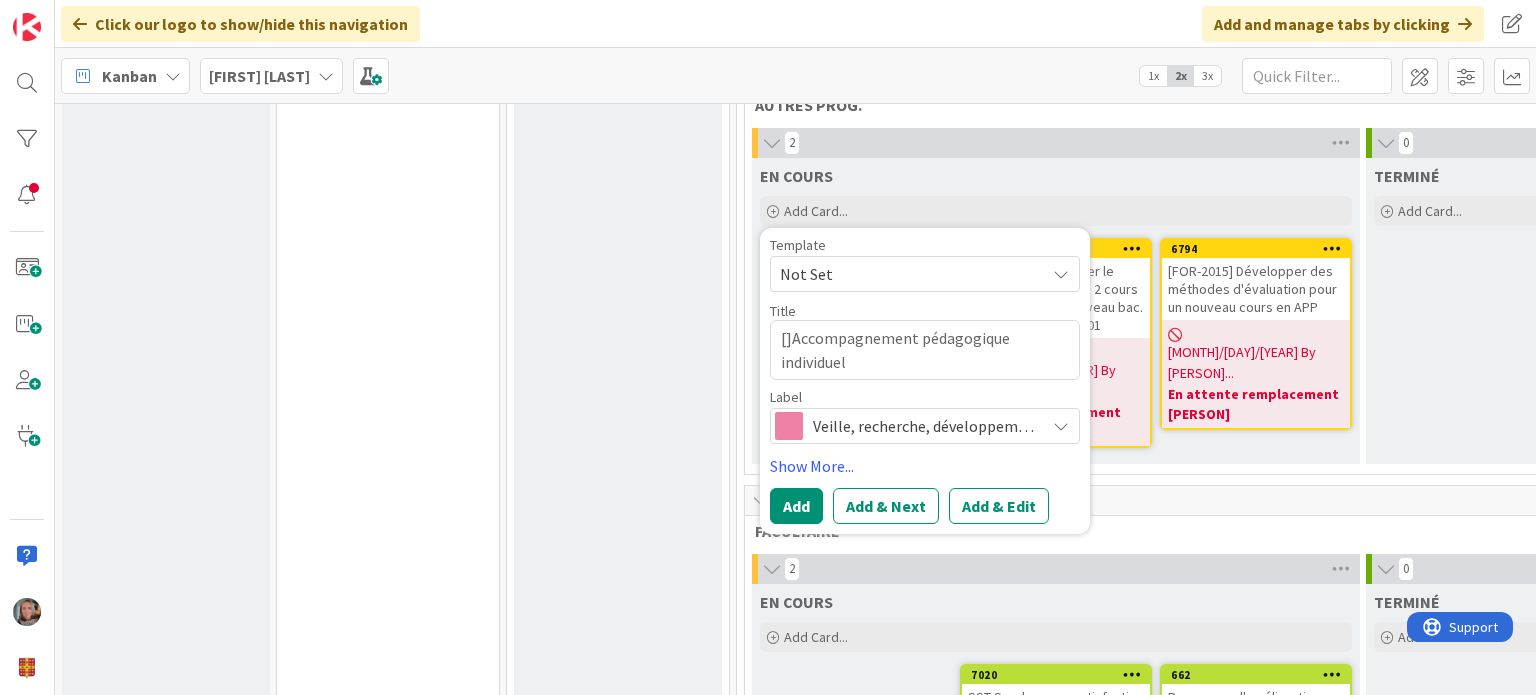 type on "x" 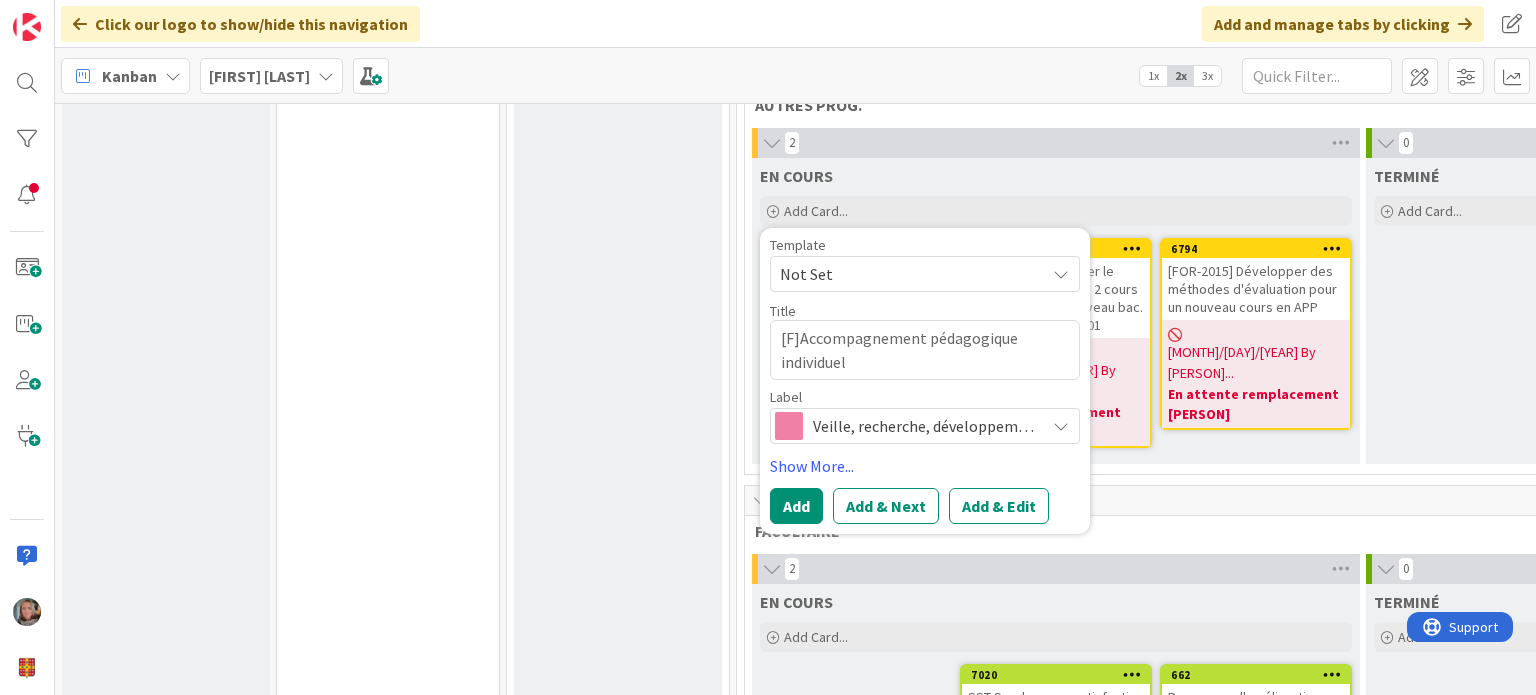 type on "x" 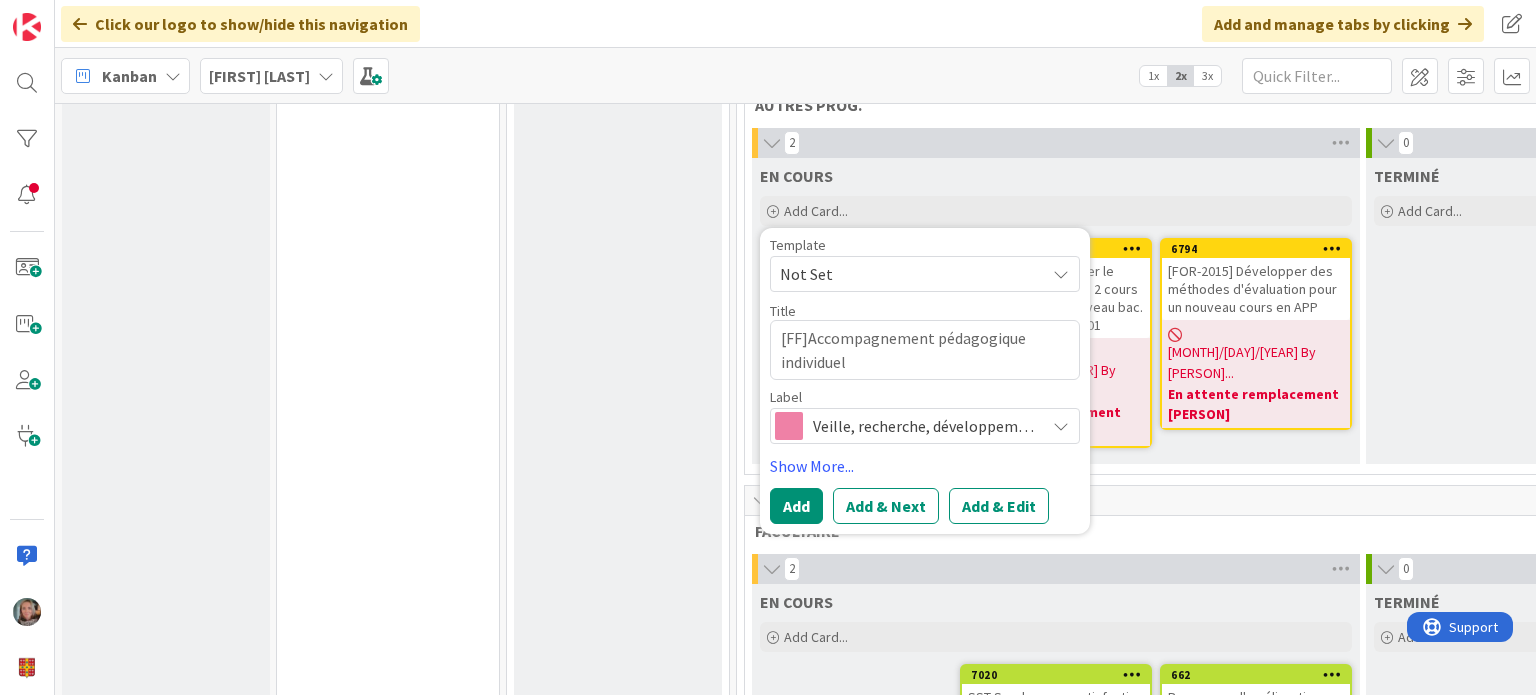 type on "x" 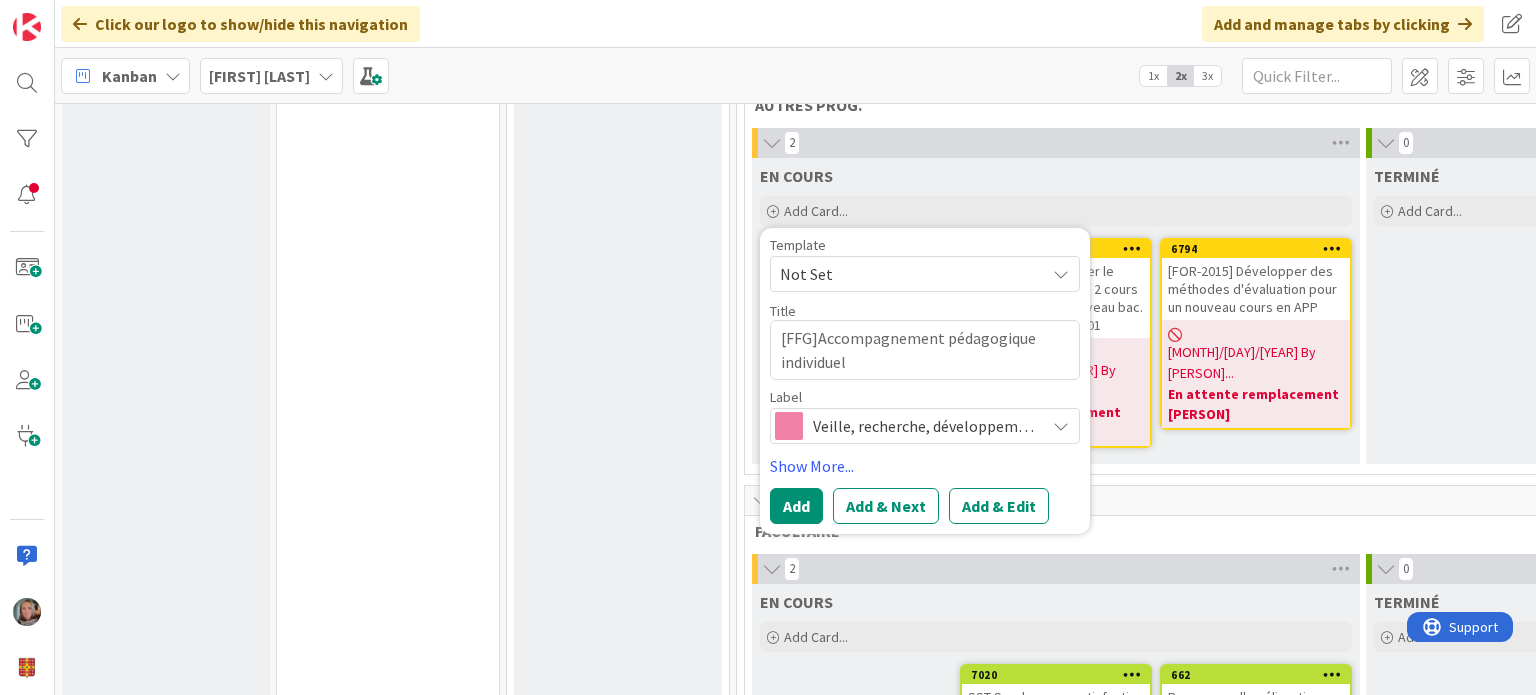 type on "x" 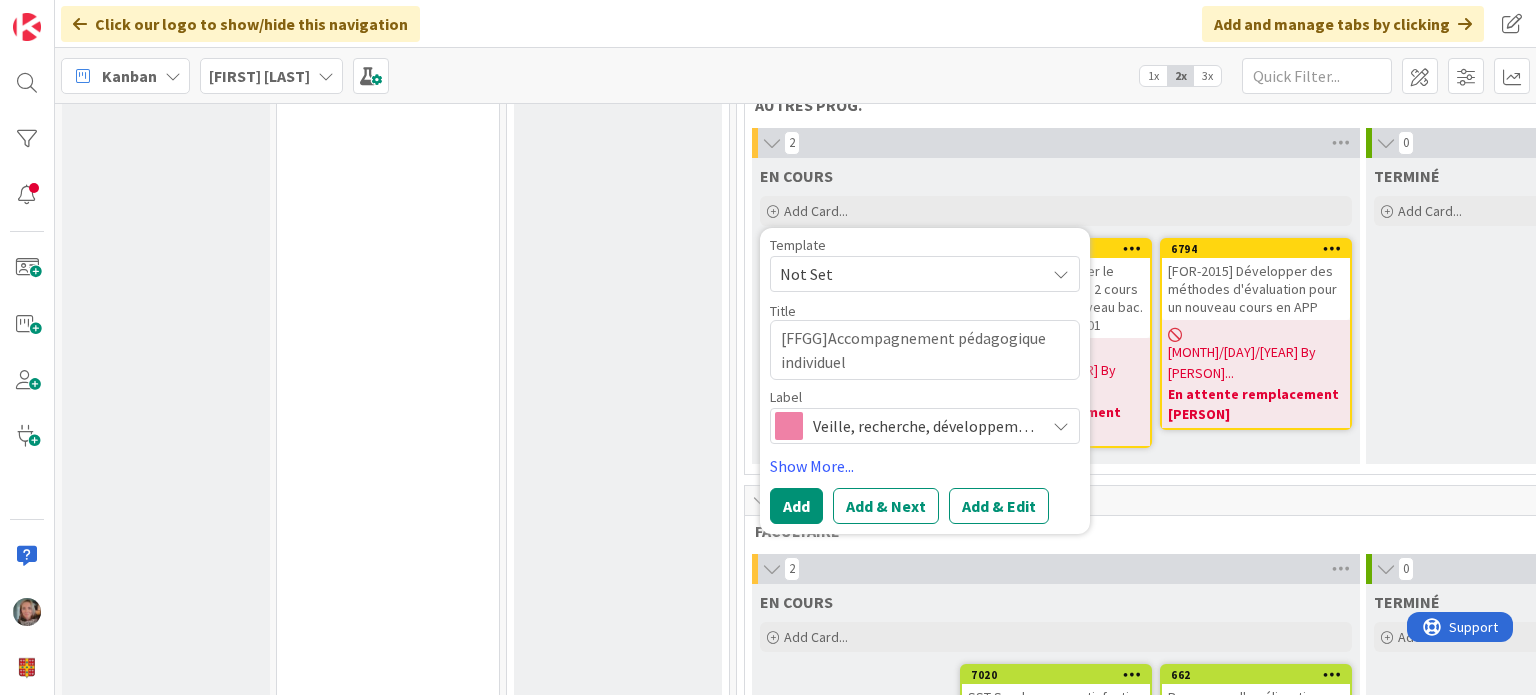 type on "x" 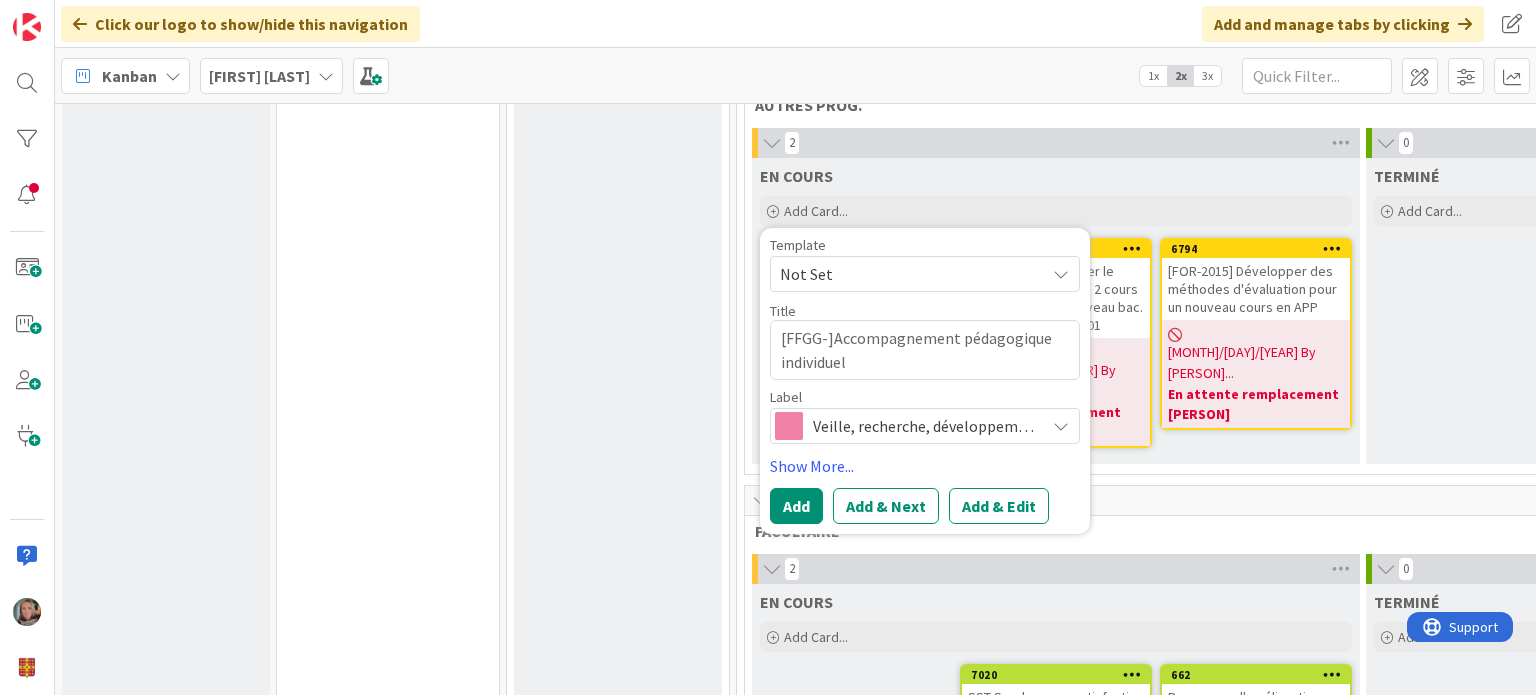 type on "x" 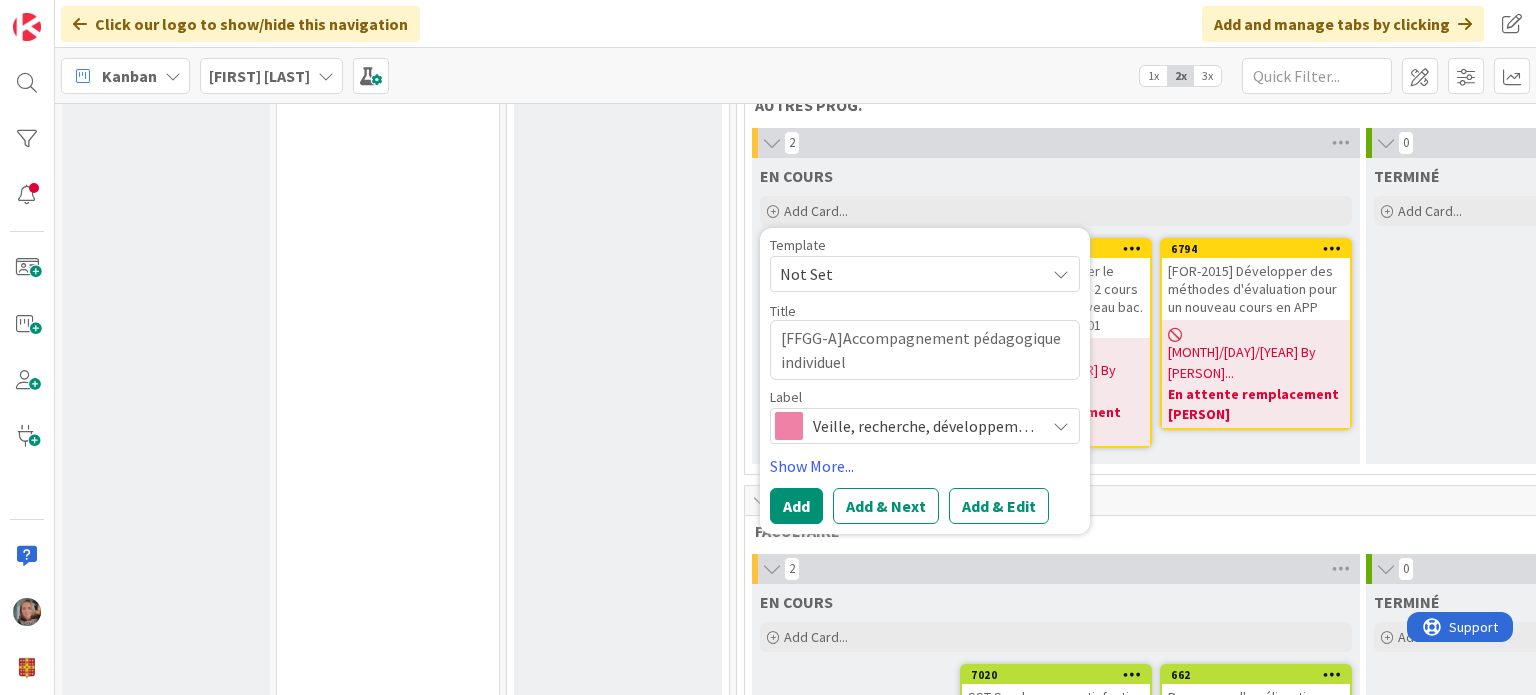 type on "x" 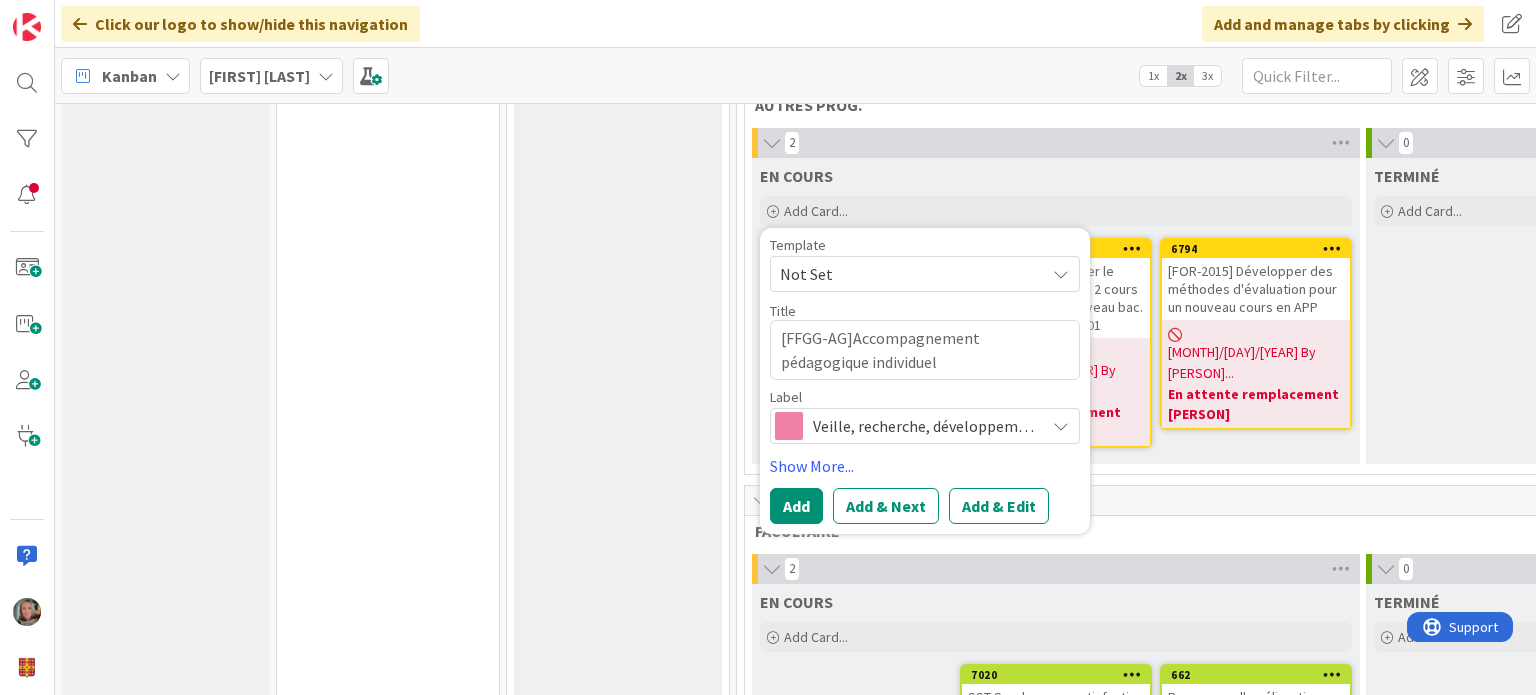 type on "x" 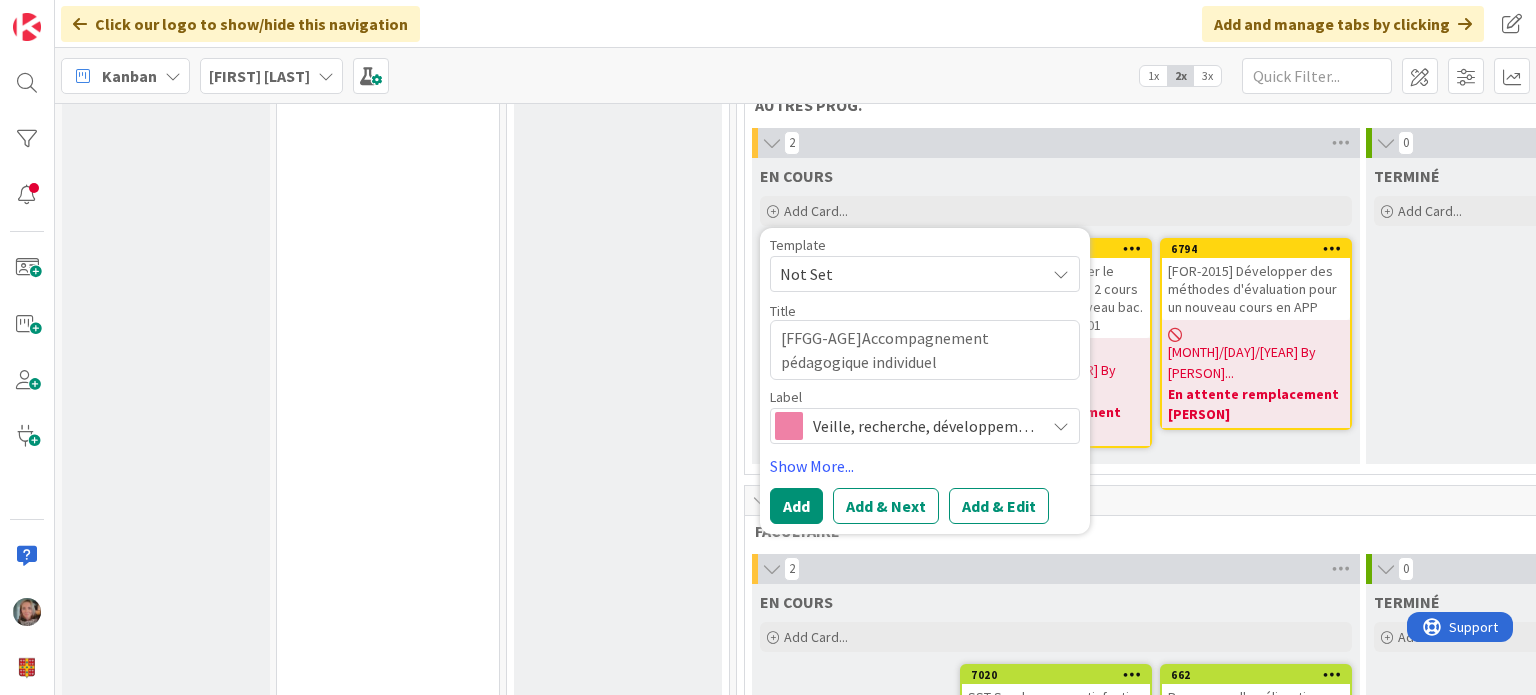type on "x" 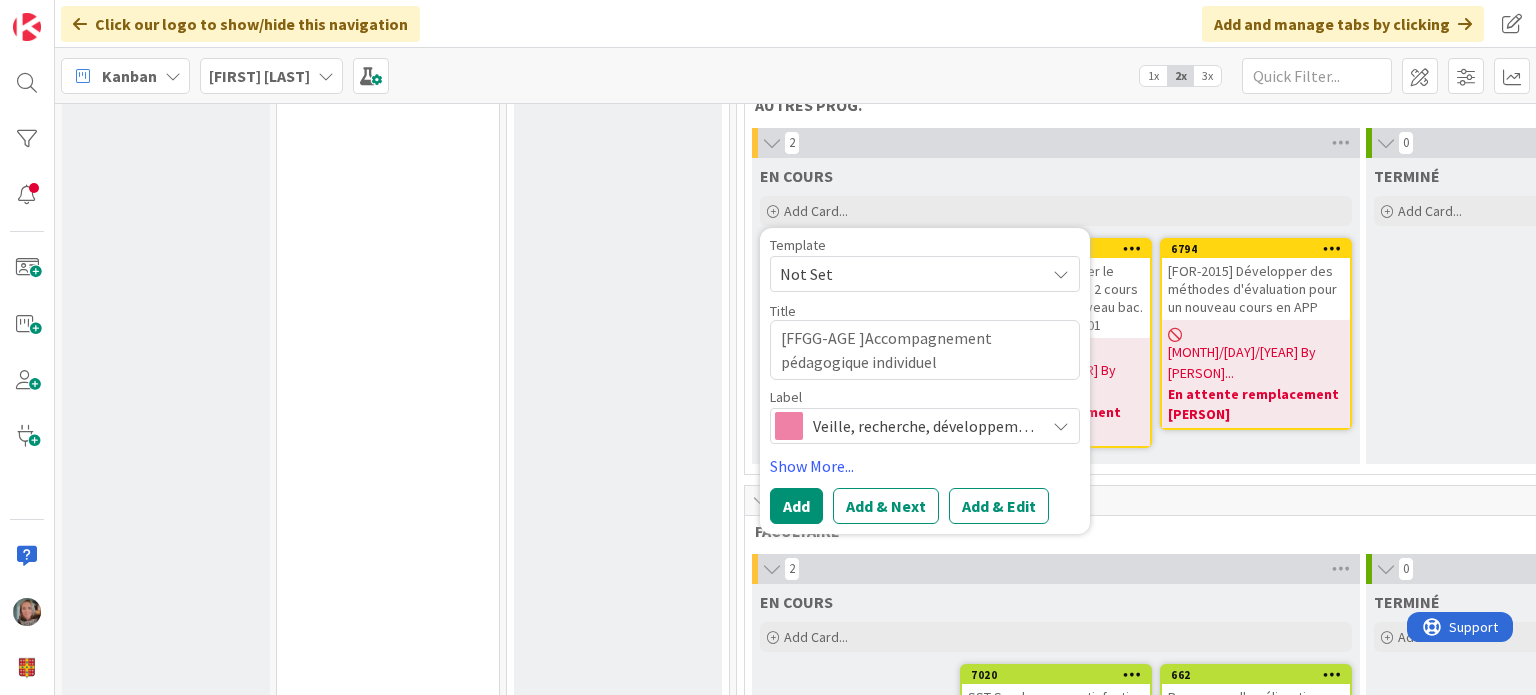 type on "x" 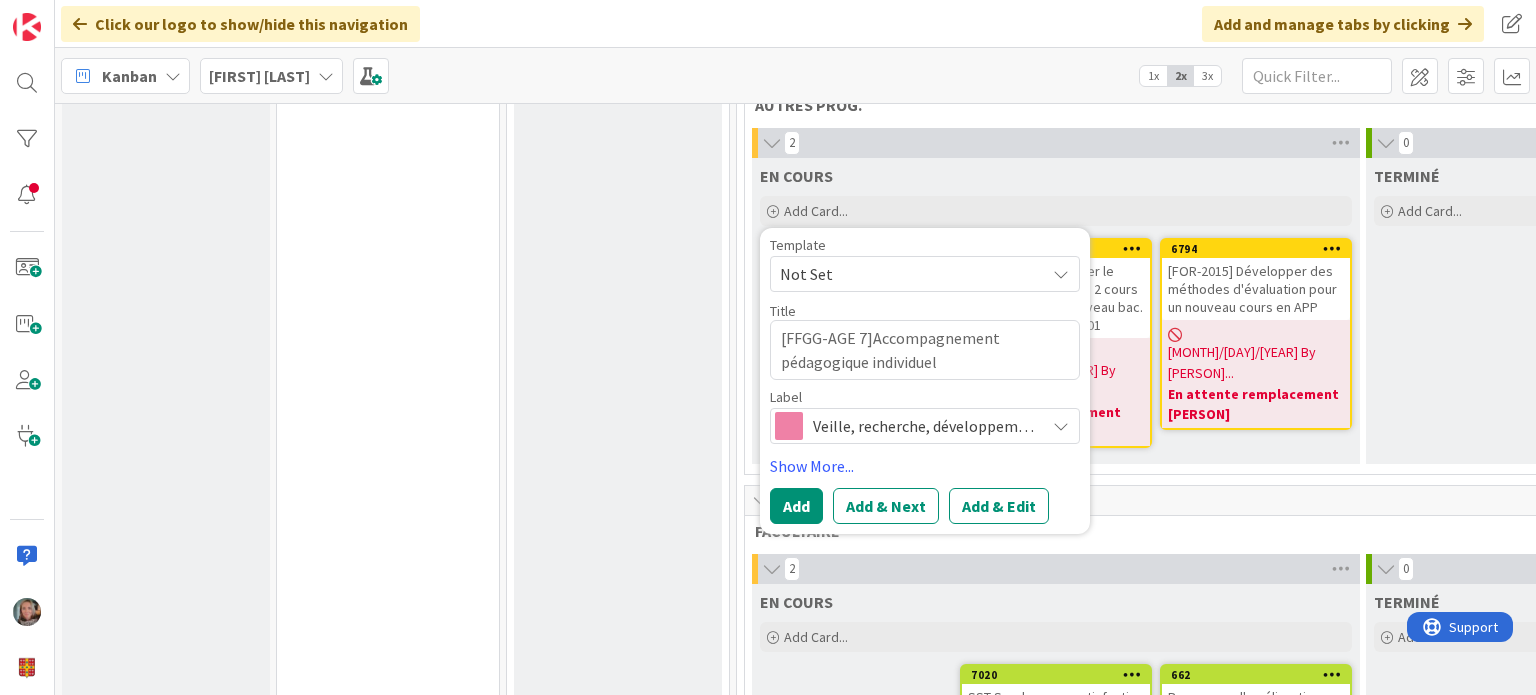 type on "x" 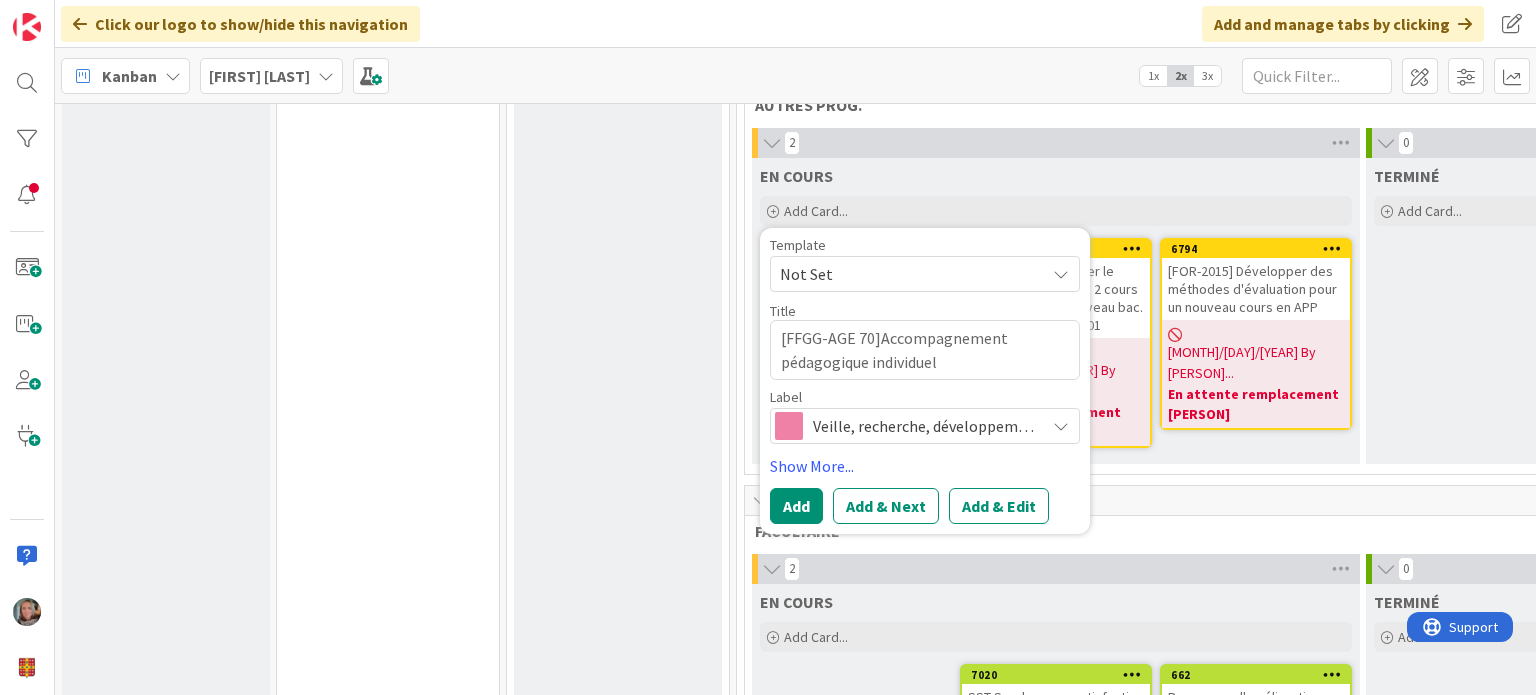 type on "x" 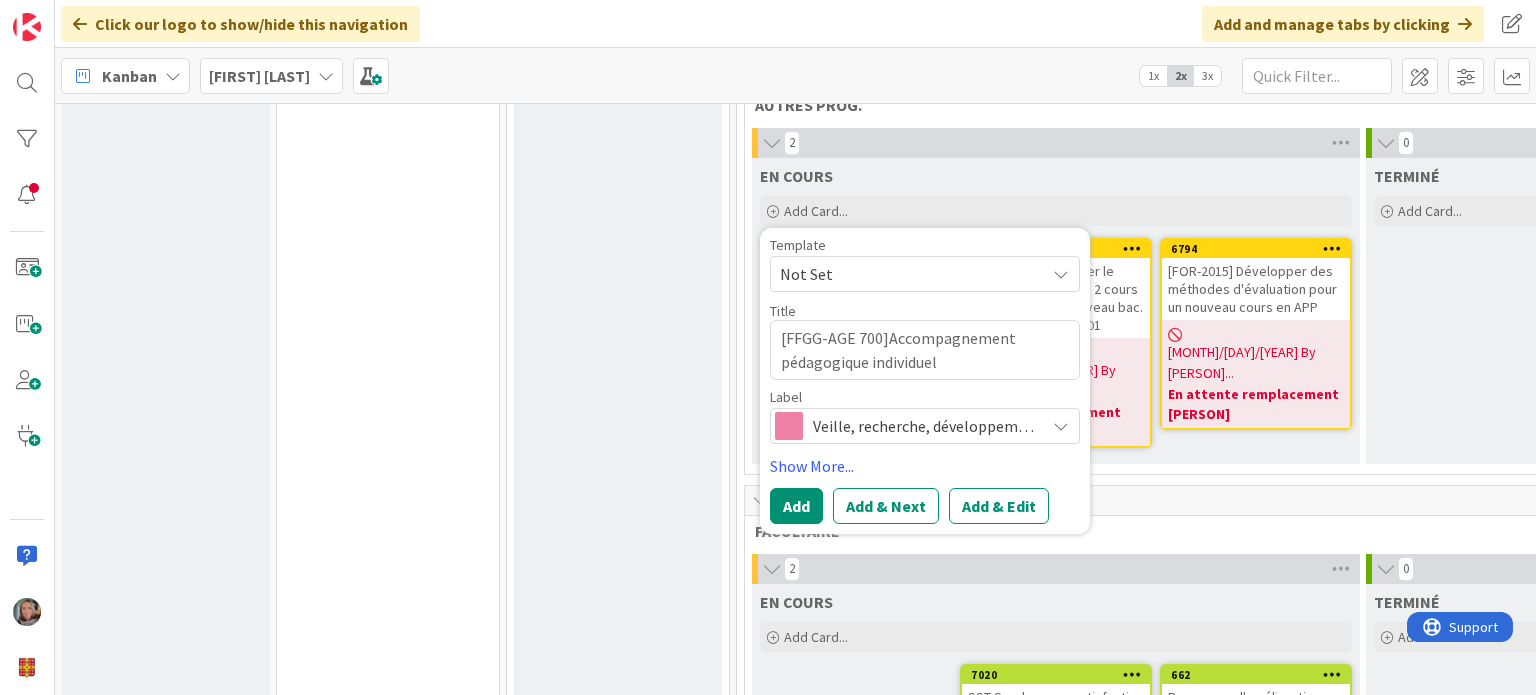 type on "x" 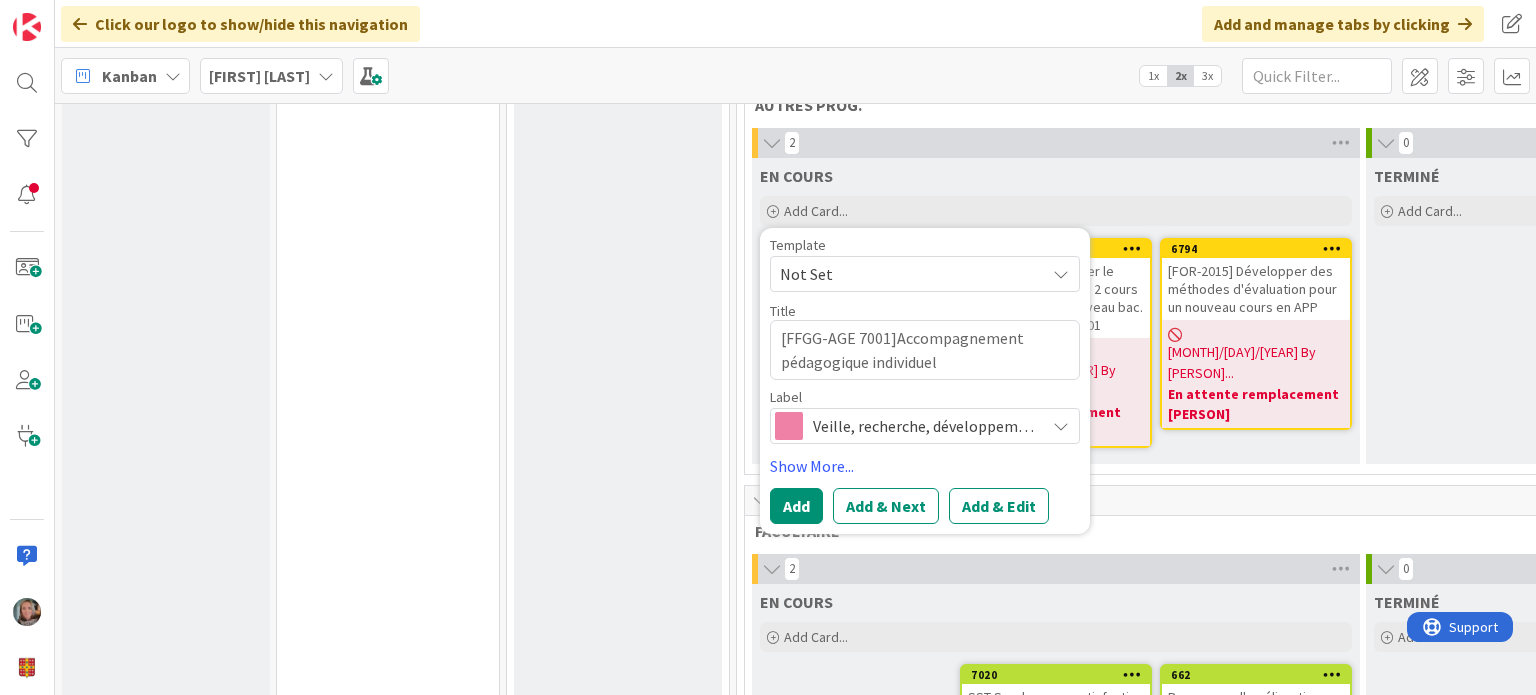 type on "x" 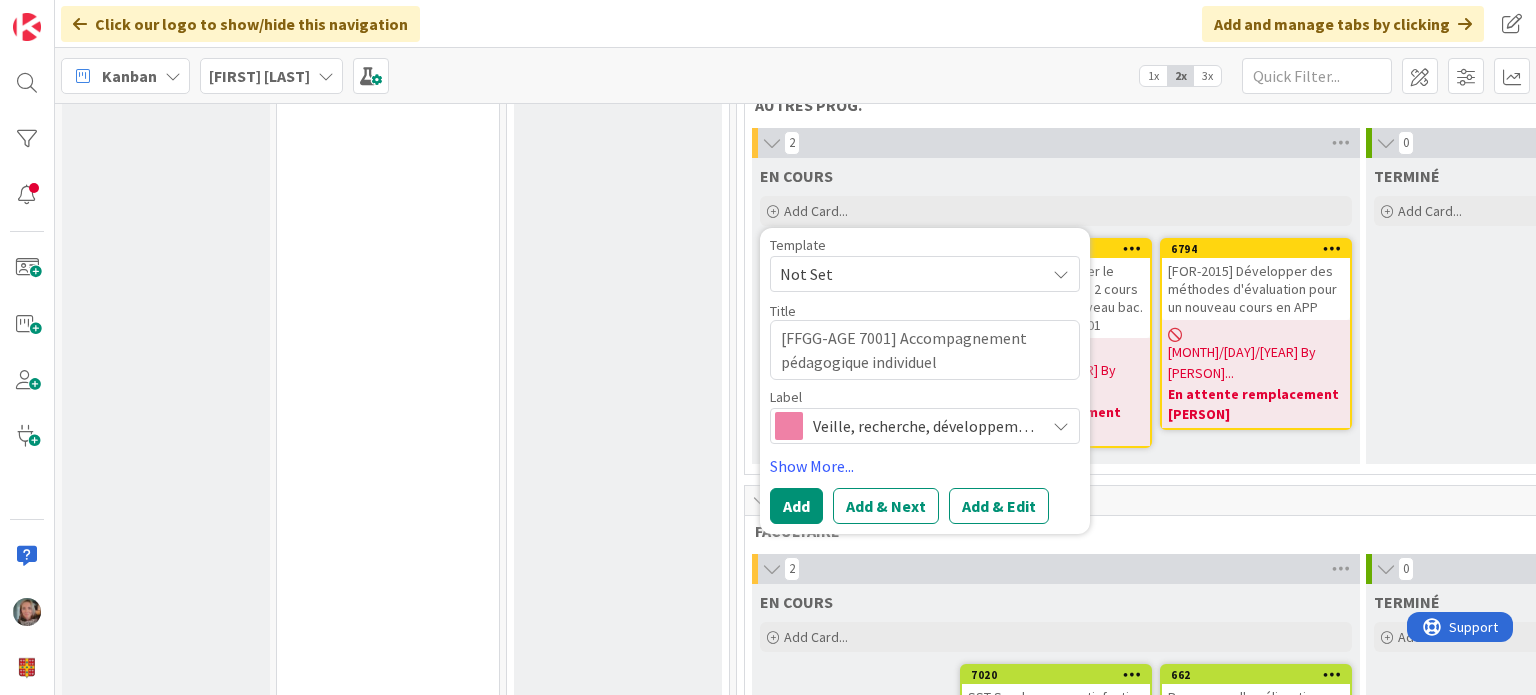 drag, startPoint x: 966, startPoint y: 369, endPoint x: 895, endPoint y: 338, distance: 77.47257 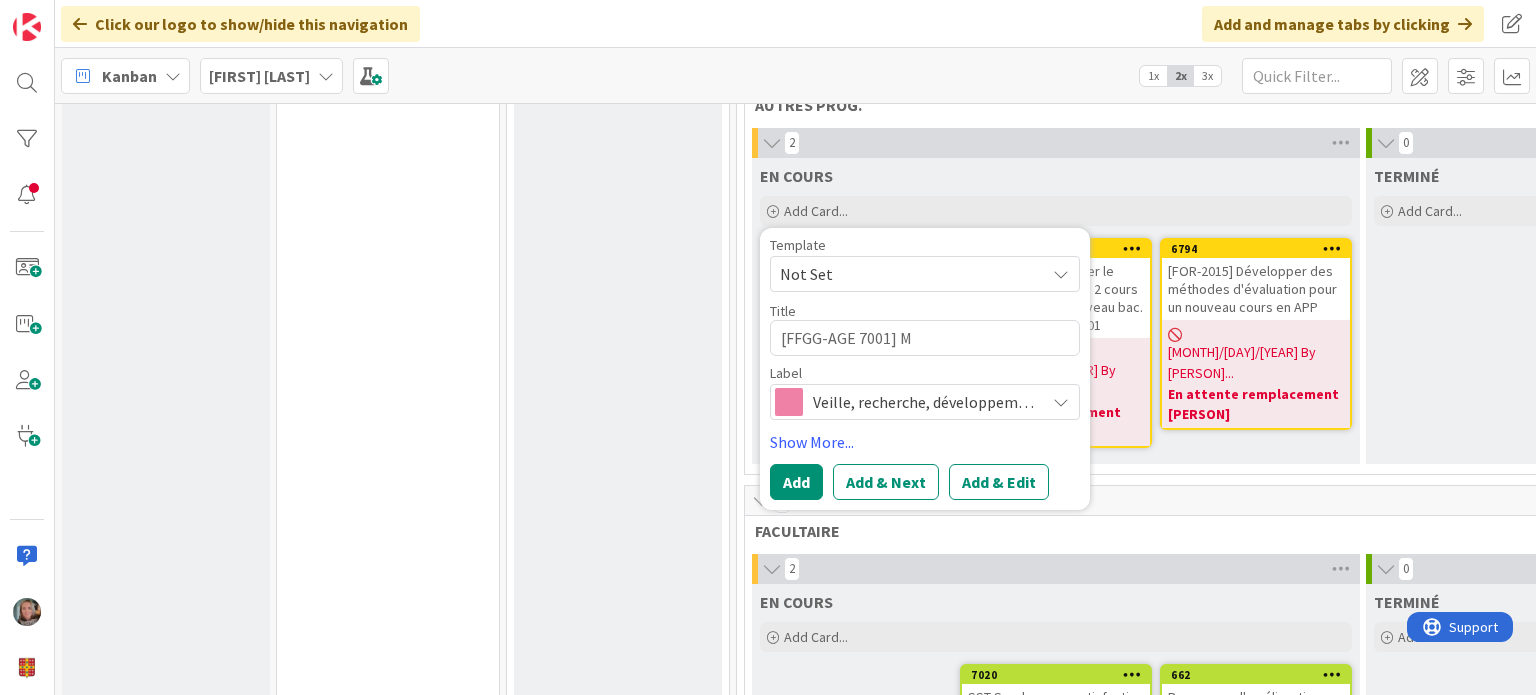 type on "x" 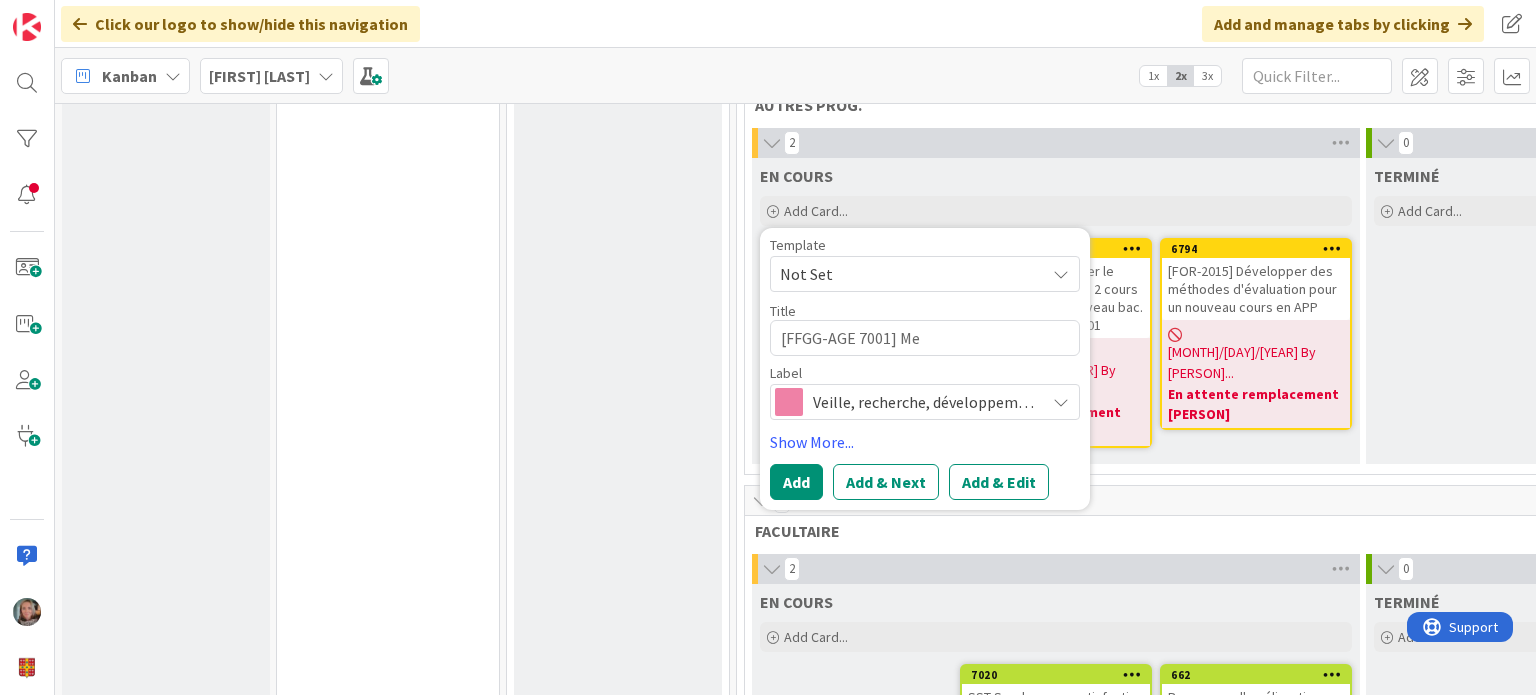 type on "x" 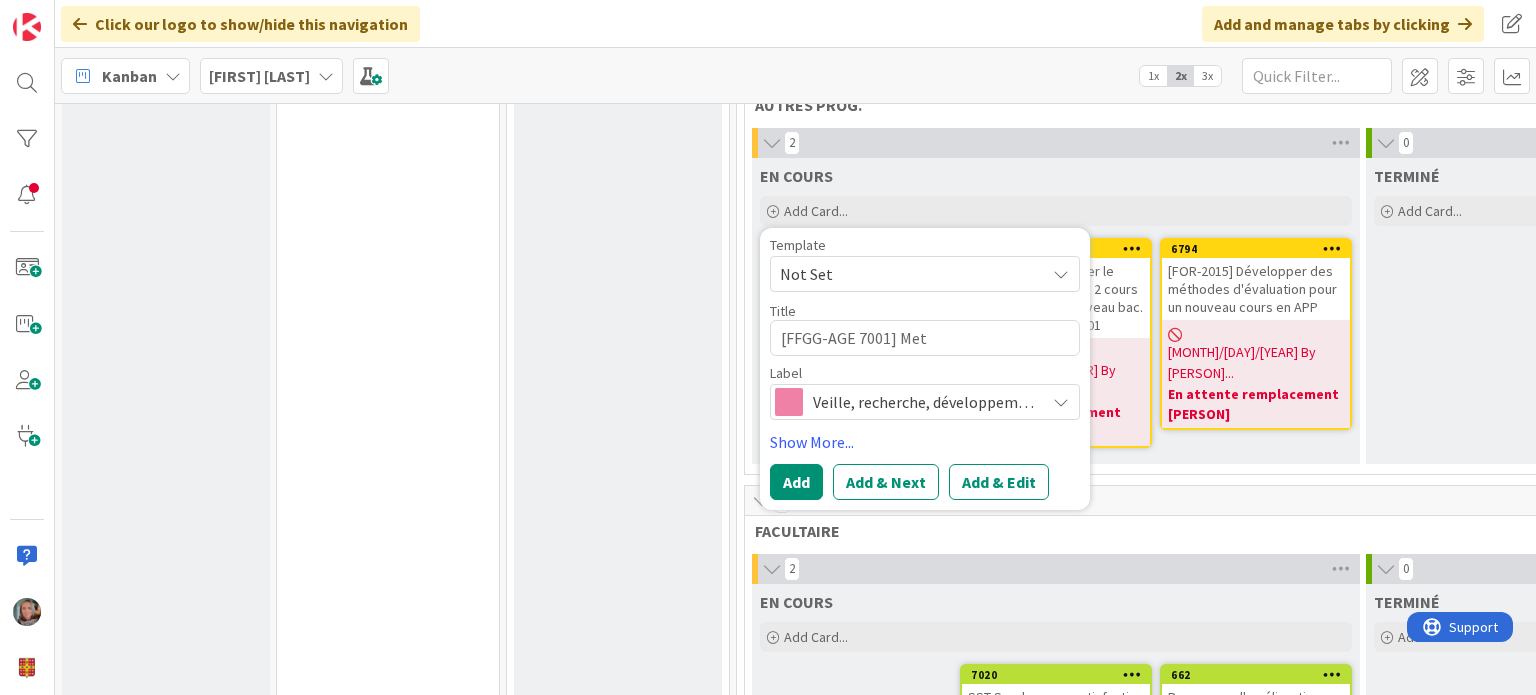 type on "x" 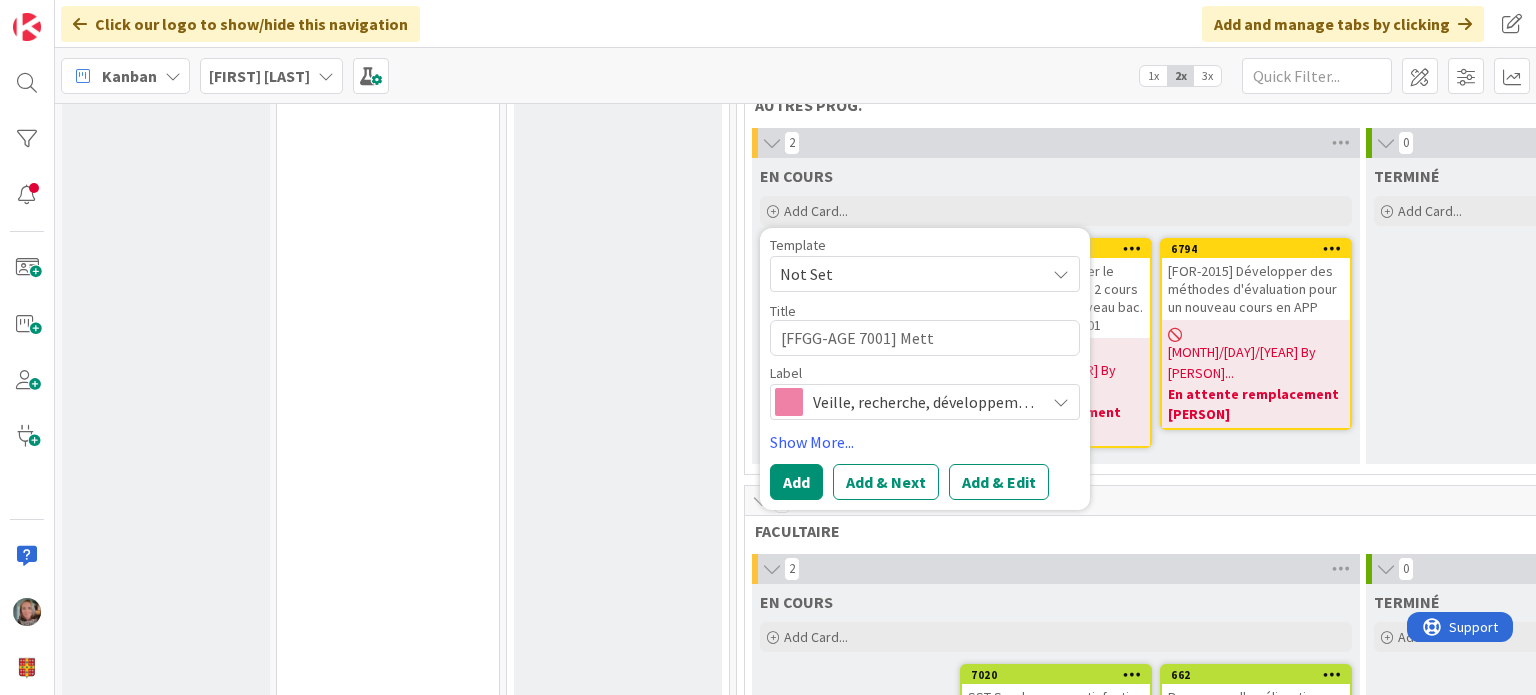 type on "x" 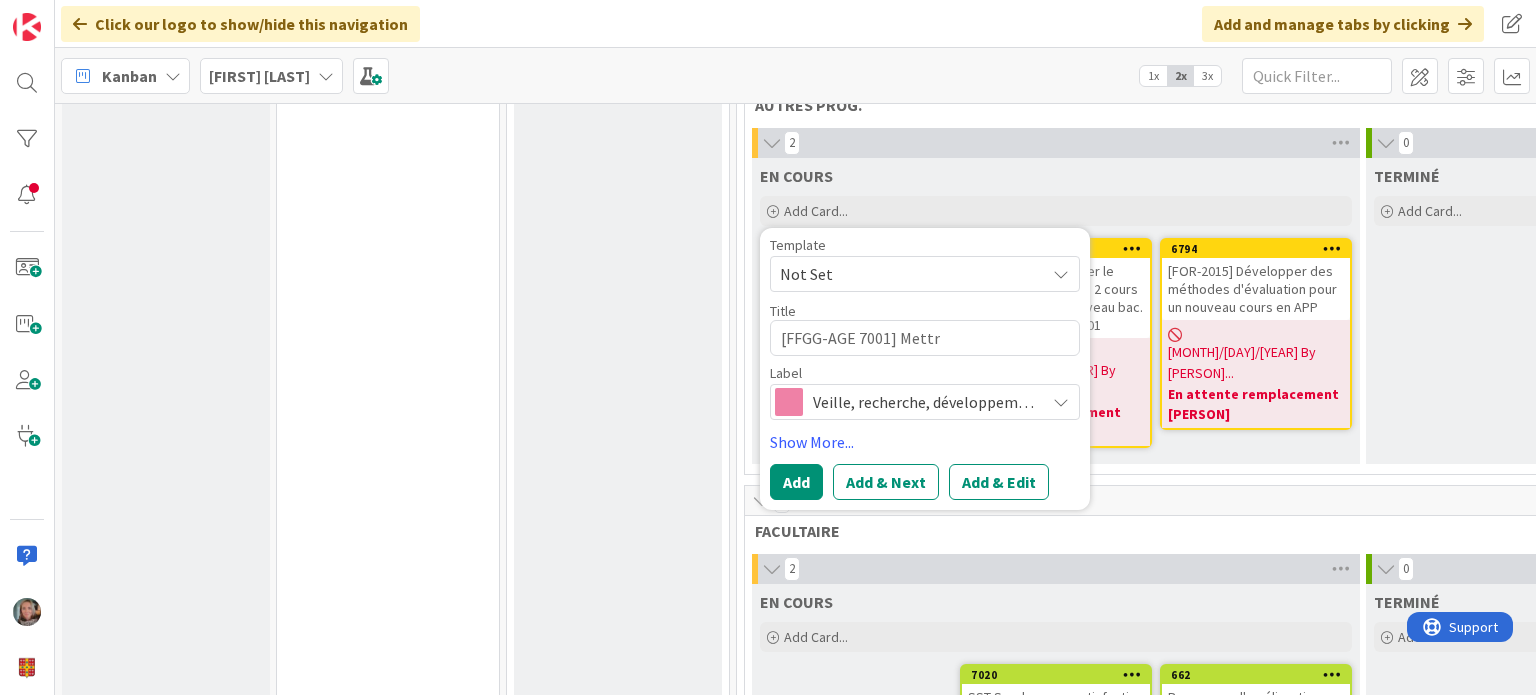 type on "x" 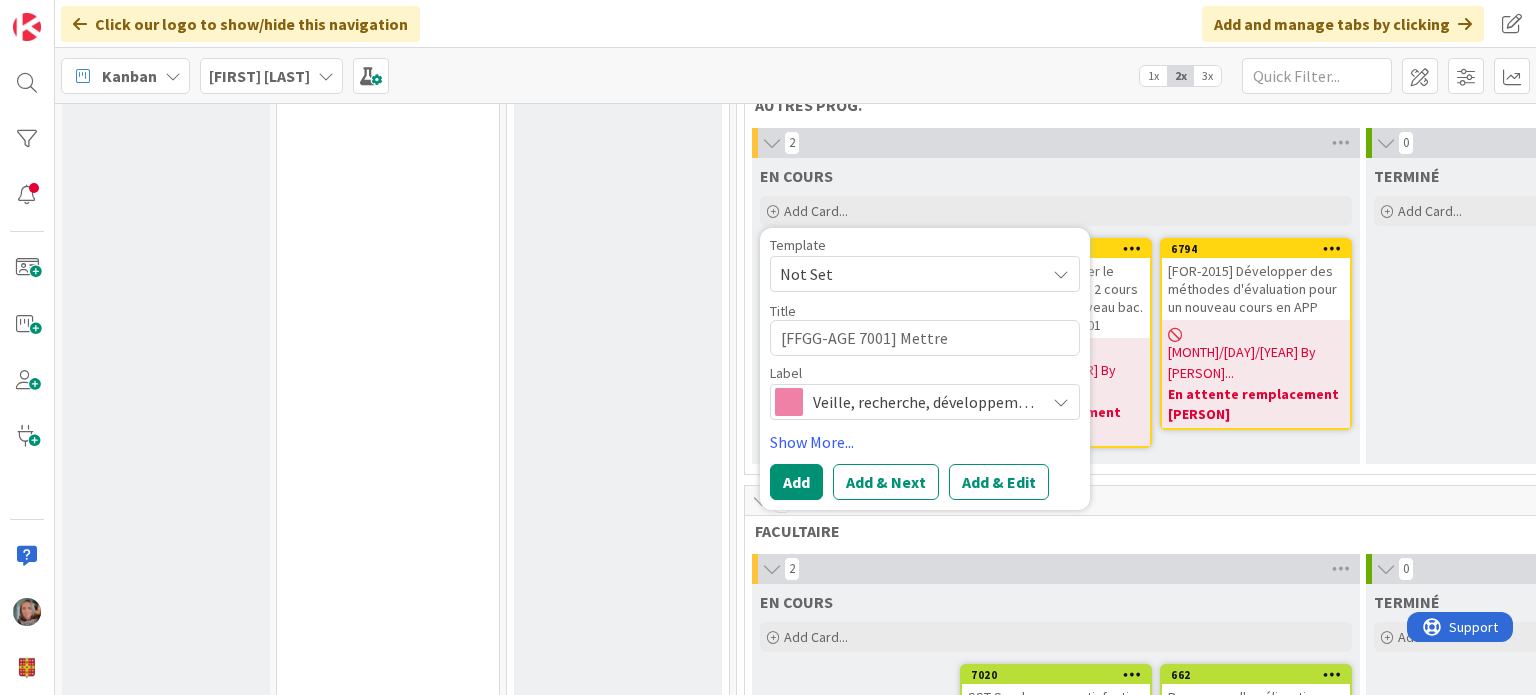 type on "x" 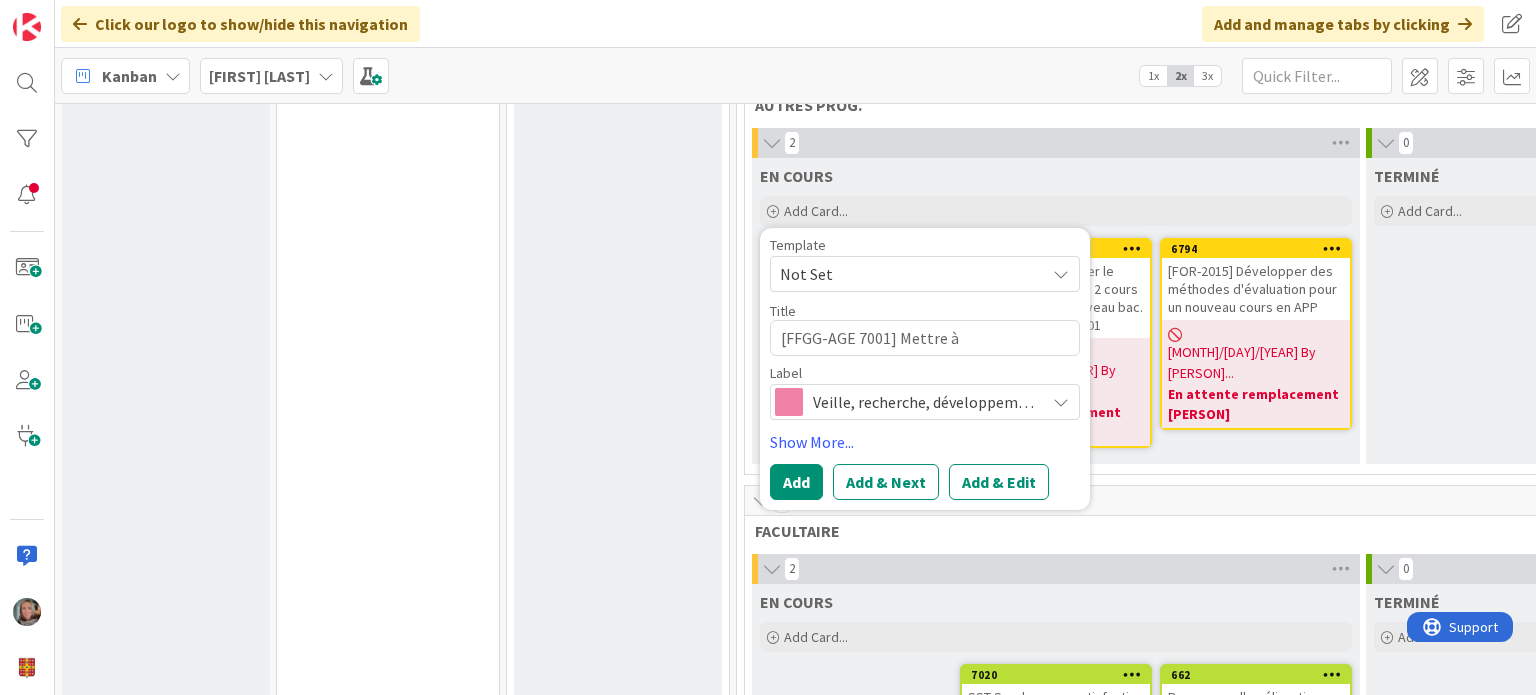 type on "x" 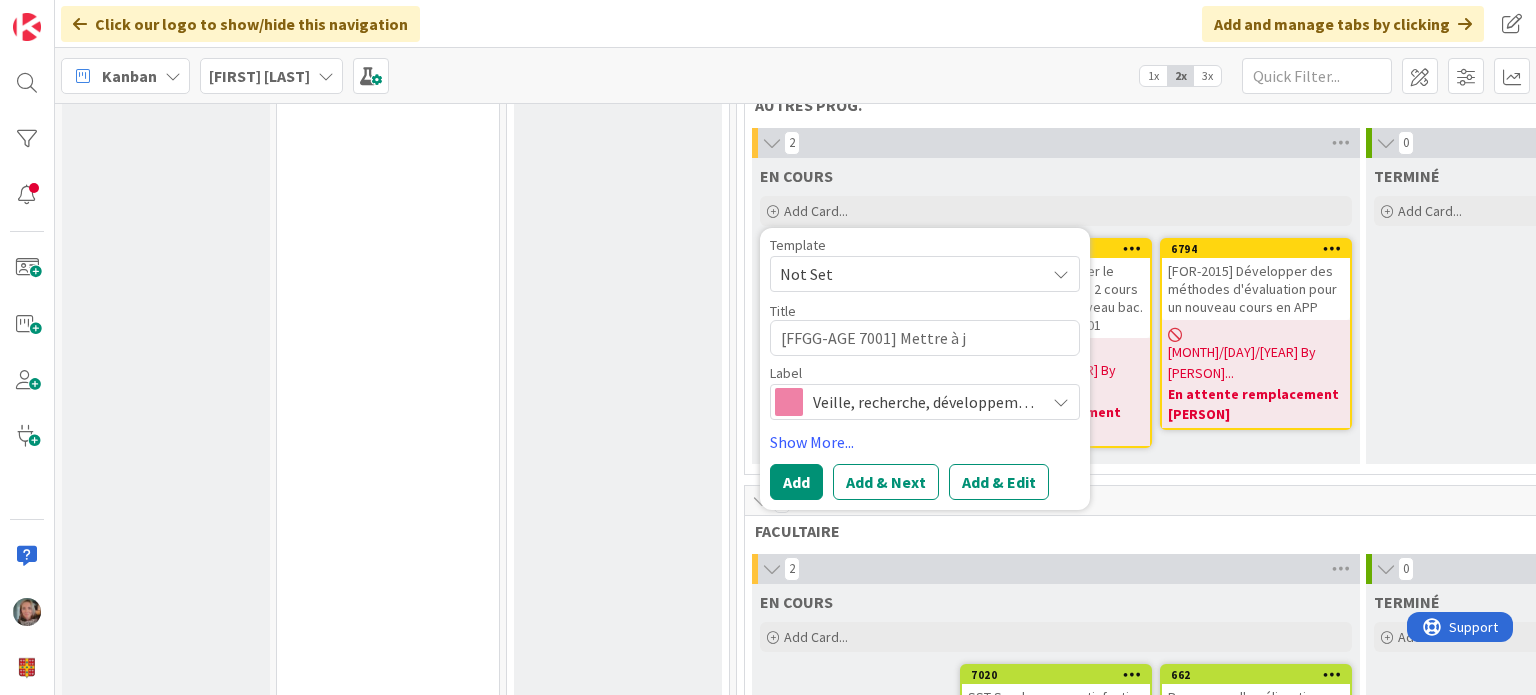type on "x" 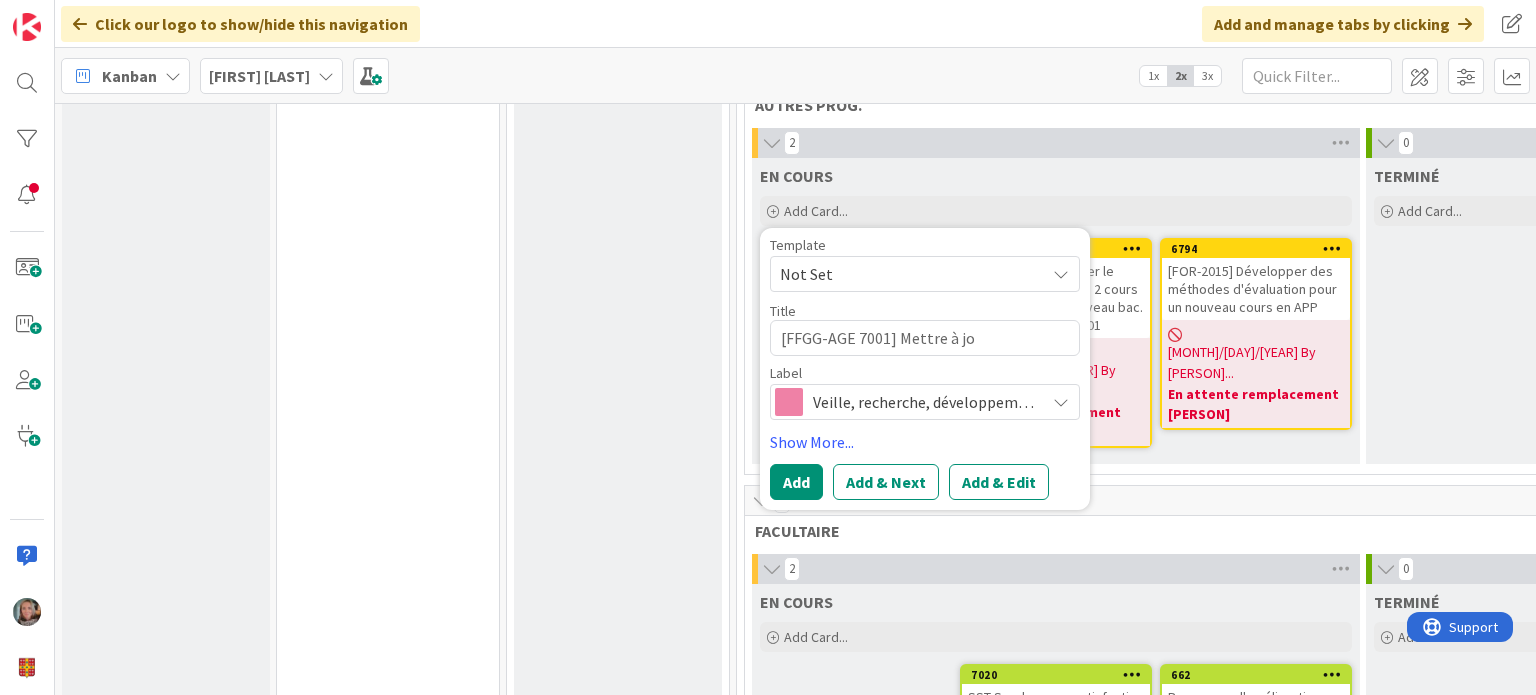 type on "x" 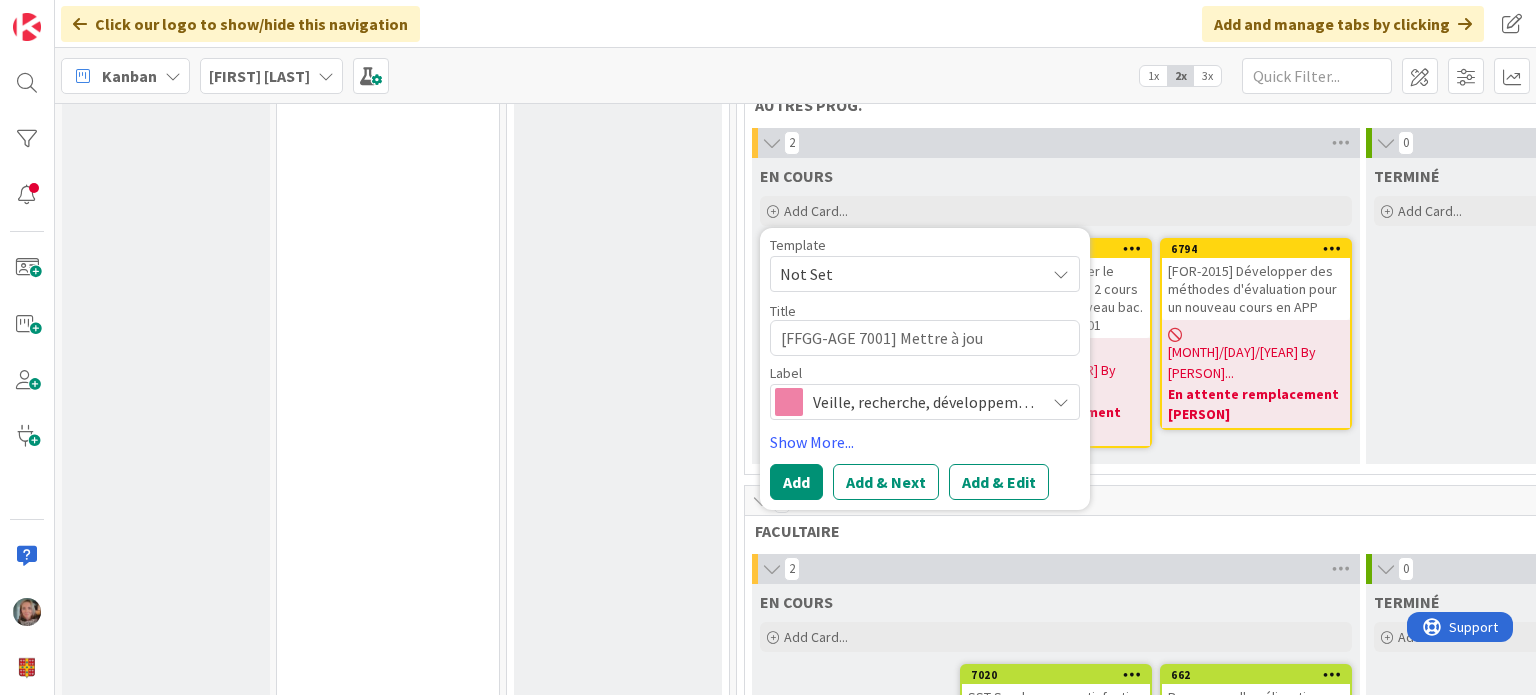 type on "x" 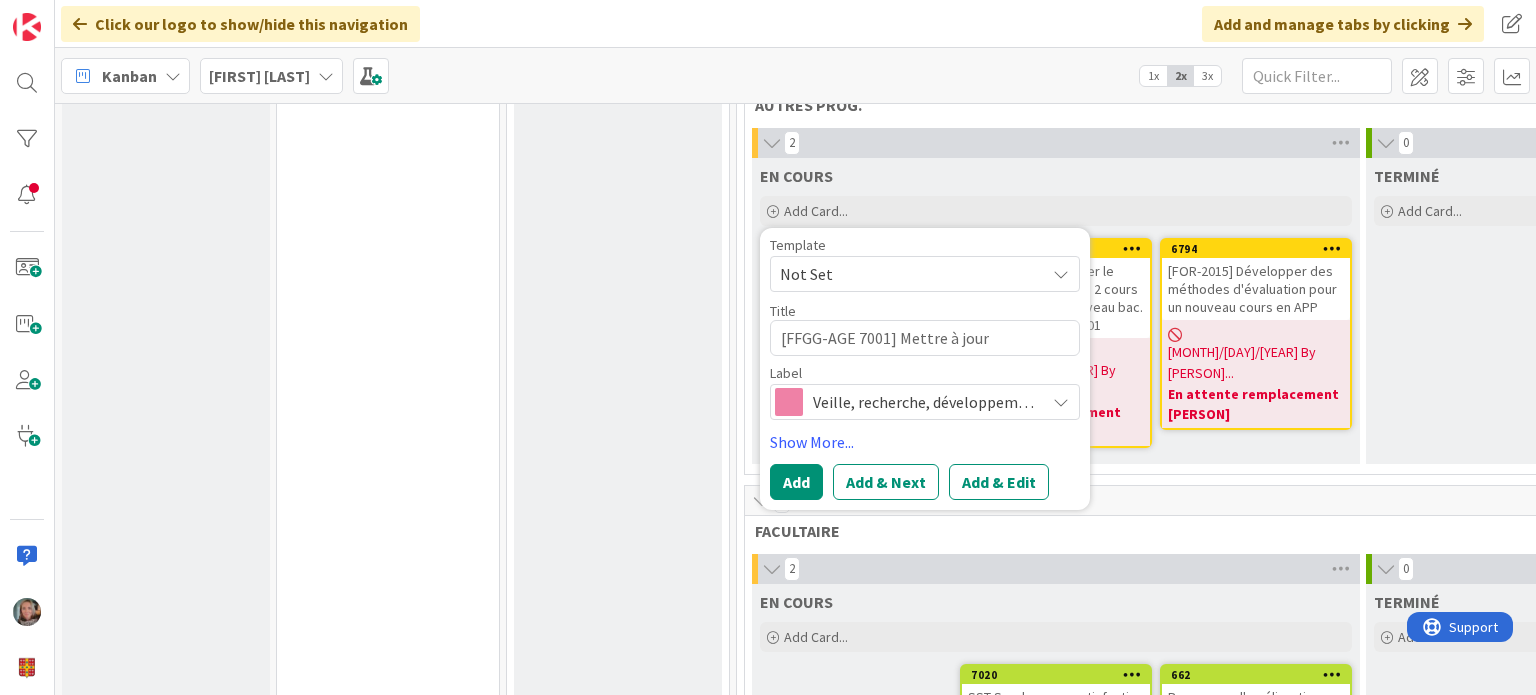 type on "x" 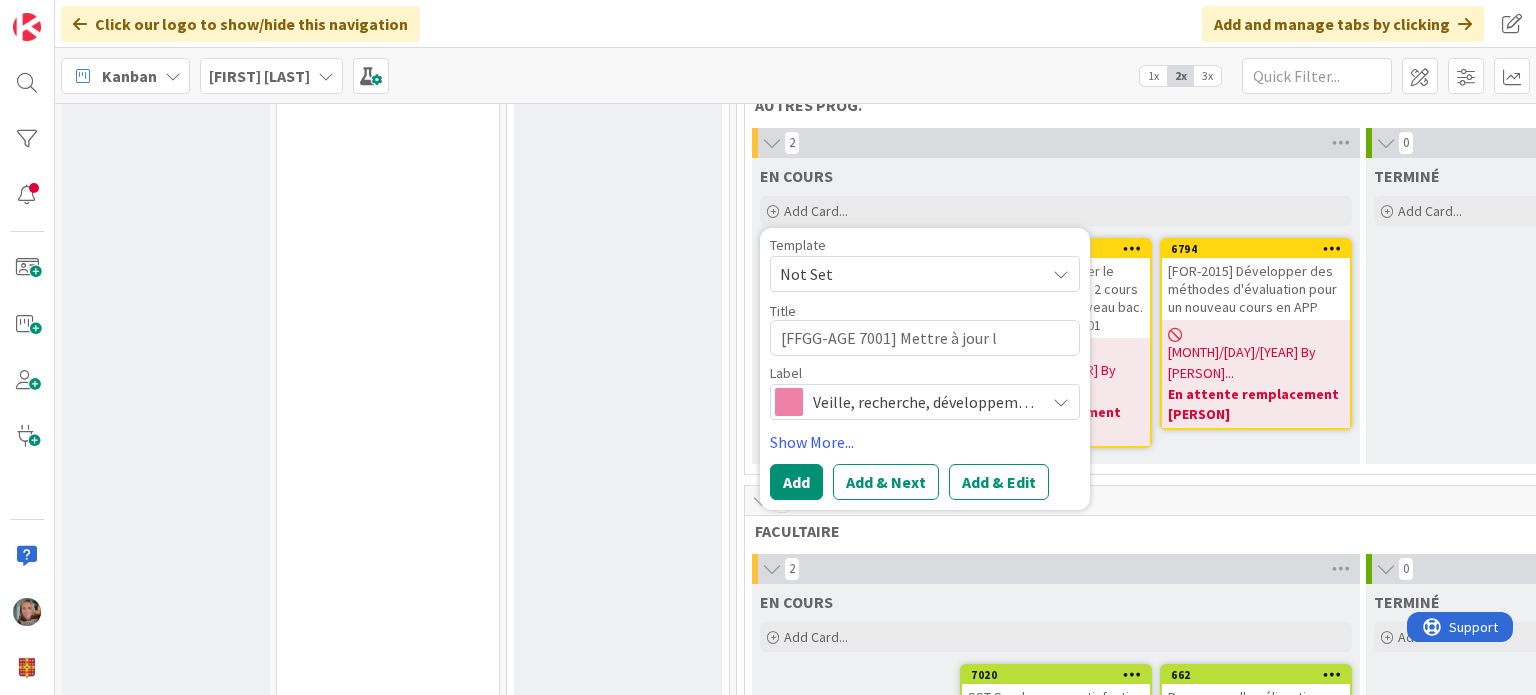 type on "x" 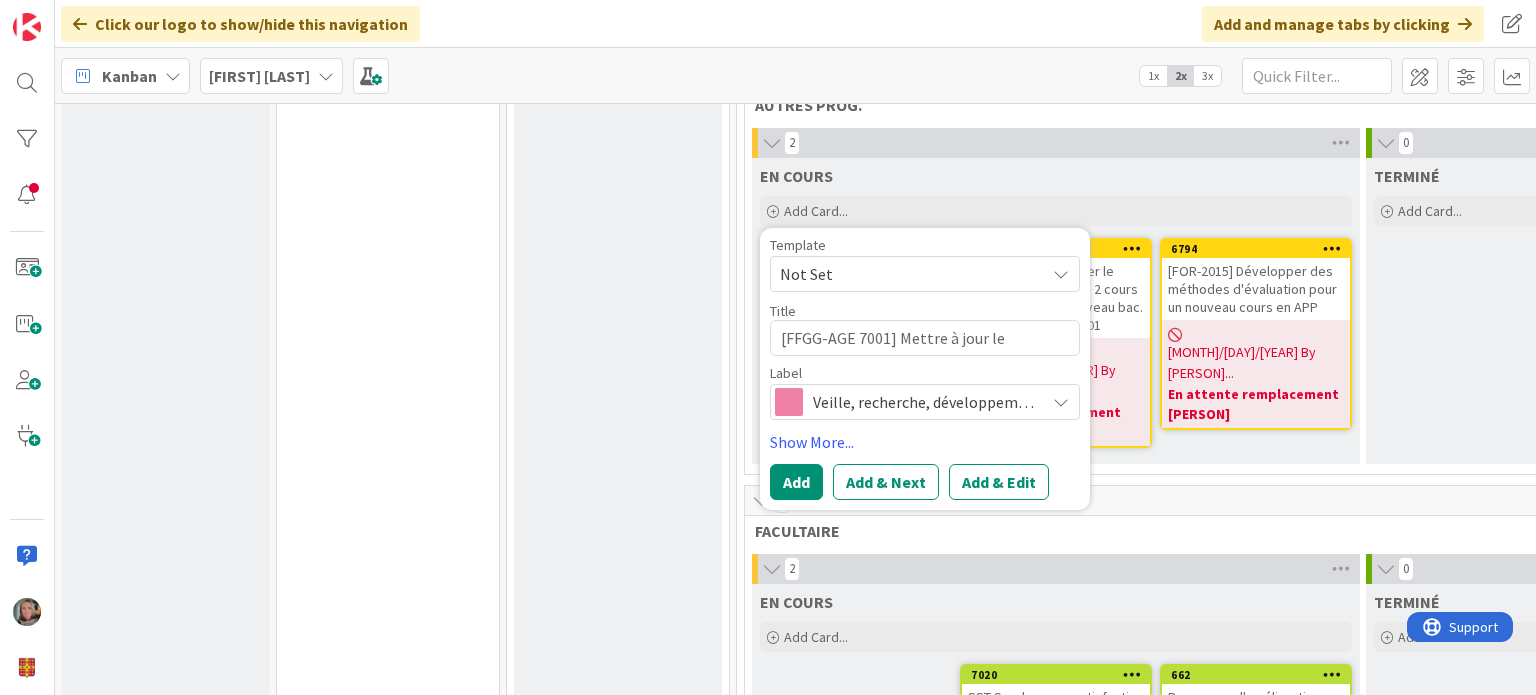 type on "x" 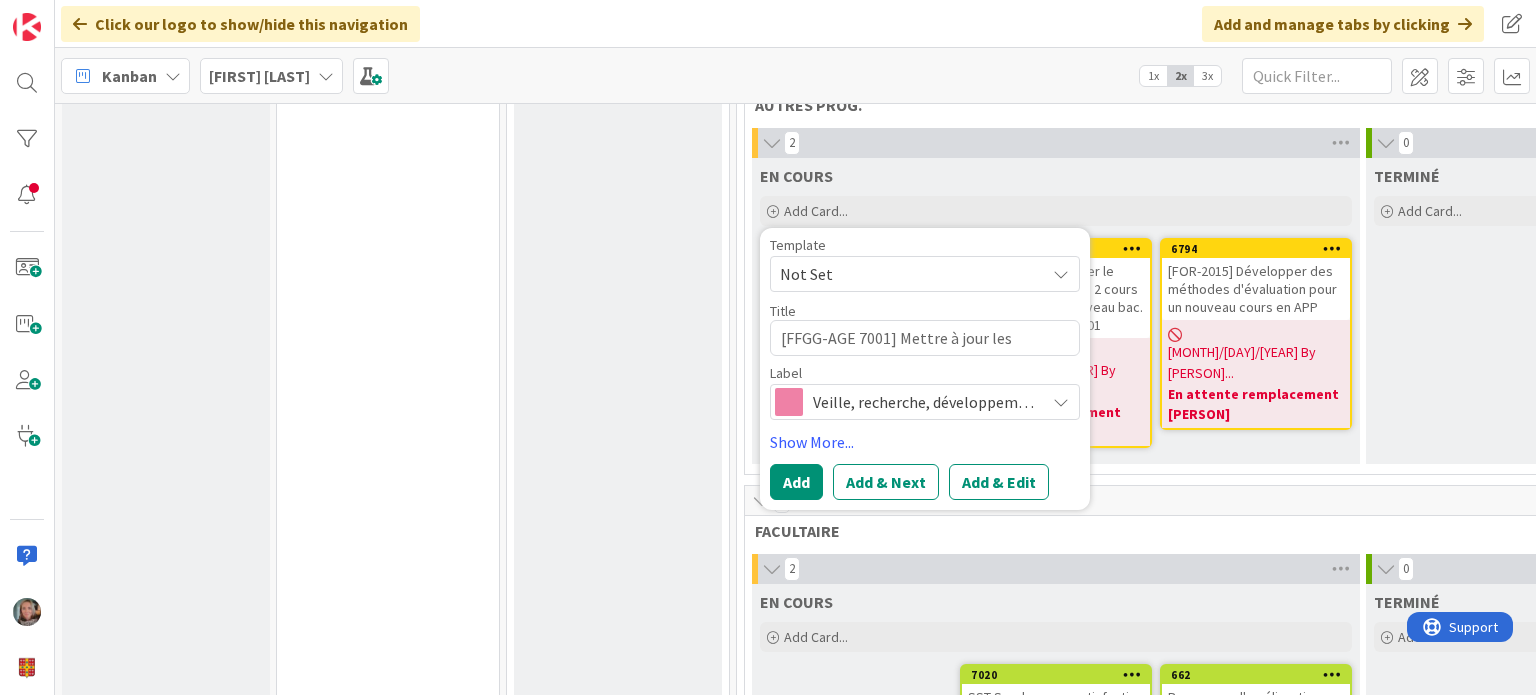 type on "x" 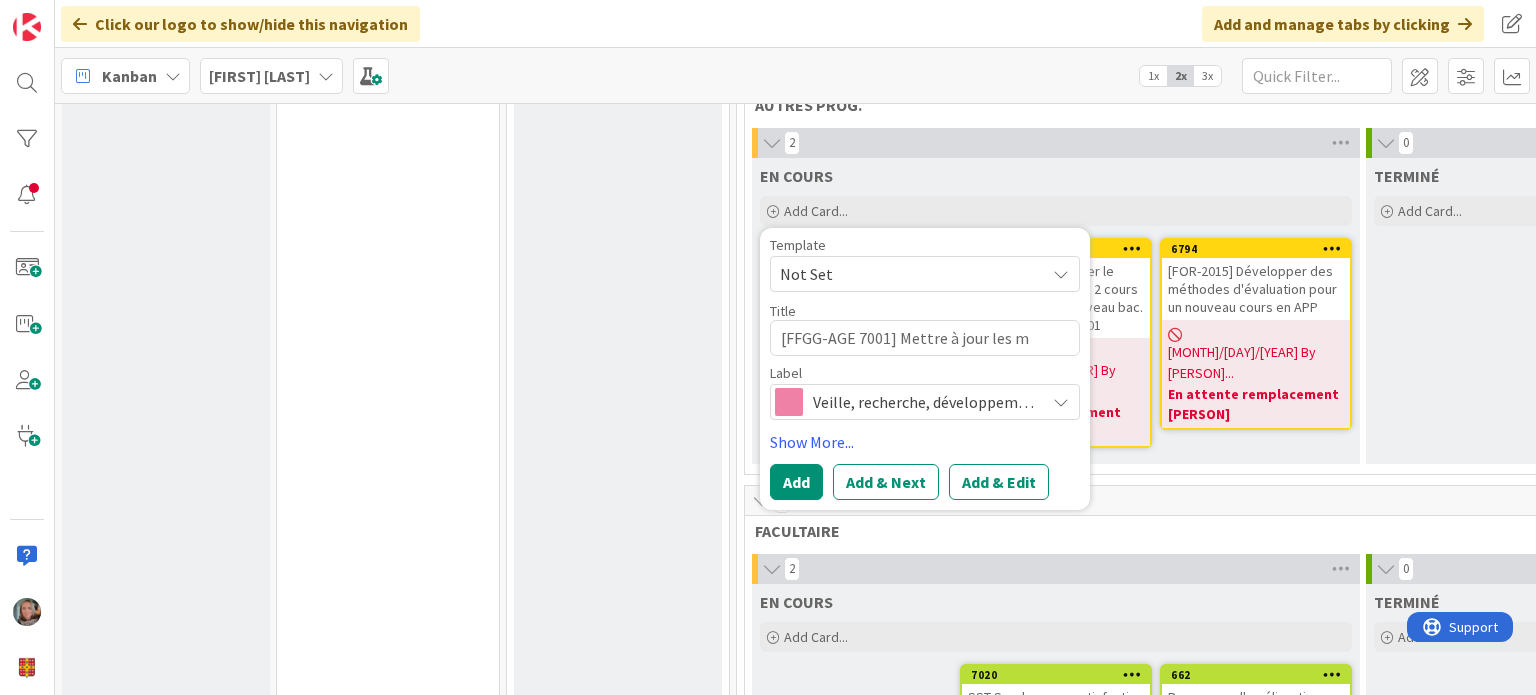 type on "x" 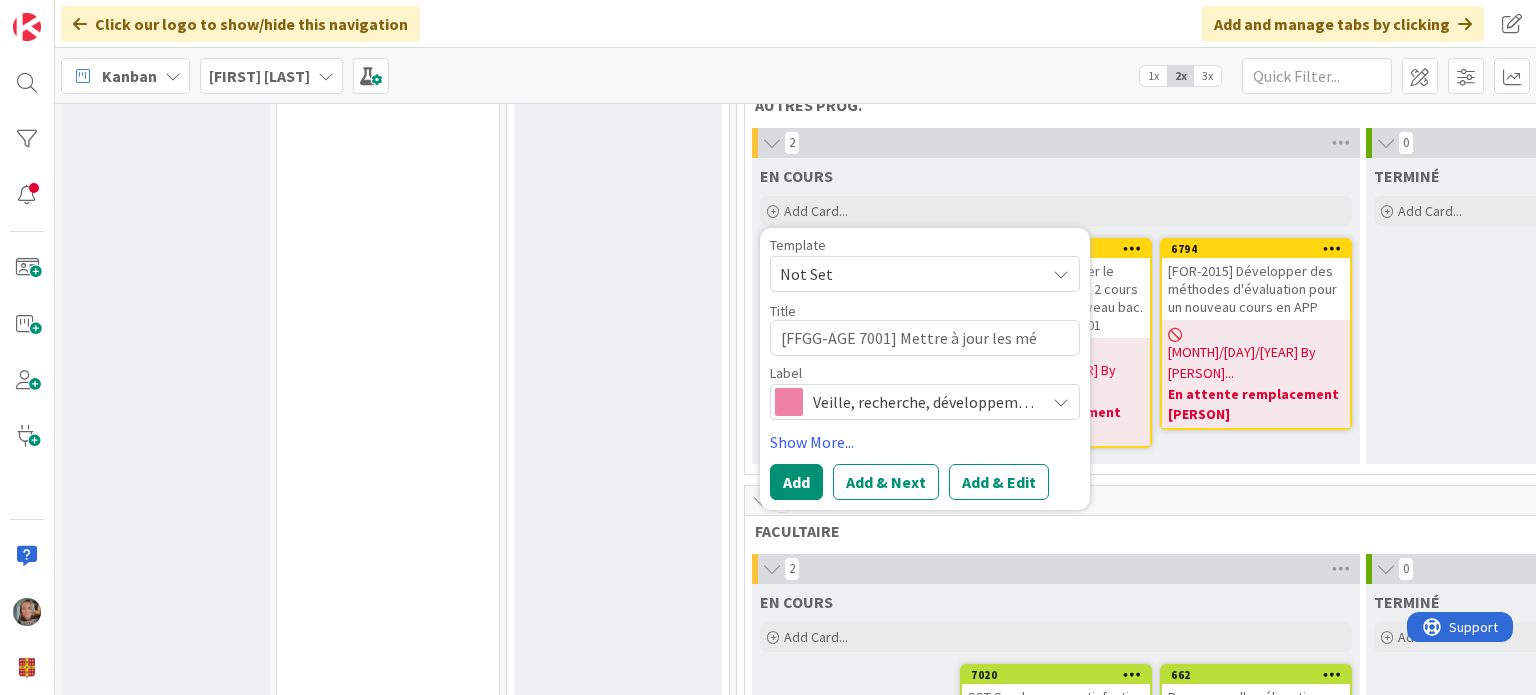 type on "x" 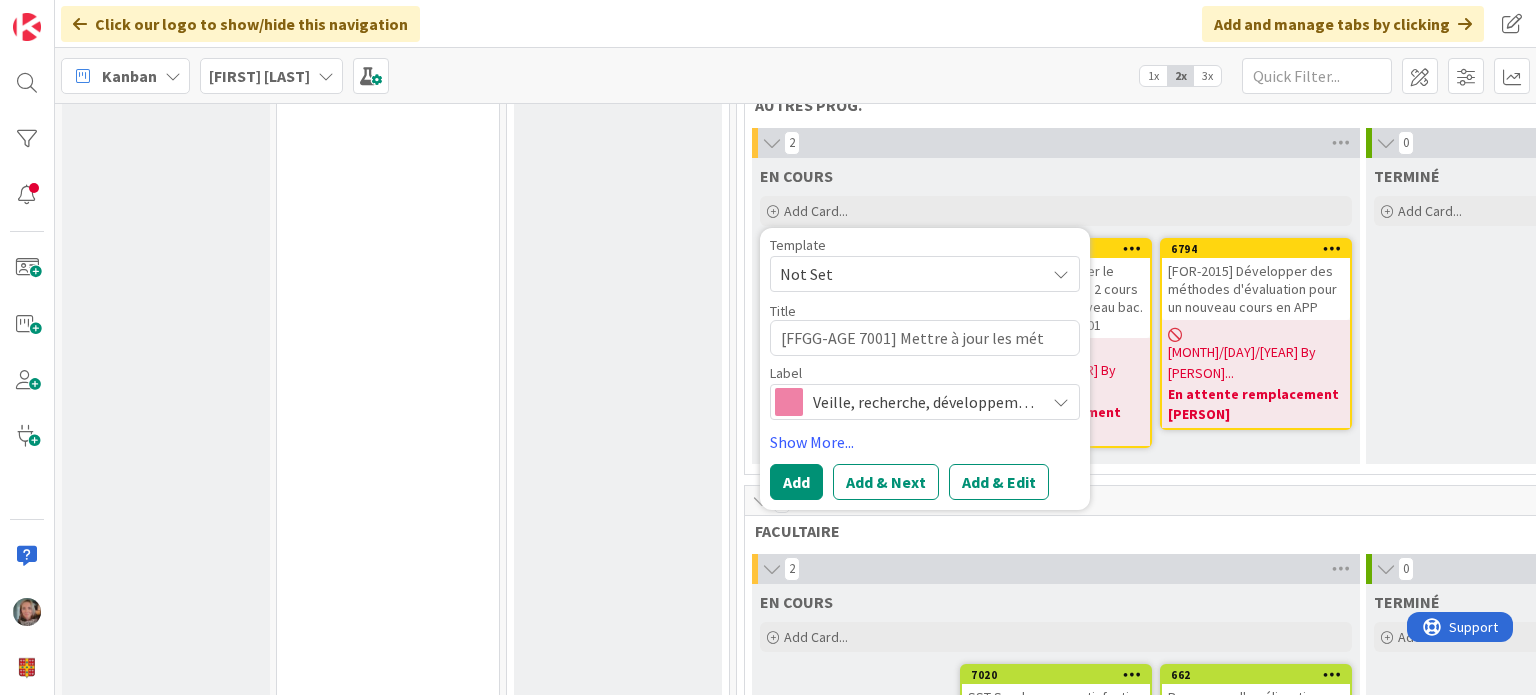 type on "x" 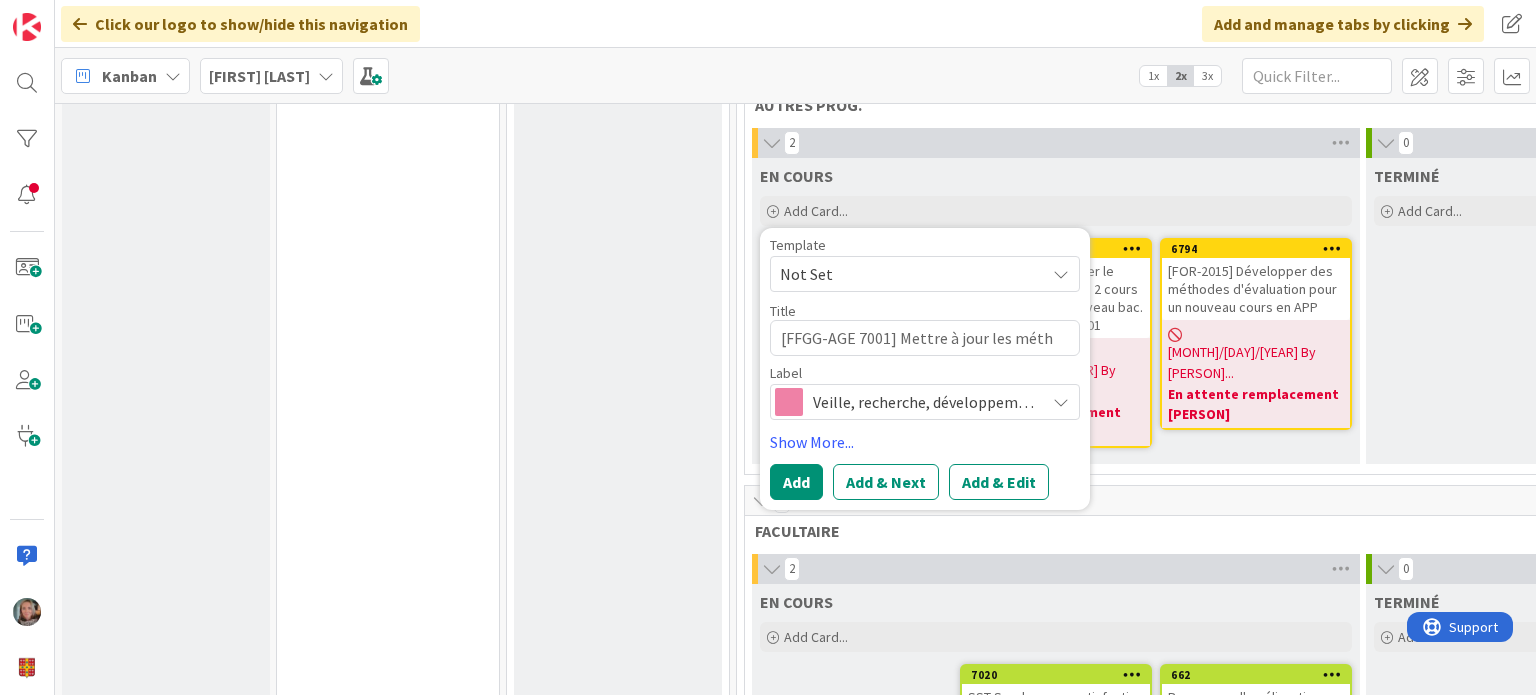 type on "x" 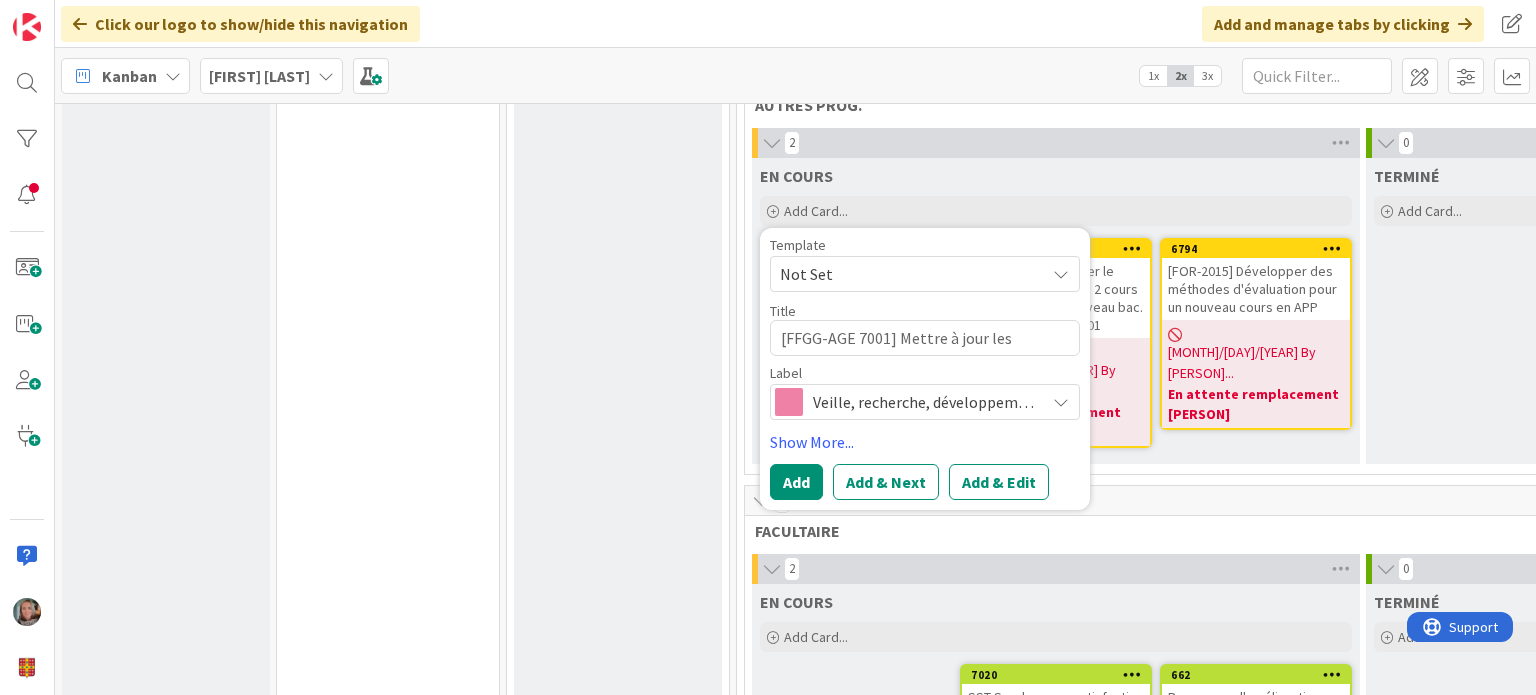 type on "x" 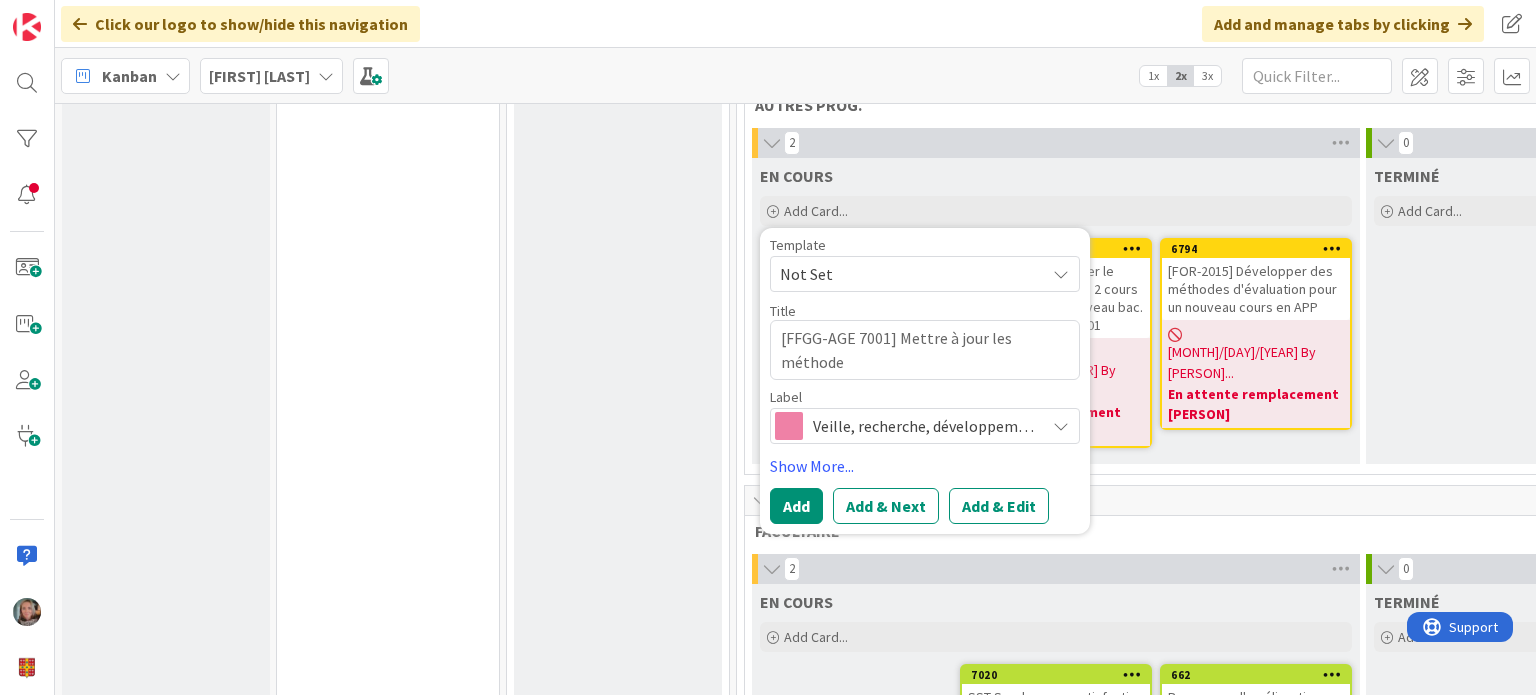 type on "x" 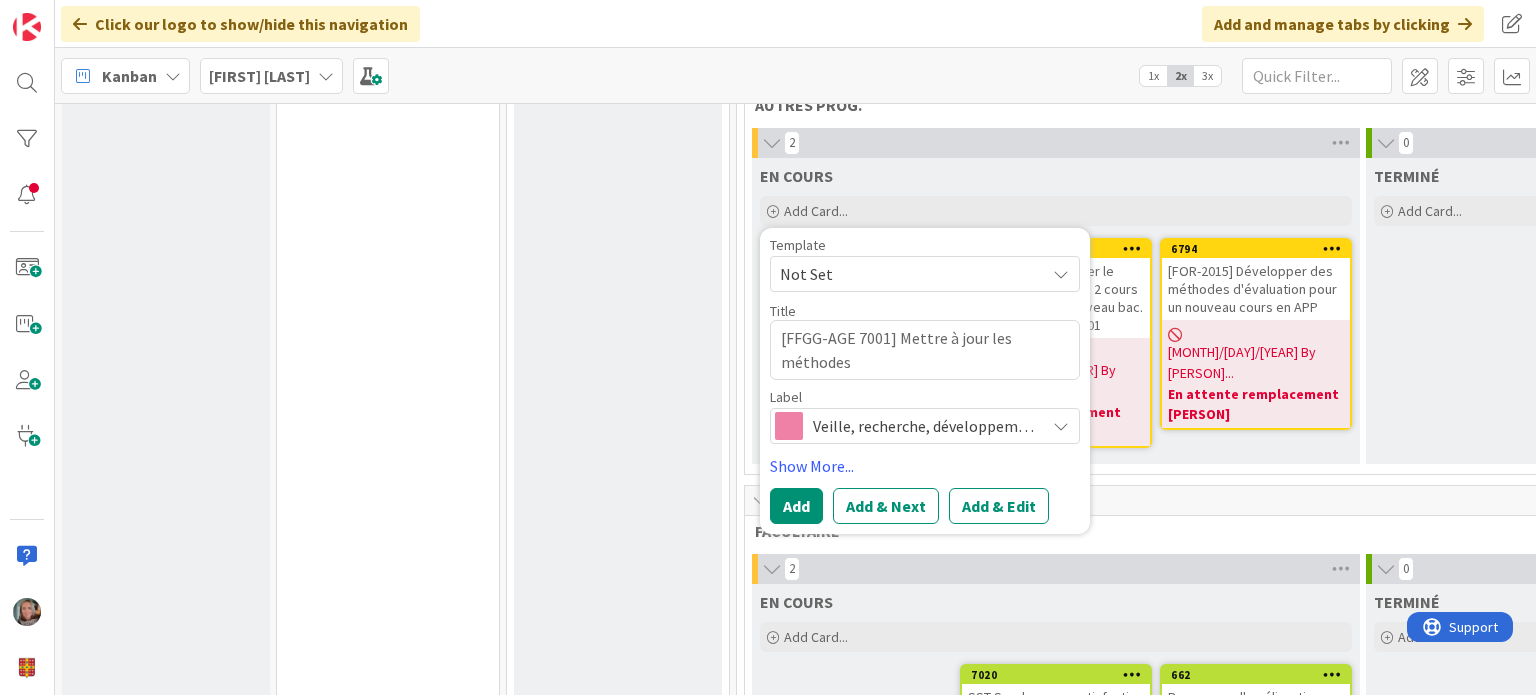 type on "[FFGG-AGE 7001] Mettre à jour les méthodes" 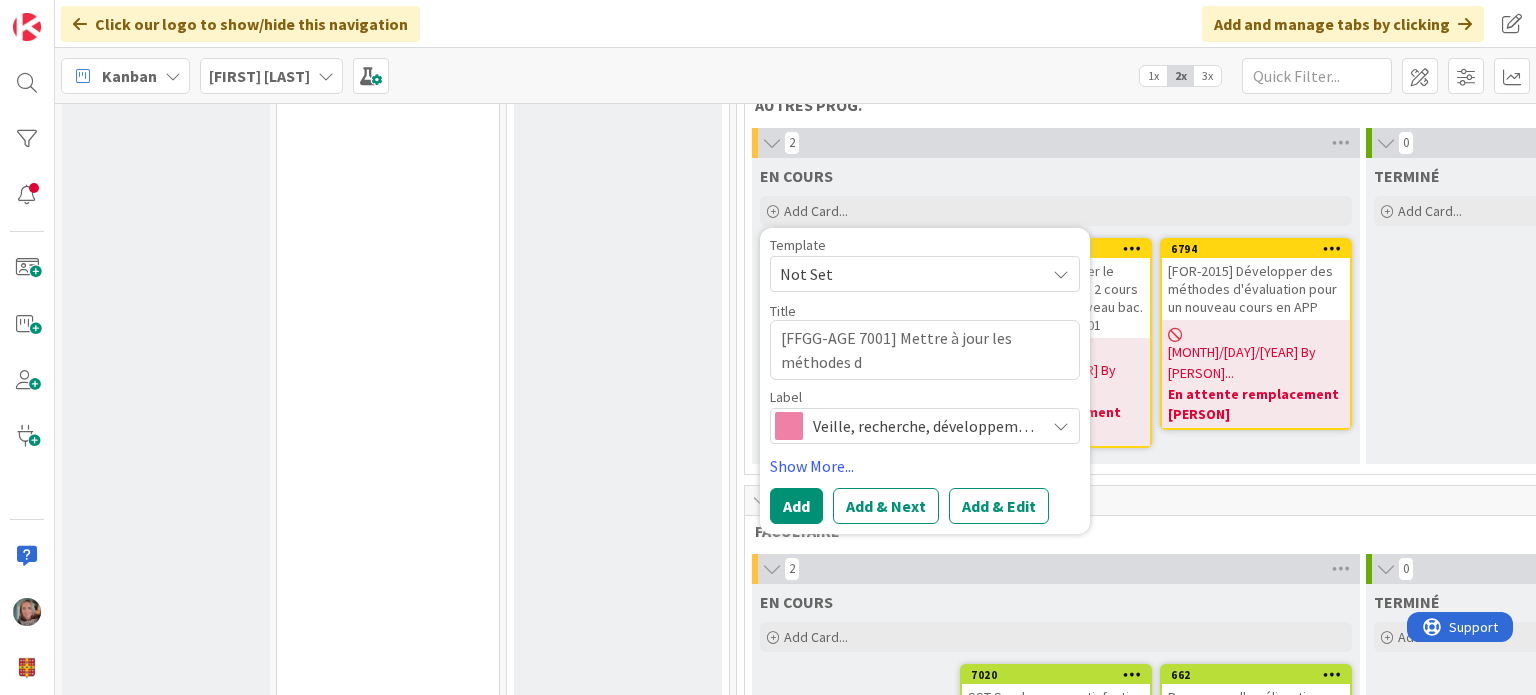 type on "x" 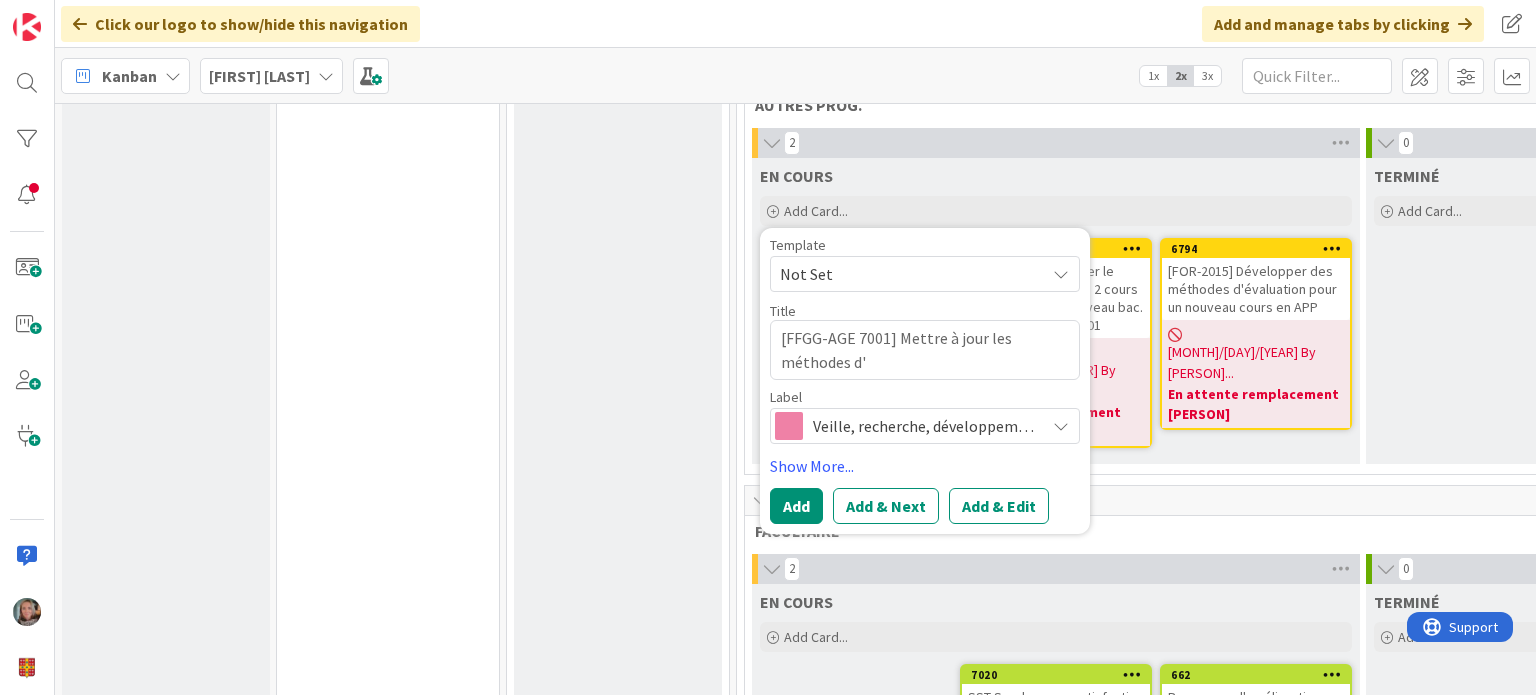 type on "x" 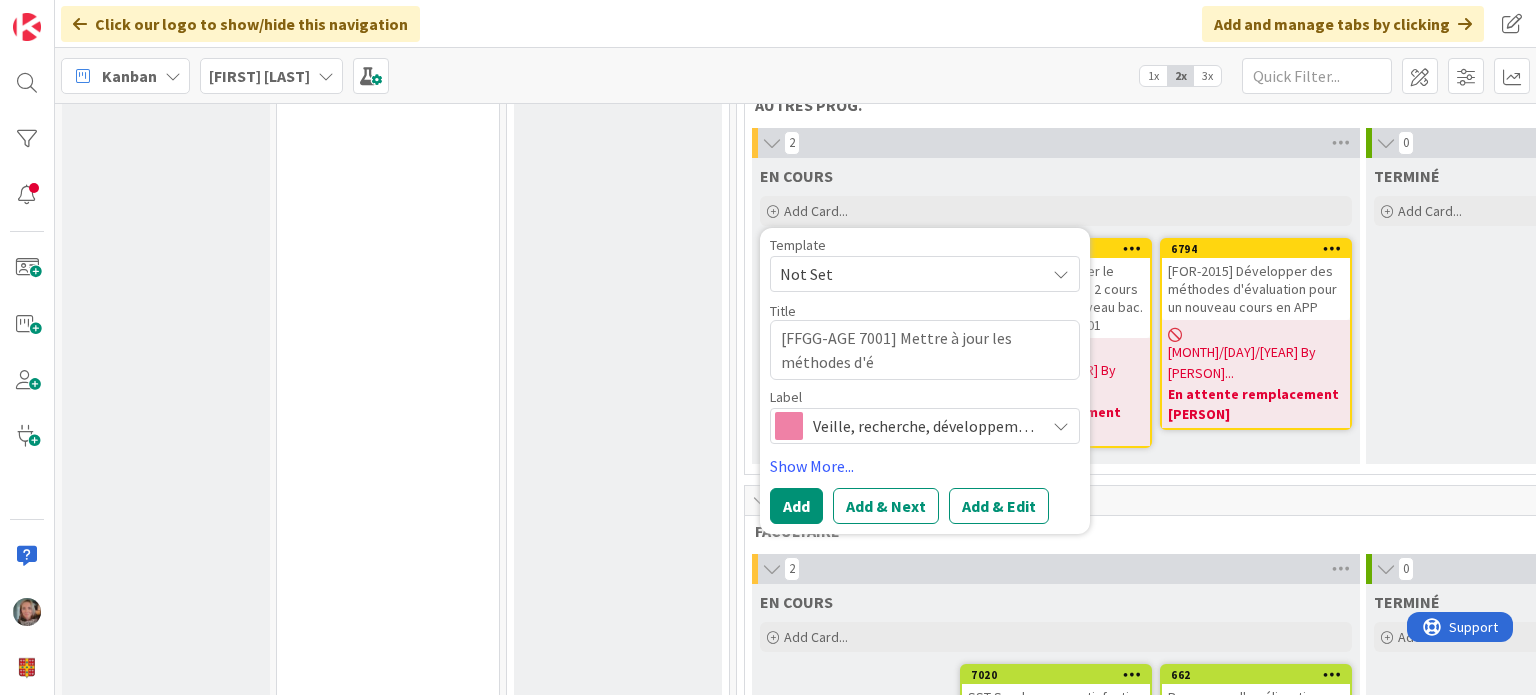 type on "x" 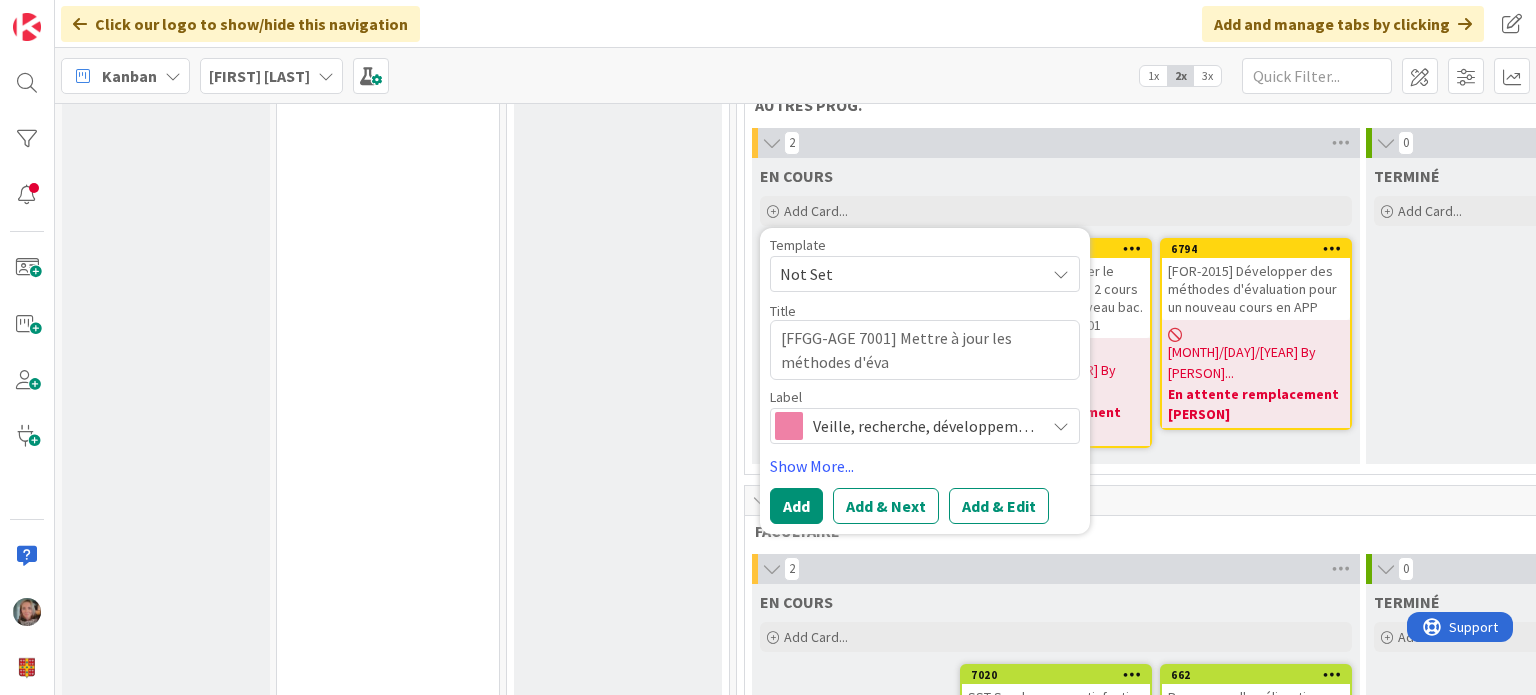 type on "x" 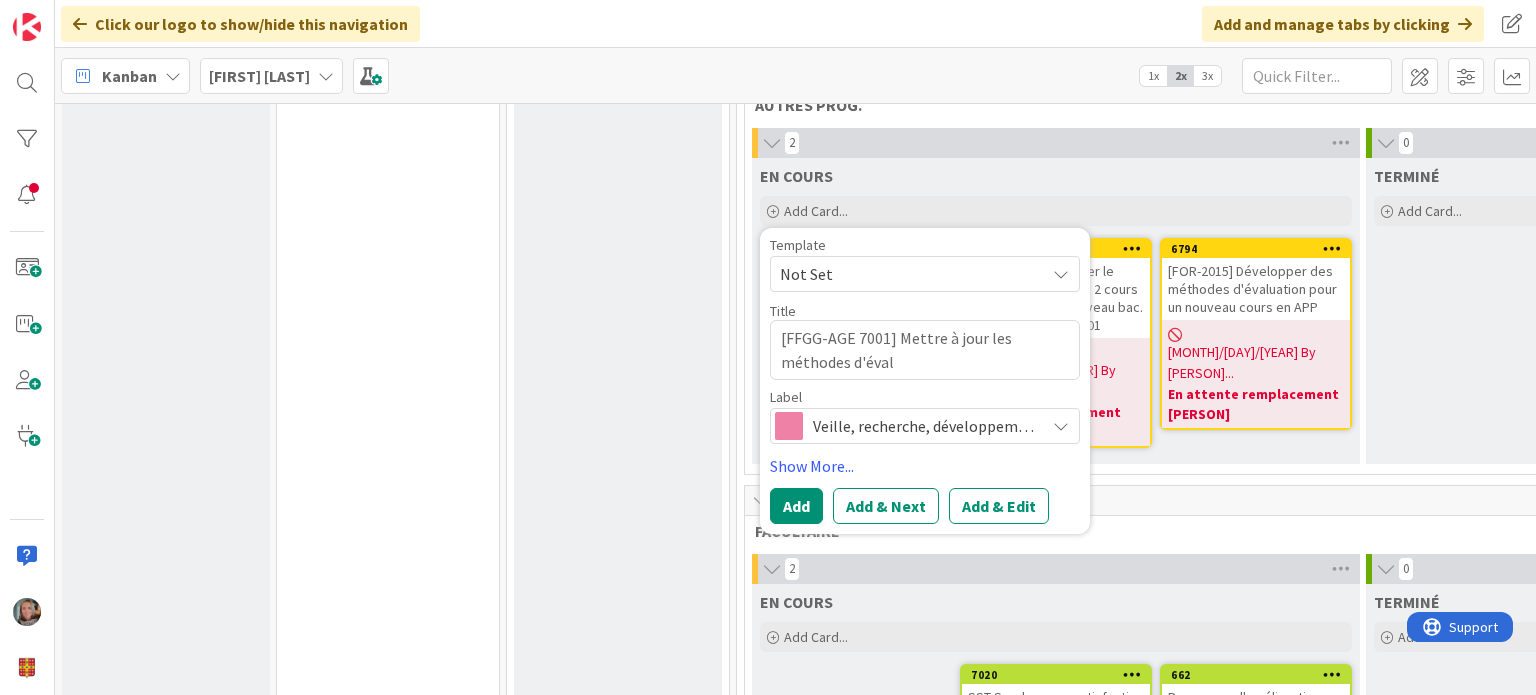 type on "x" 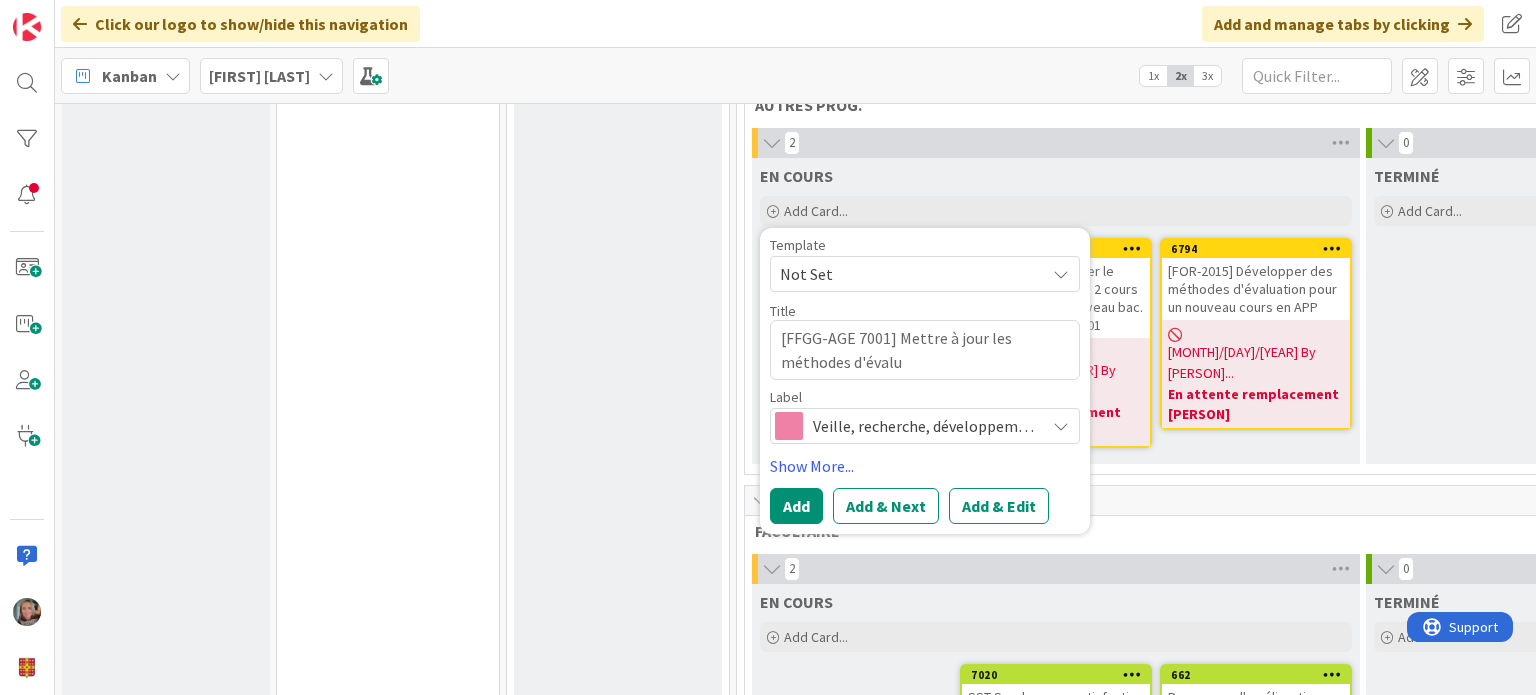 type on "x" 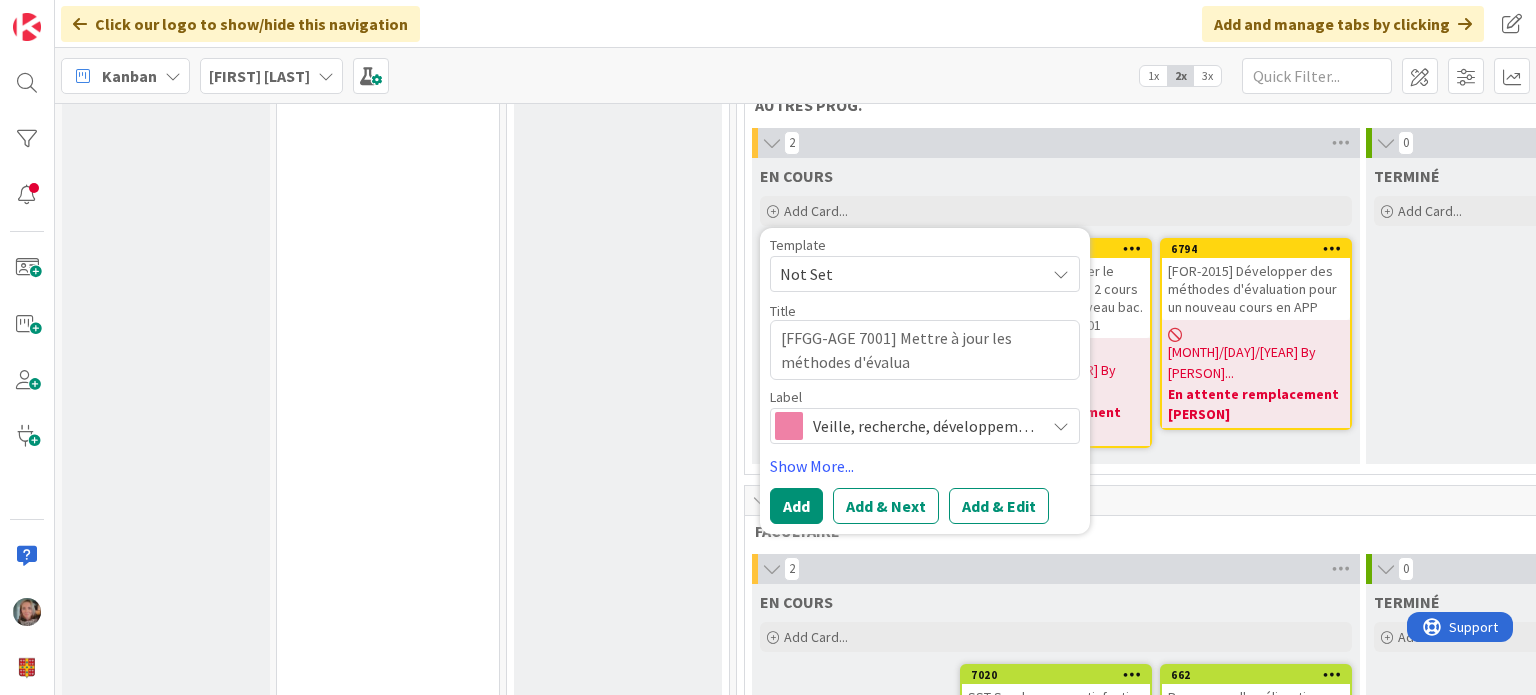 type on "x" 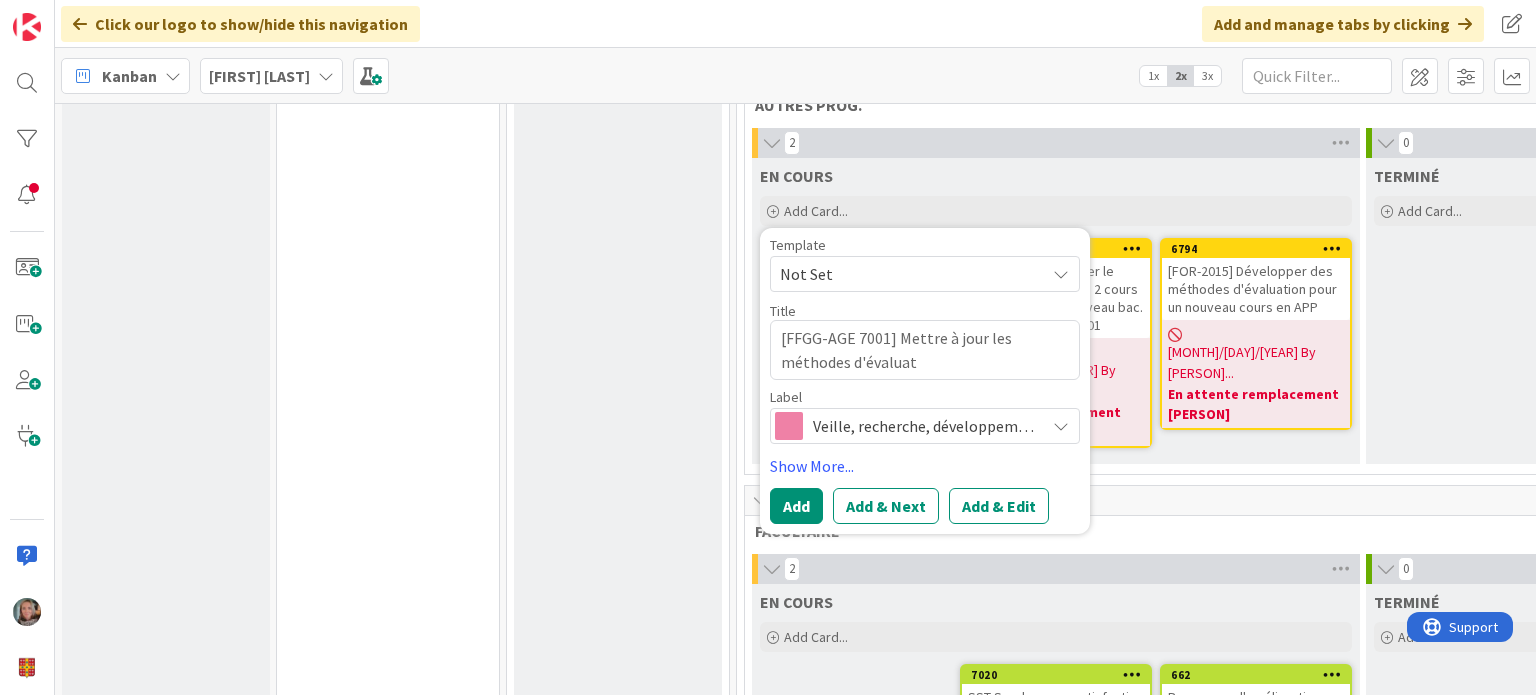 type on "x" 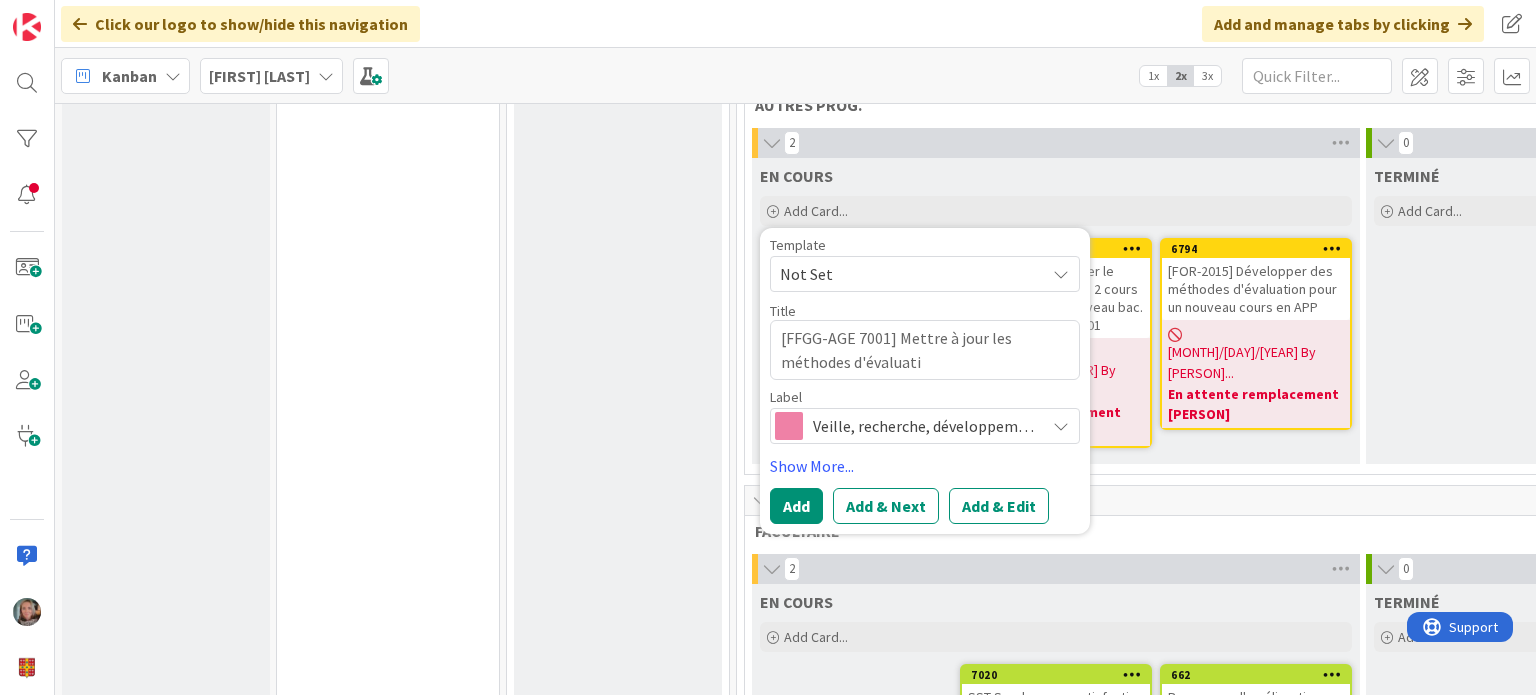 type on "x" 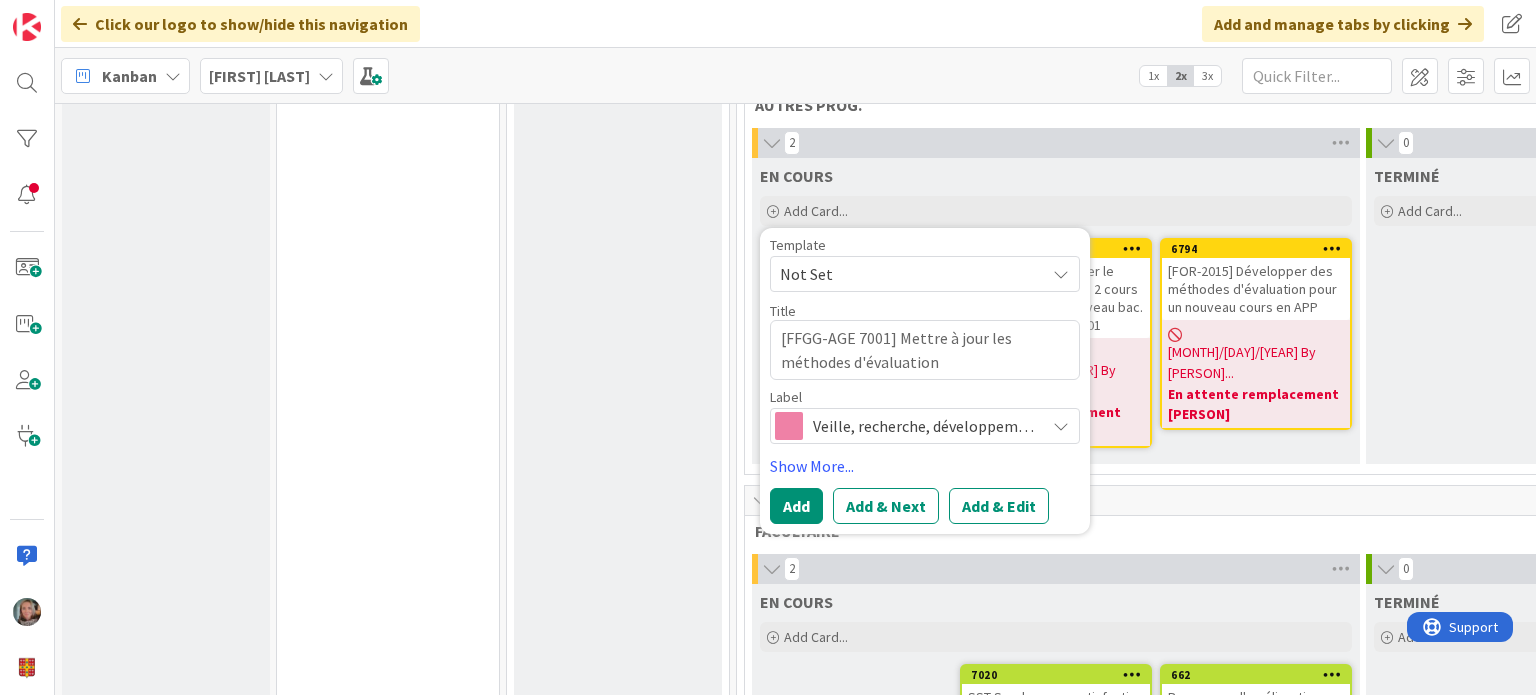 click on "Veille, recherche, développement" at bounding box center [924, 426] 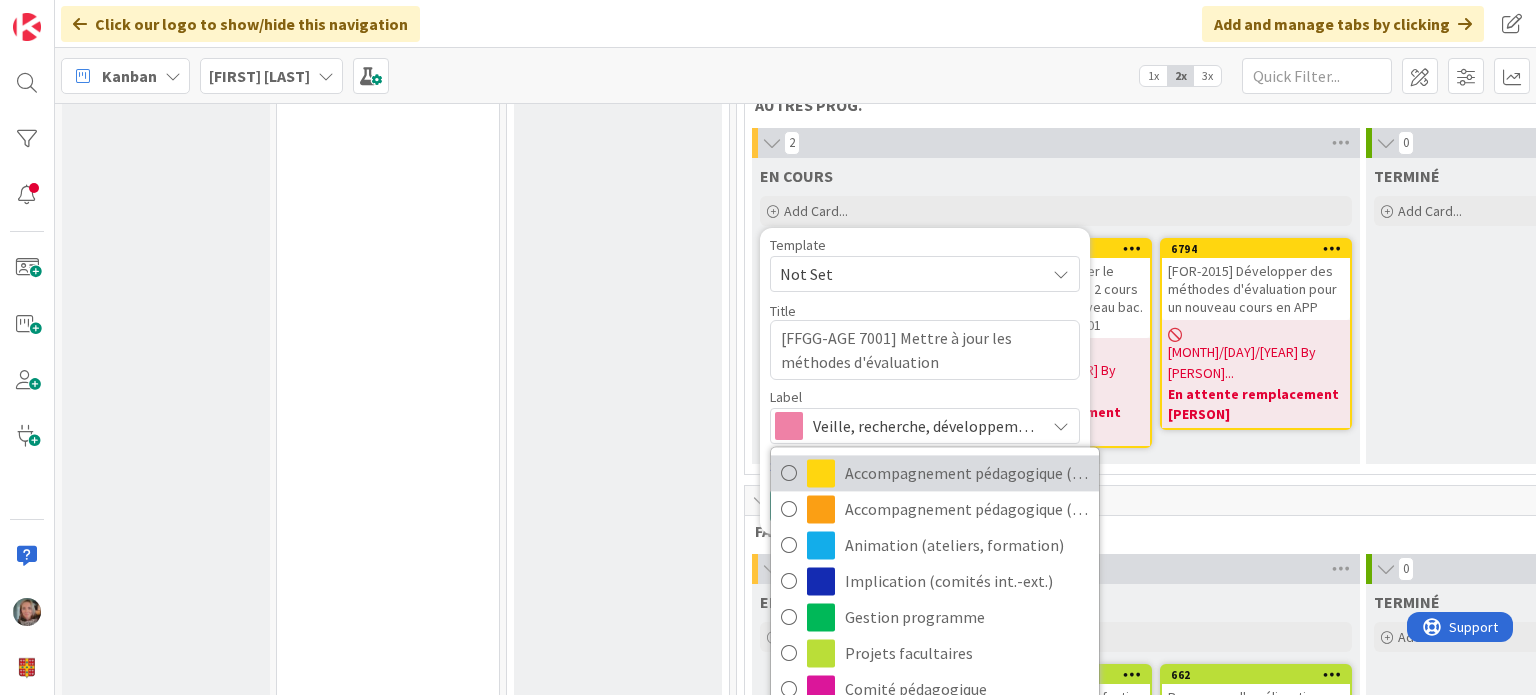 click on "Accompagnement pédagogique (ind)" at bounding box center [967, 473] 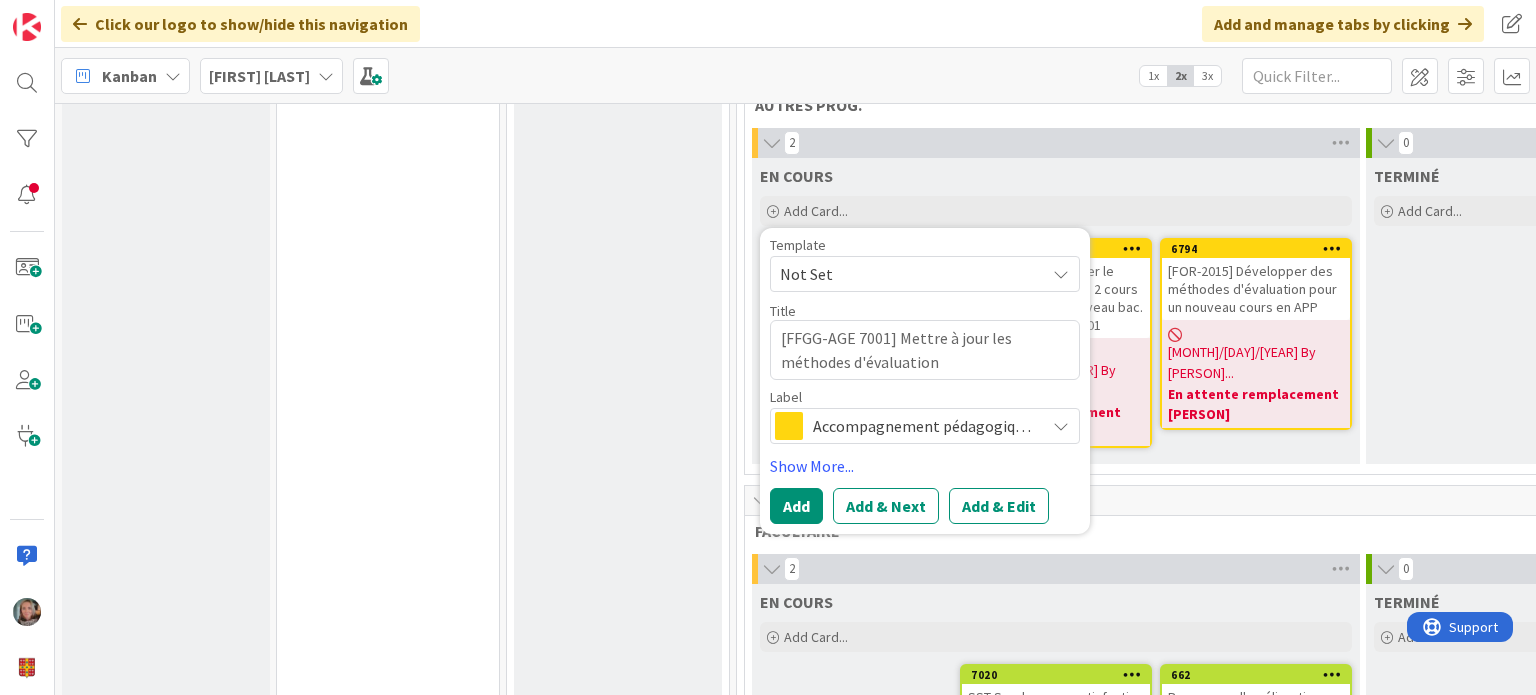 click on "Add Add & Next Add & Edit" at bounding box center (925, 506) 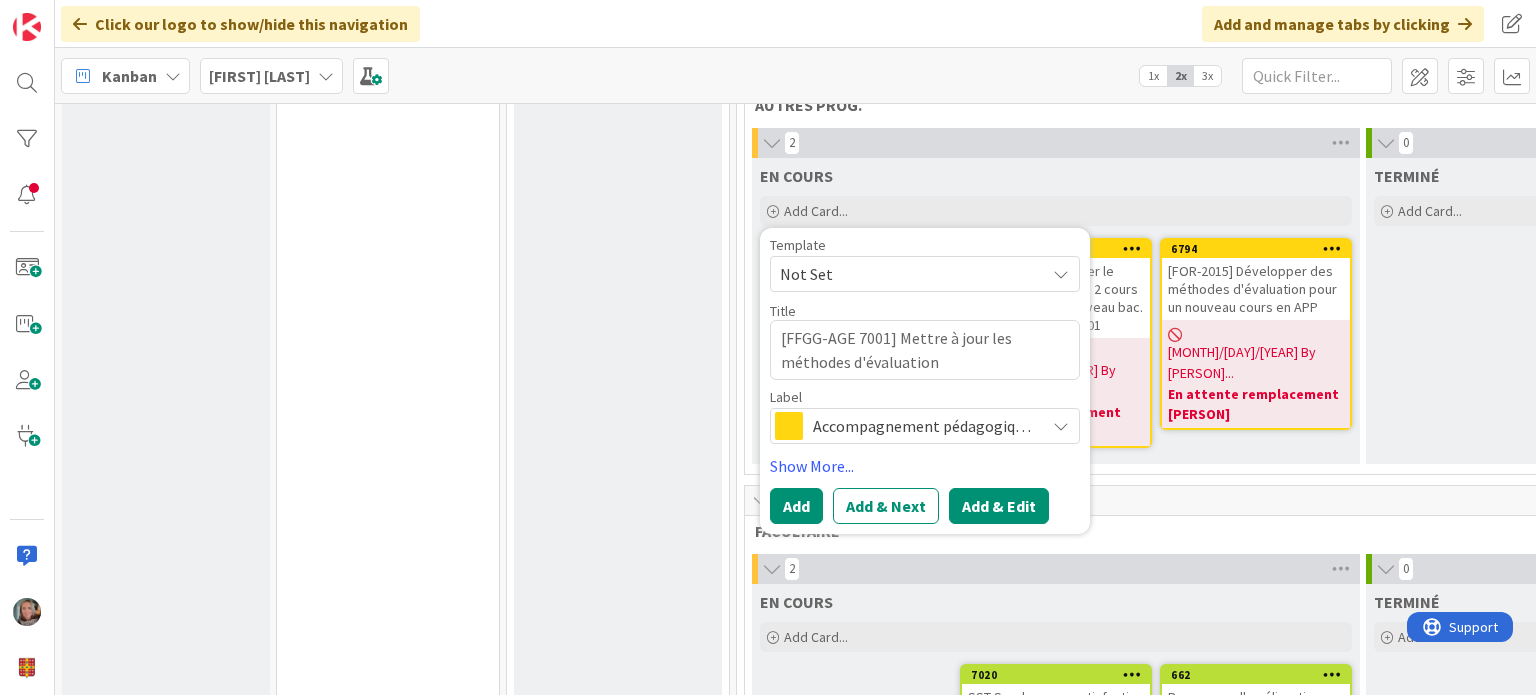click on "Add & Edit" at bounding box center [999, 506] 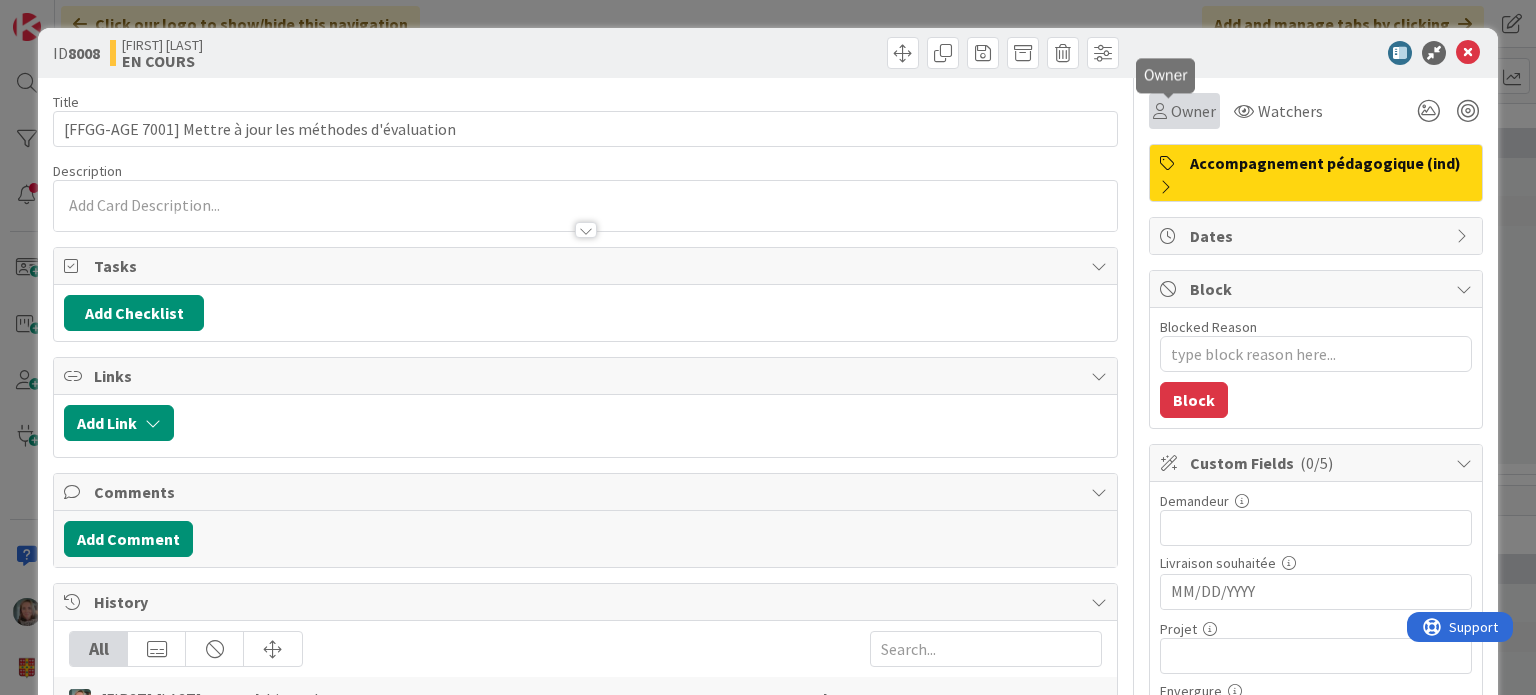 scroll, scrollTop: 0, scrollLeft: 0, axis: both 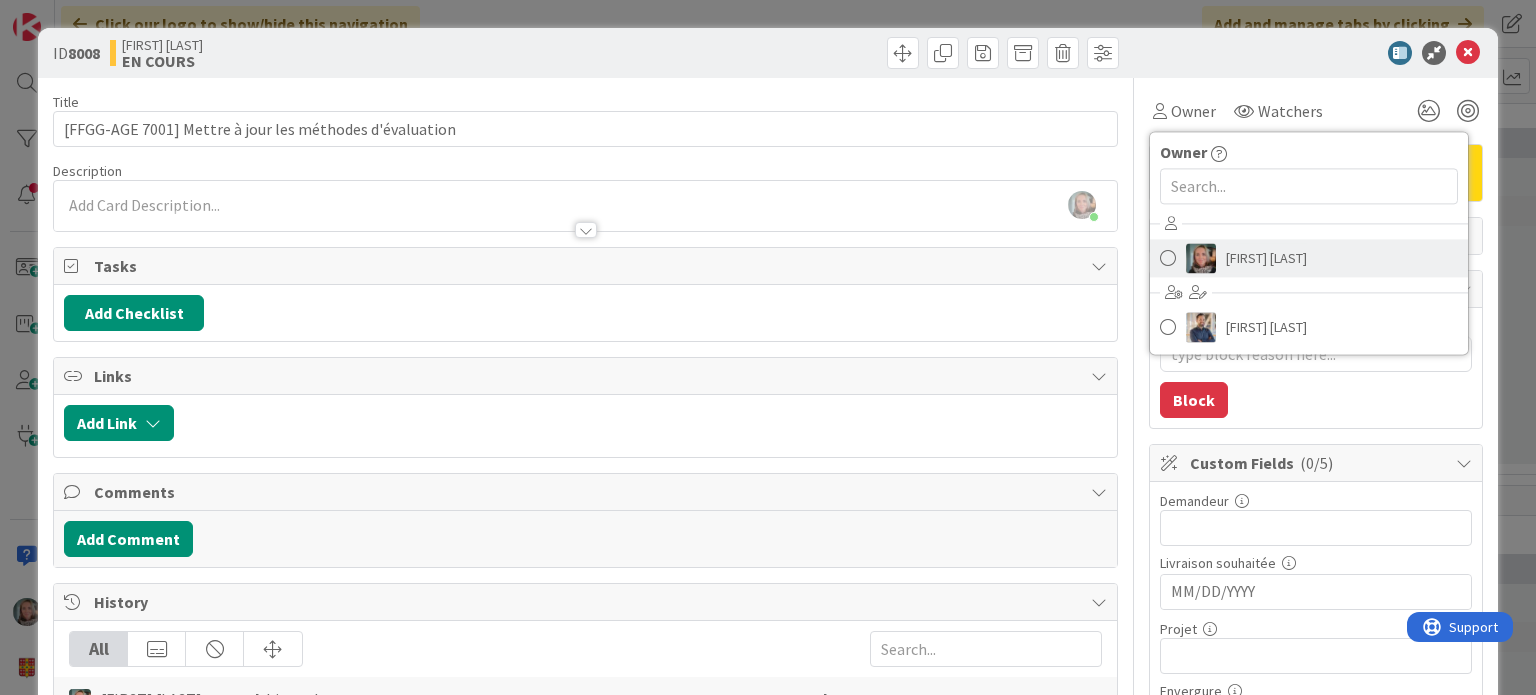 click on "[FIRST] [LAST]" at bounding box center (1266, 258) 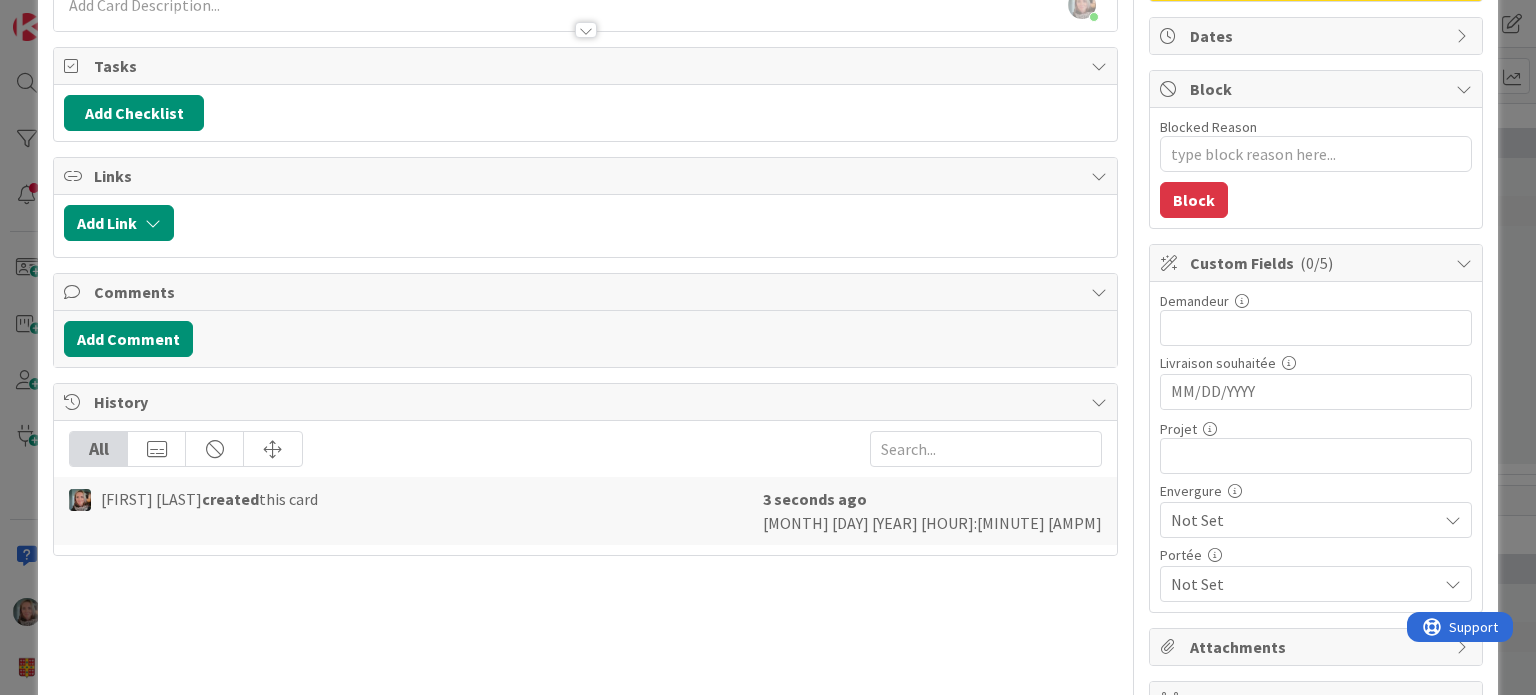 scroll, scrollTop: 300, scrollLeft: 0, axis: vertical 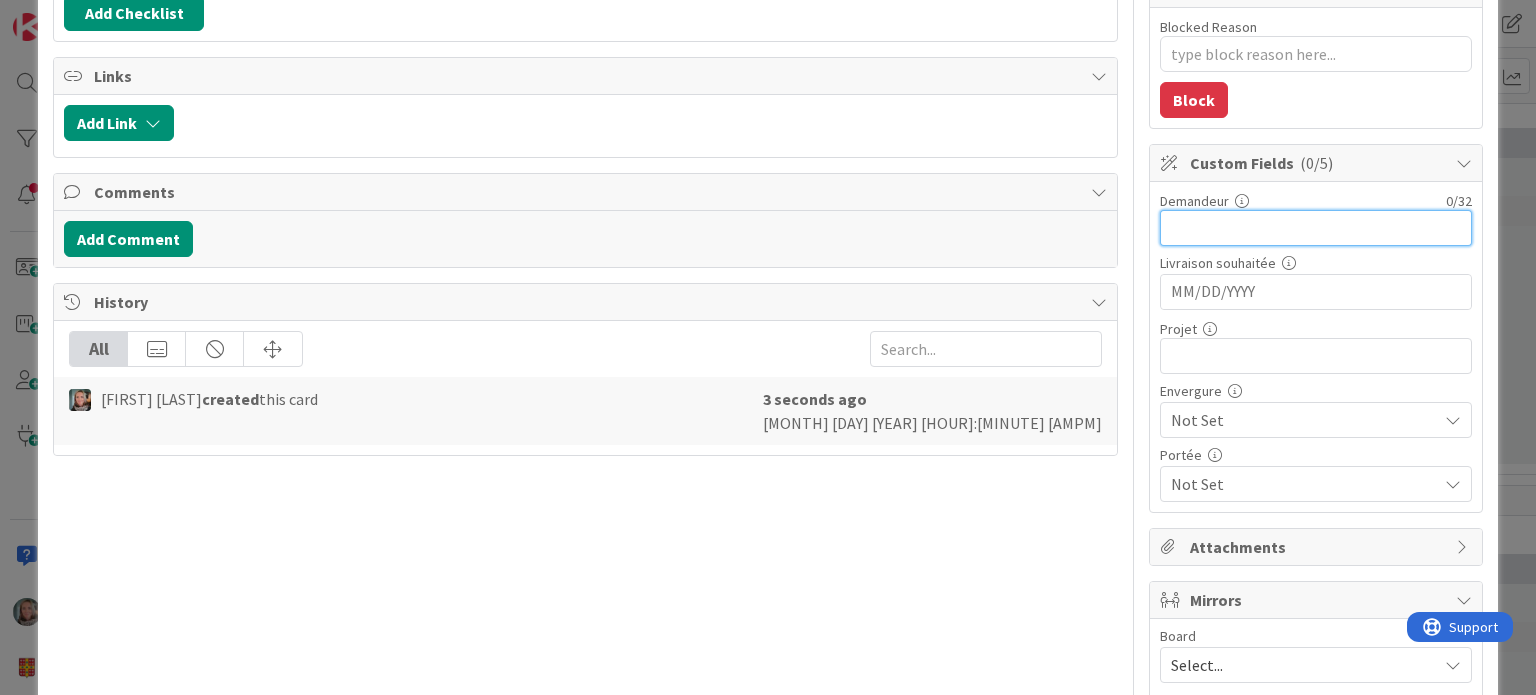 click at bounding box center (1316, 228) 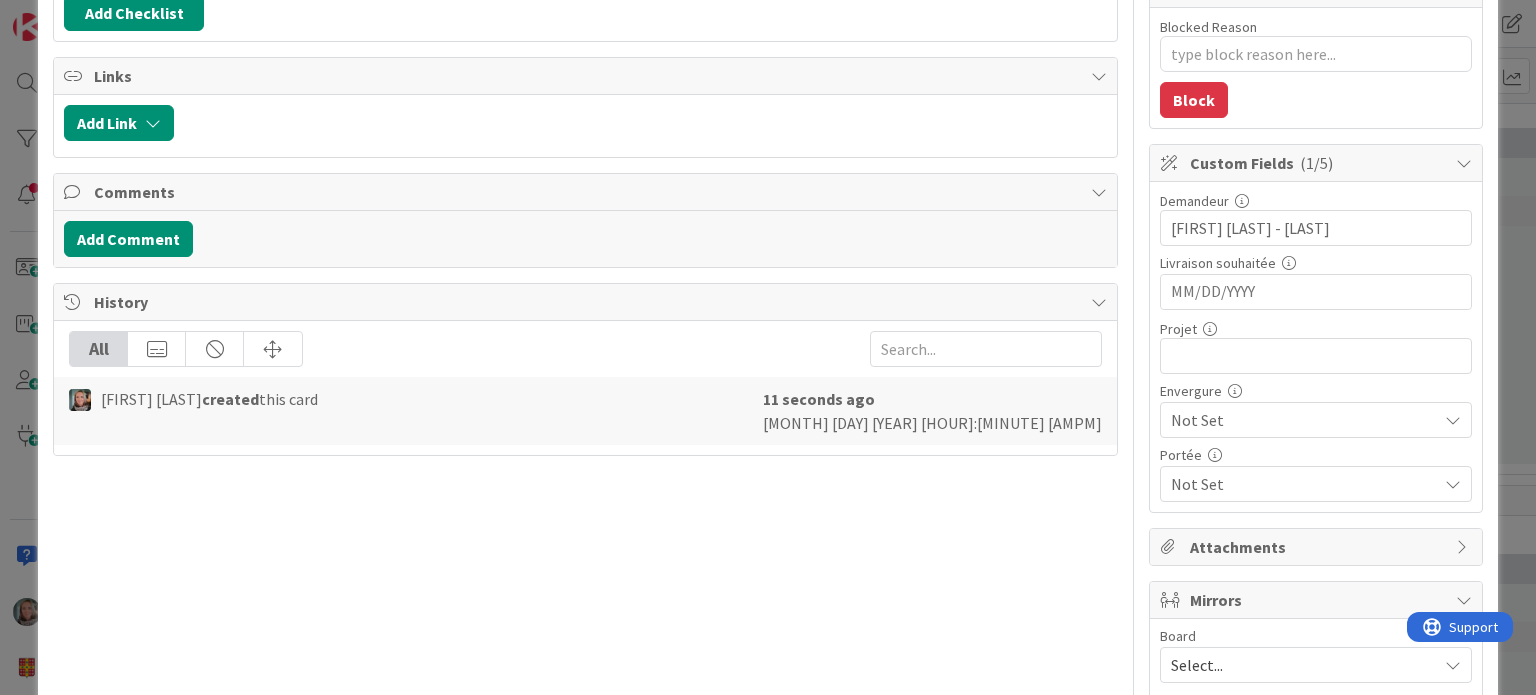 click at bounding box center [1316, 292] 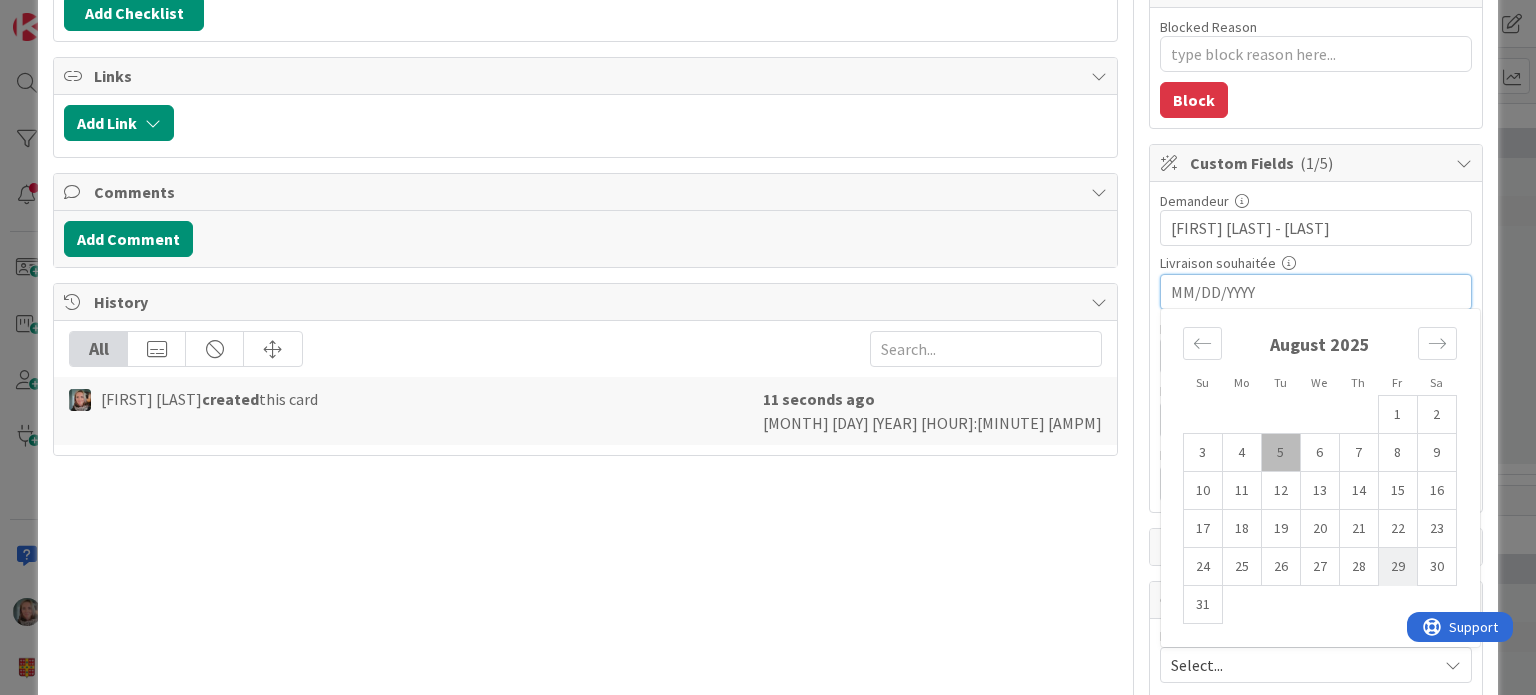 click on "29" at bounding box center [1397, 567] 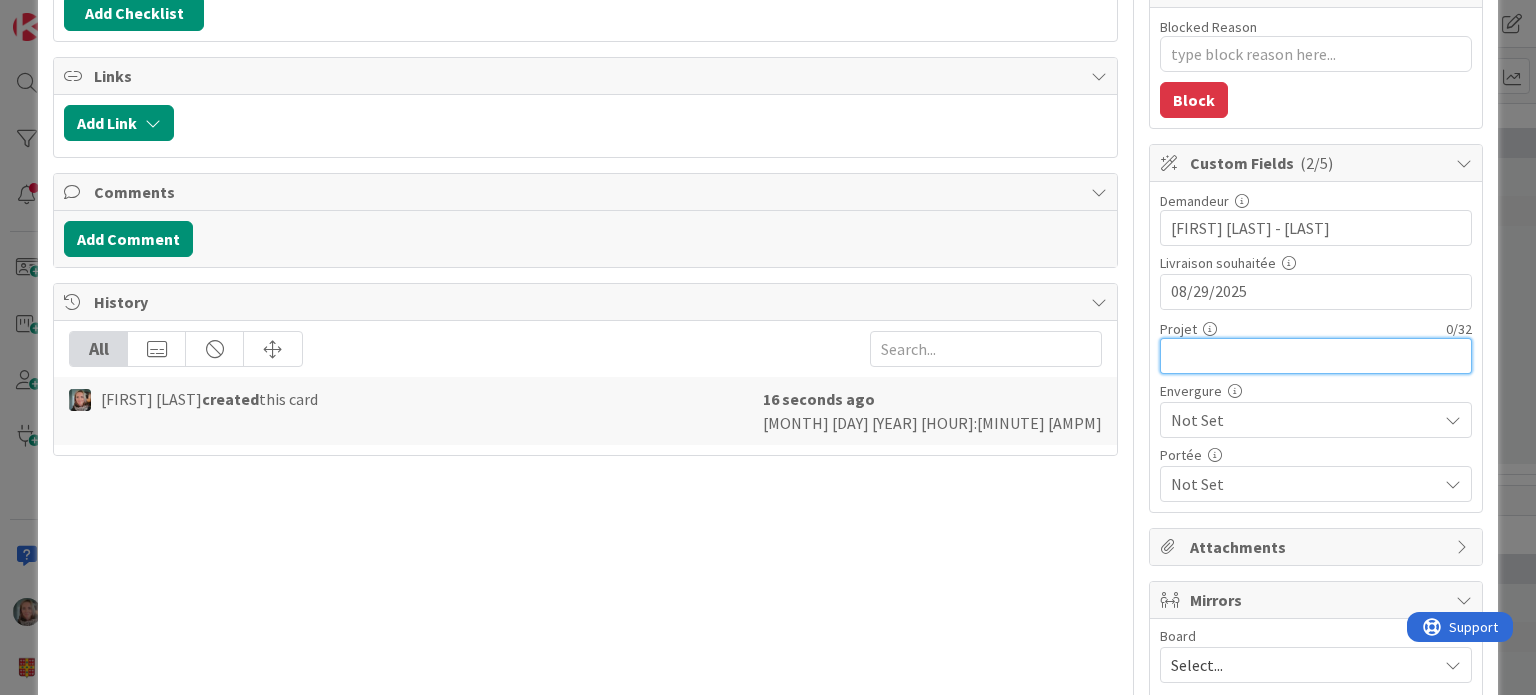click at bounding box center (1316, 356) 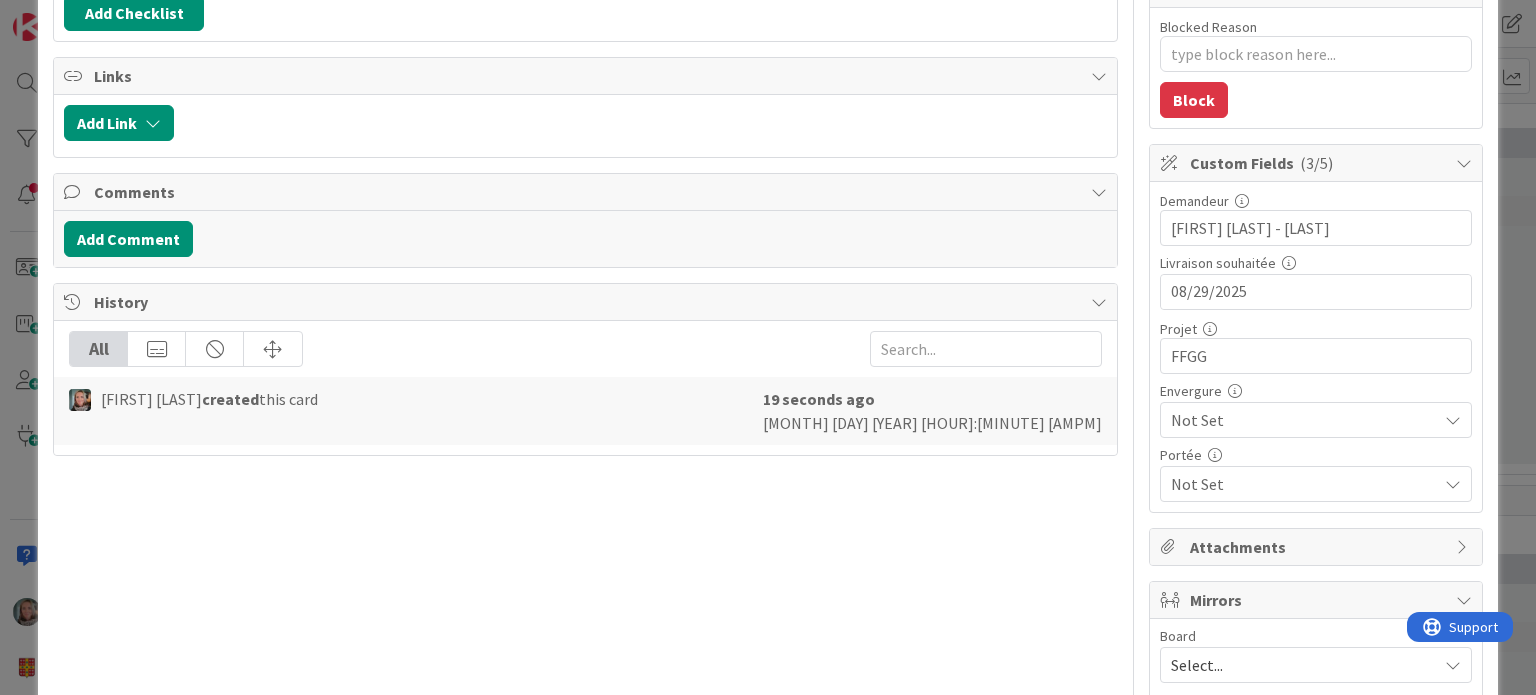 click on "Not Set" at bounding box center [1299, 420] 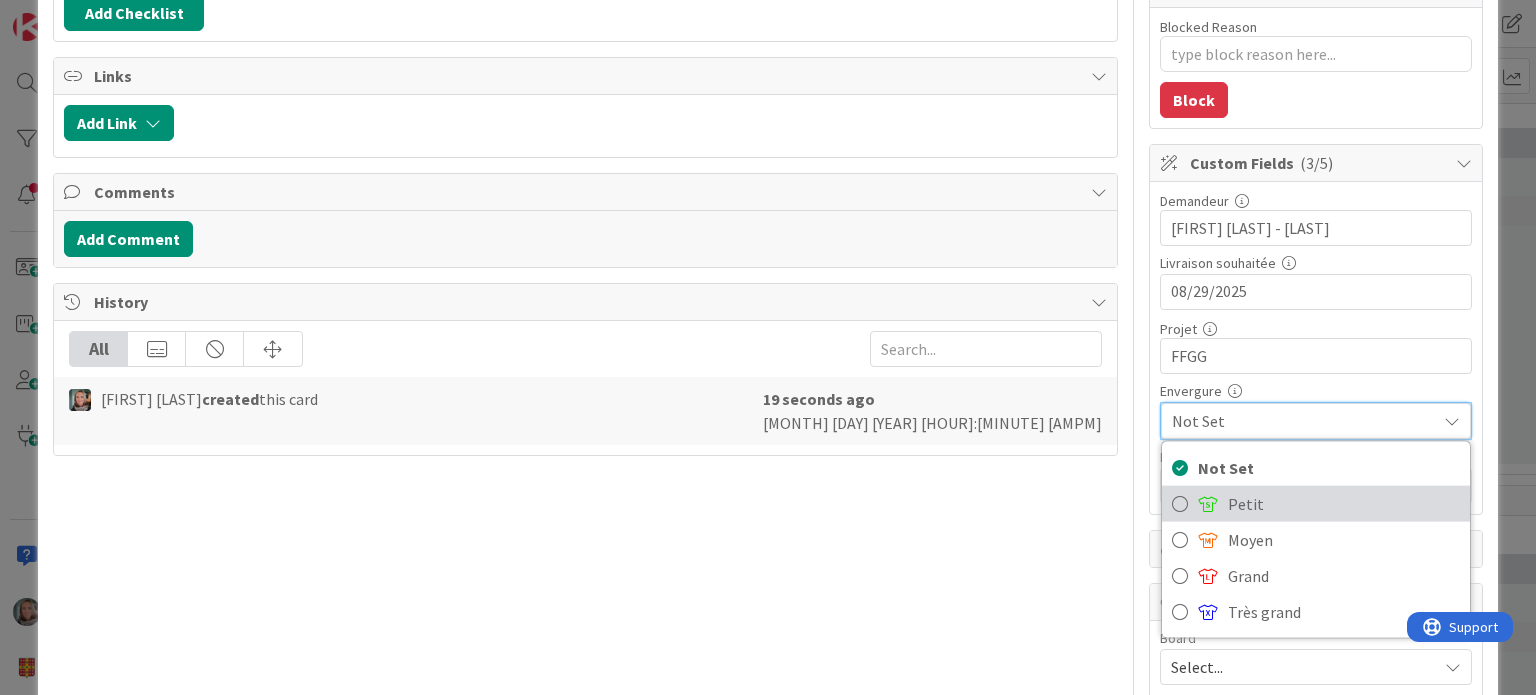 click on "Petit" at bounding box center [1344, 504] 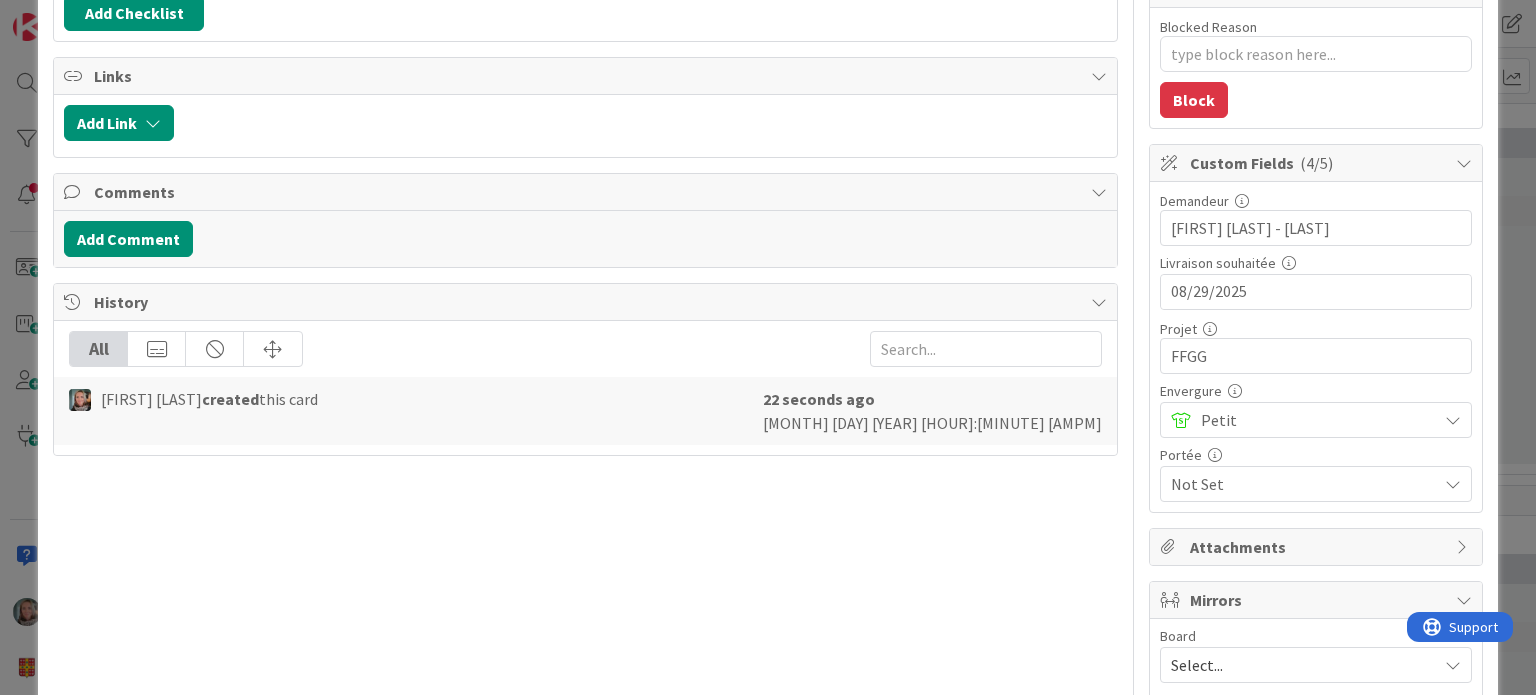 click on "Not Set" at bounding box center (1304, 484) 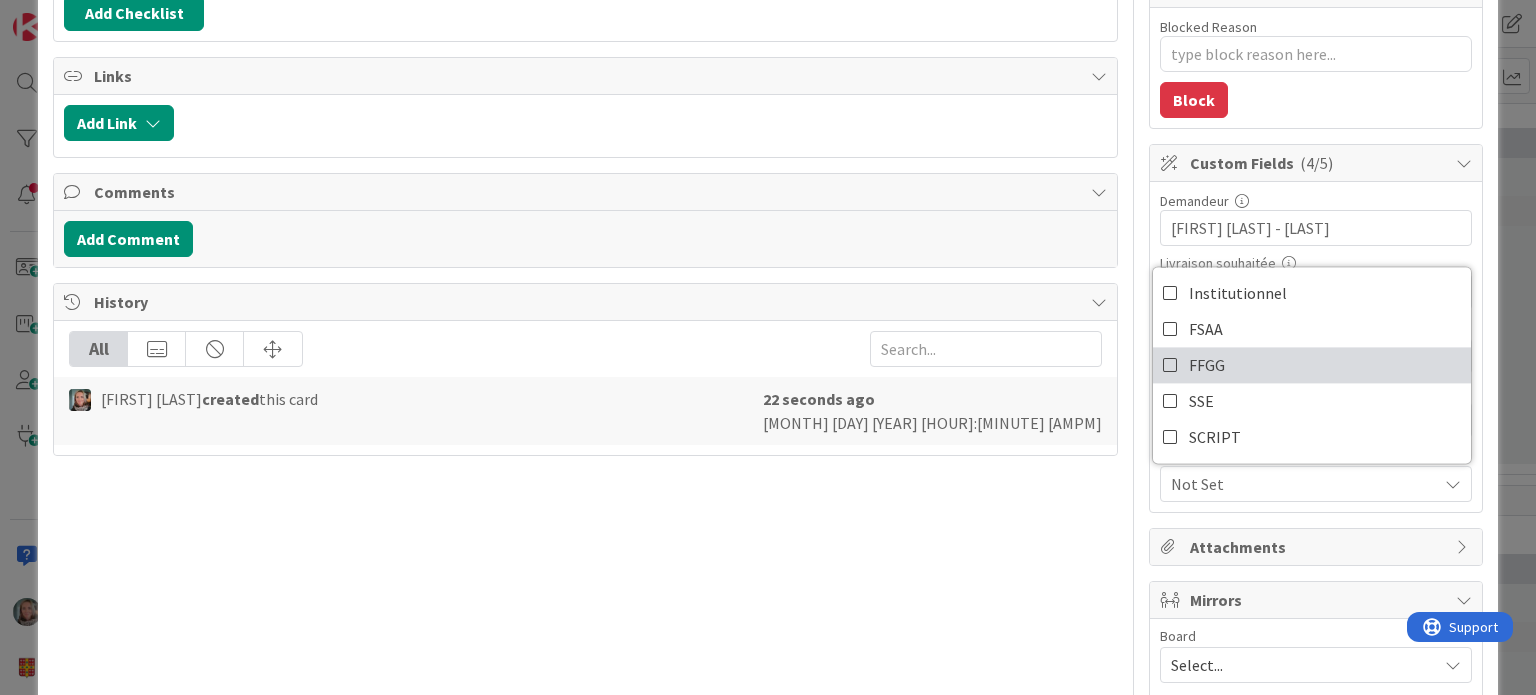 click at bounding box center (1171, 365) 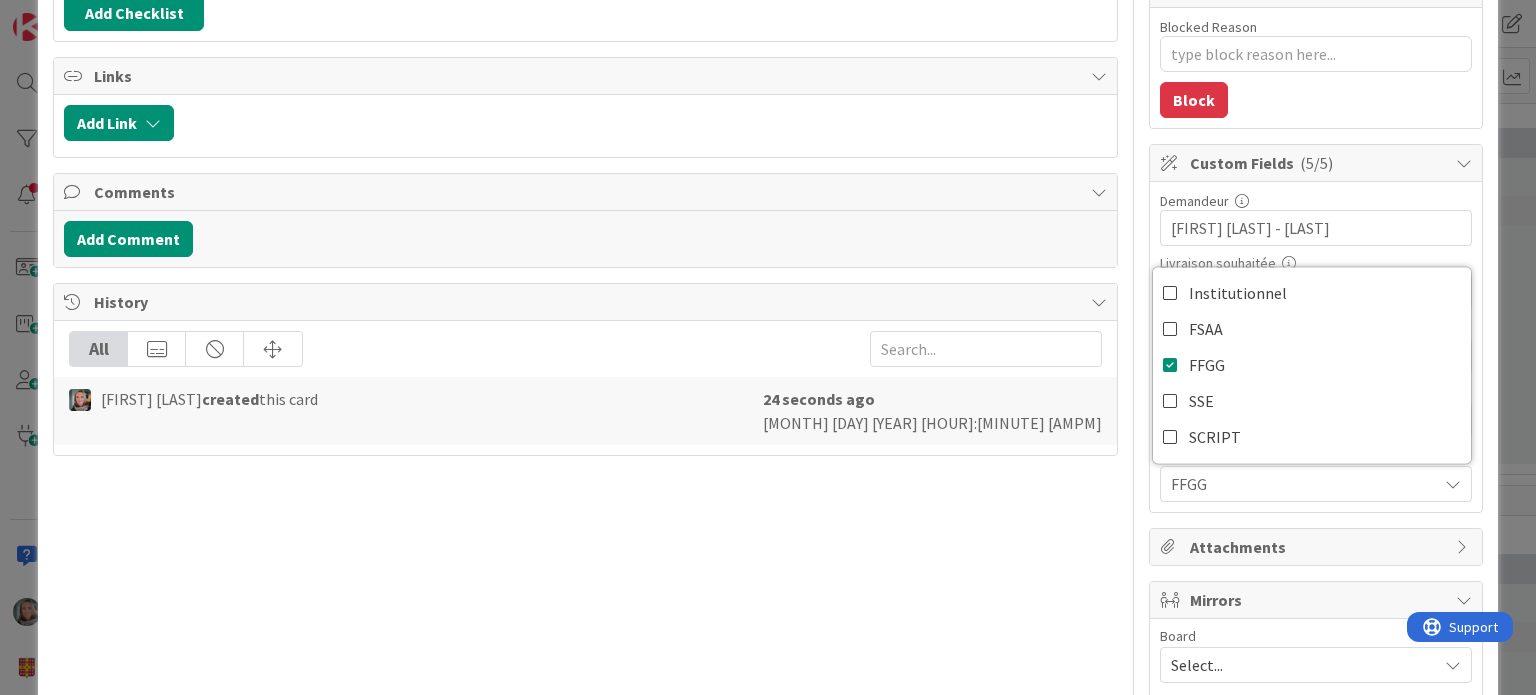 click on "Title 55 / 128 [FFGG-AGE 7001] Mettre à jour les méthodes d'évaluation Description [PERSON] just joined" at bounding box center (585, 302) 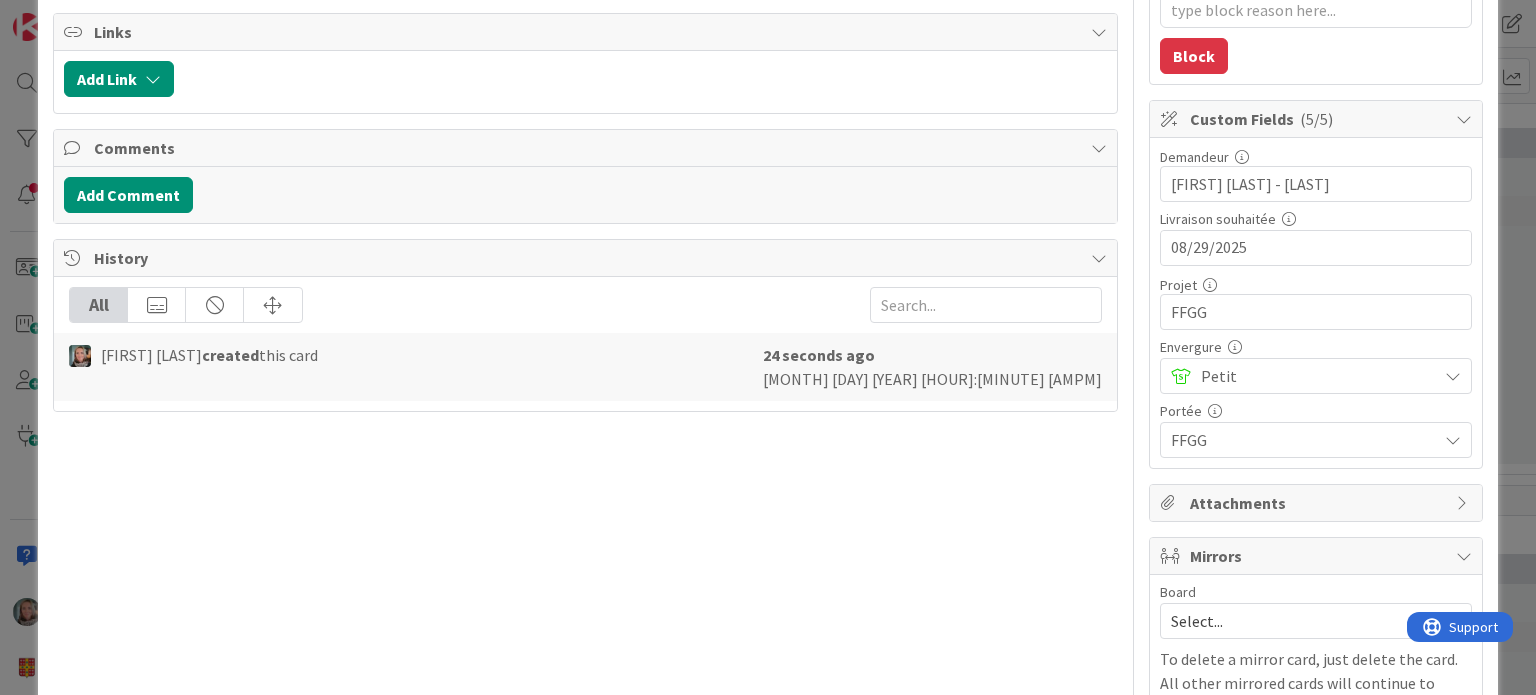 scroll, scrollTop: 445, scrollLeft: 0, axis: vertical 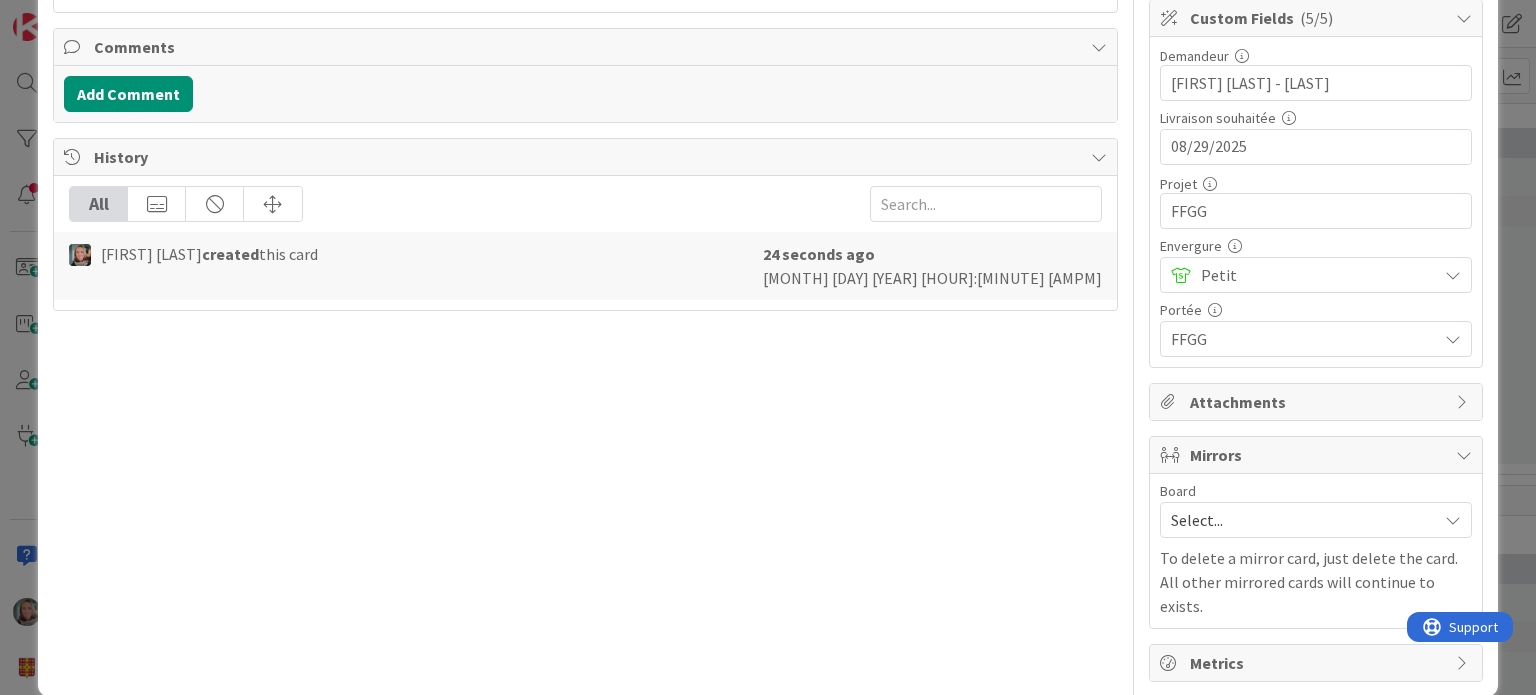 click on "Select..." at bounding box center (1299, 520) 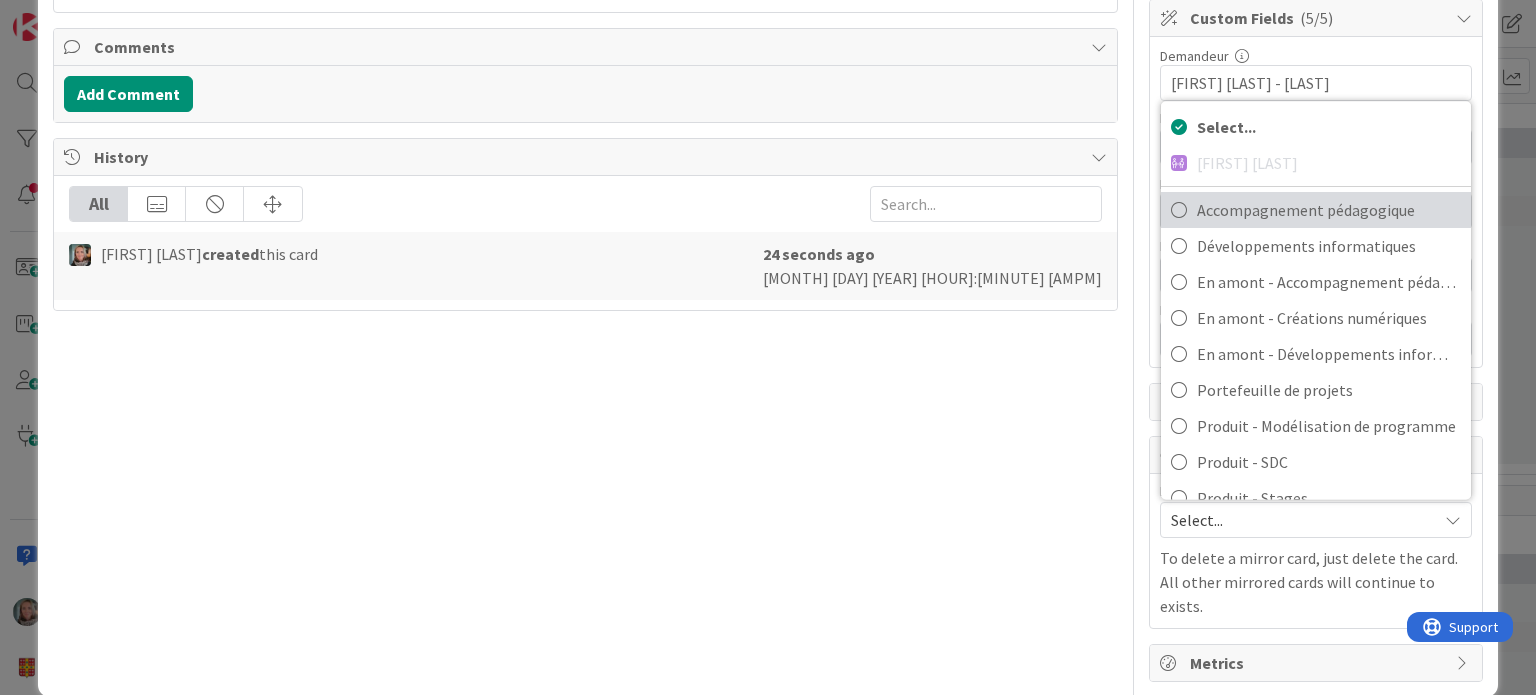 click on "Accompagnement pédagogique" at bounding box center (1329, 210) 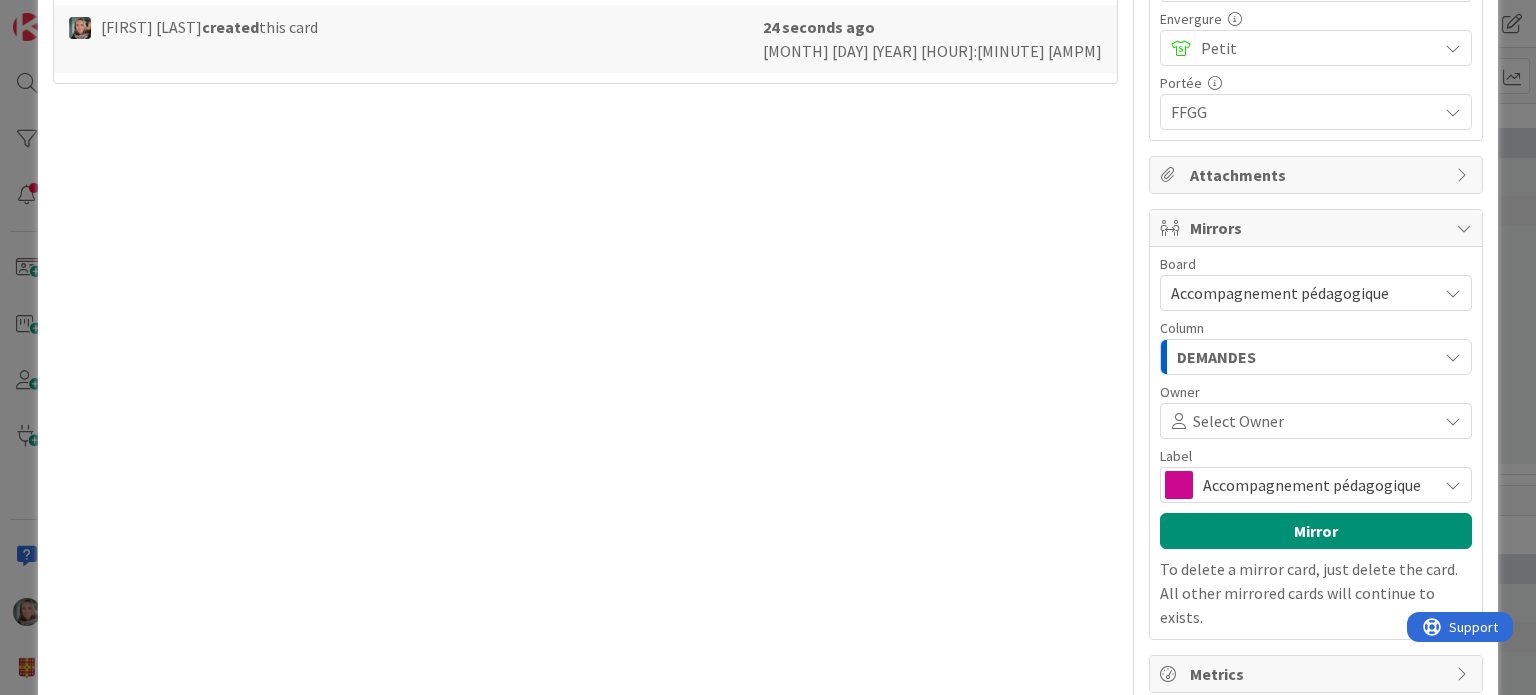 scroll, scrollTop: 683, scrollLeft: 0, axis: vertical 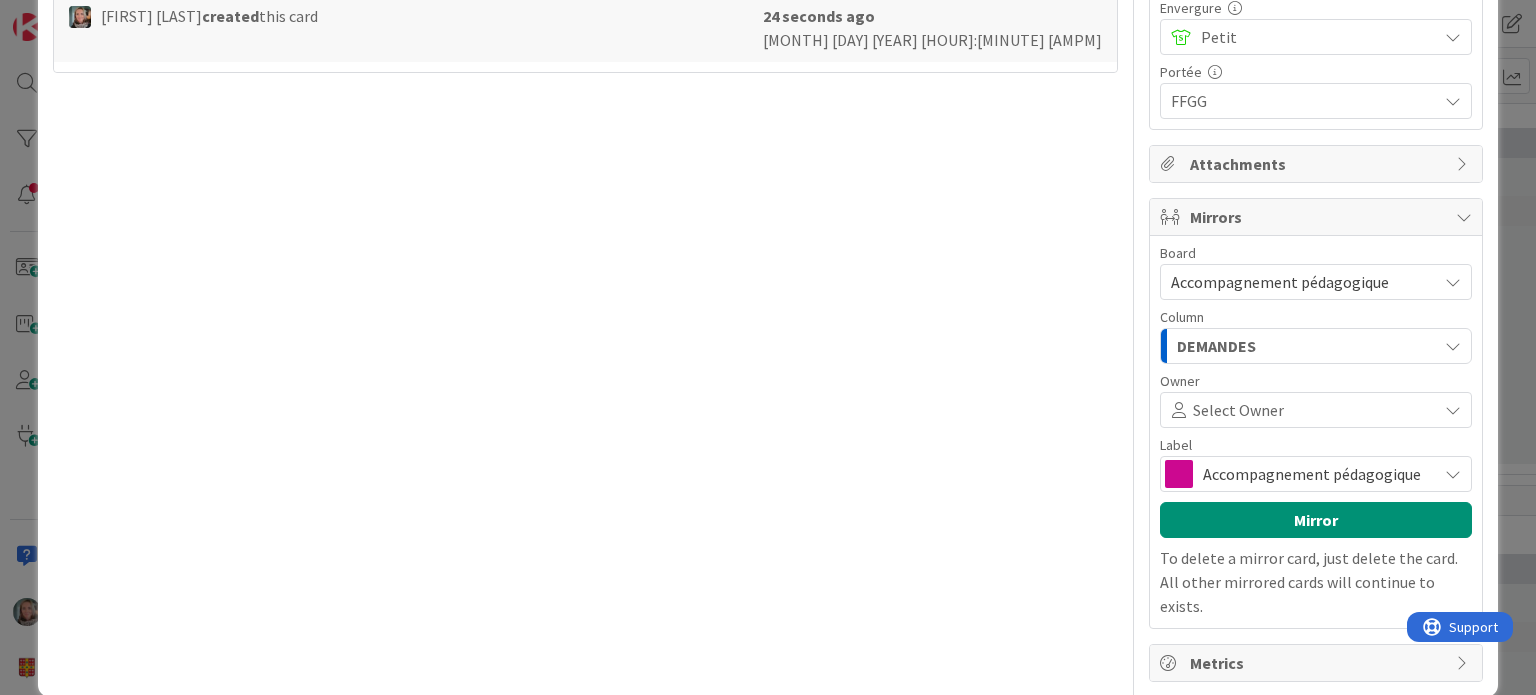 click on "DEMANDES" at bounding box center [1216, 346] 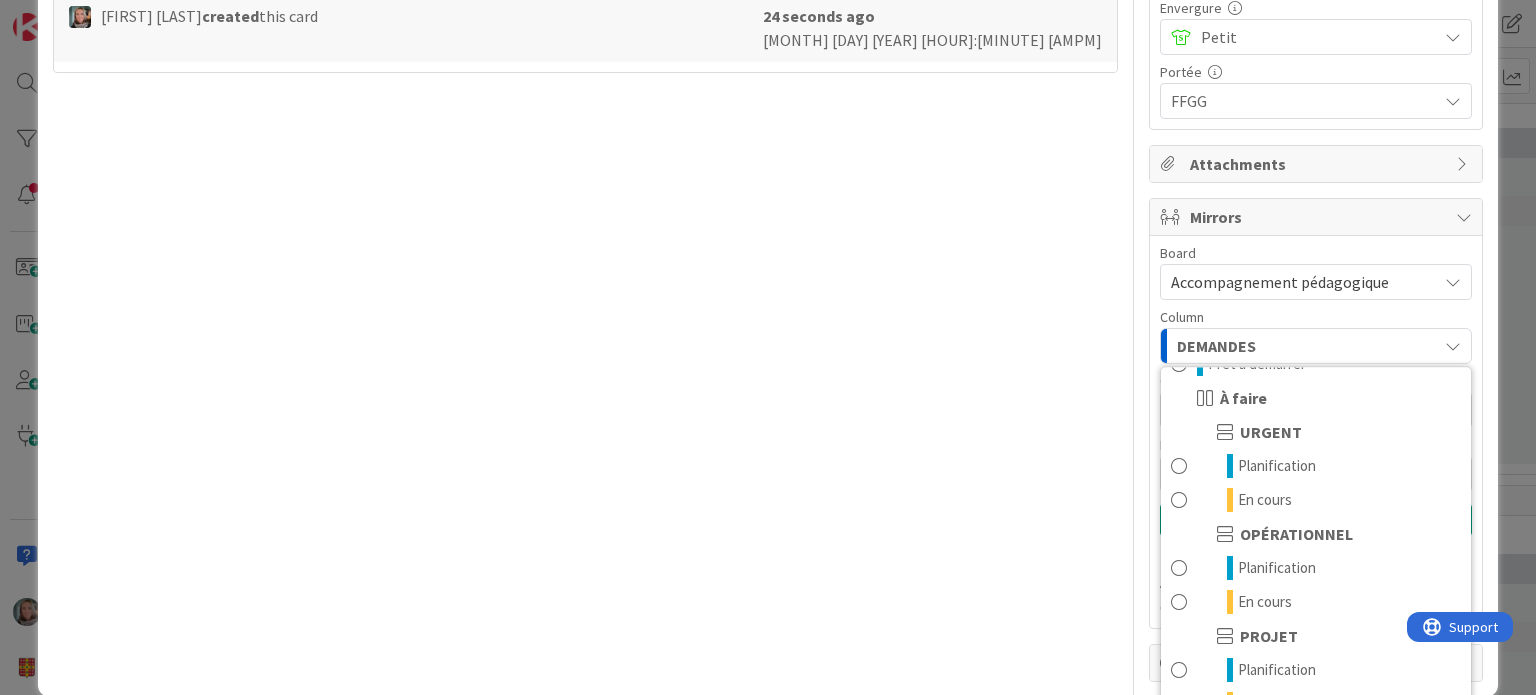 scroll, scrollTop: 93, scrollLeft: 0, axis: vertical 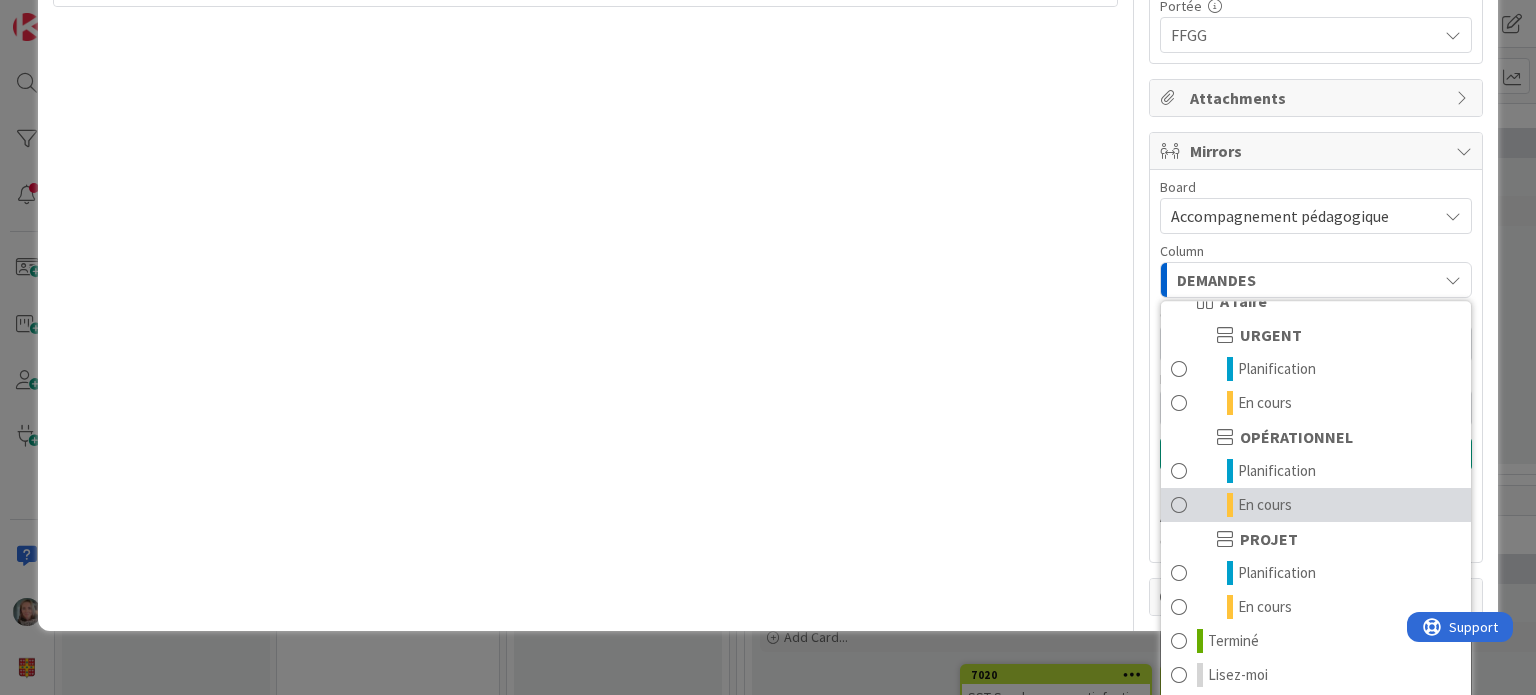 click at bounding box center (1179, 505) 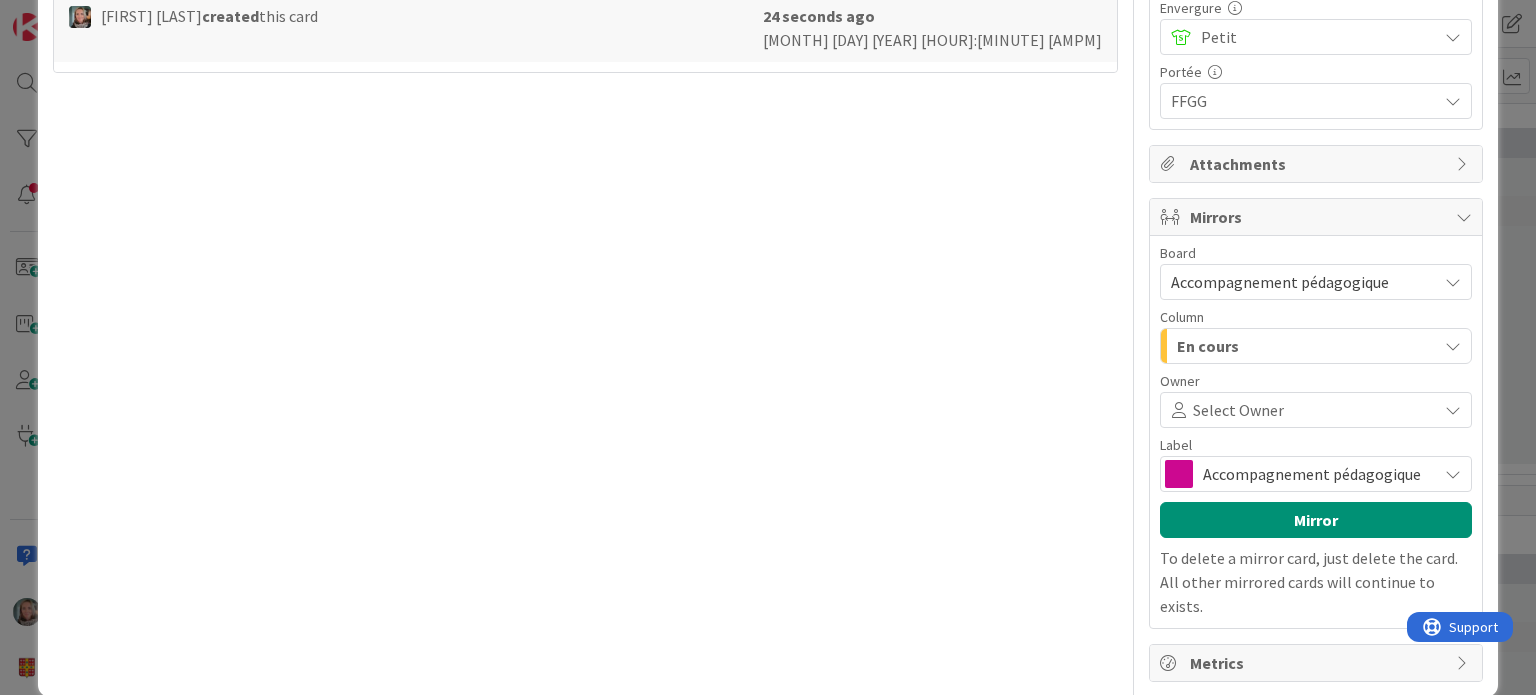click on "Select Owner" at bounding box center [1238, 410] 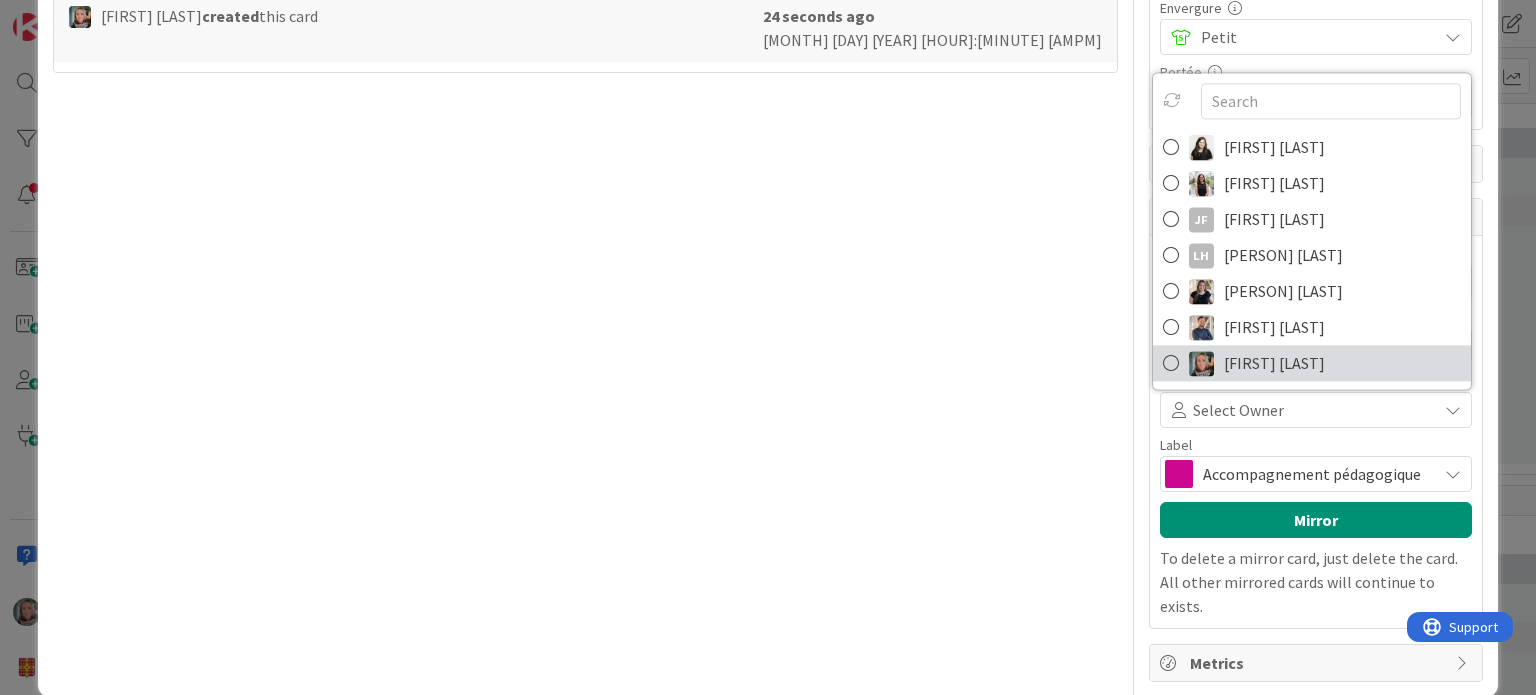 click on "[FIRST] [LAST]" at bounding box center (1274, 363) 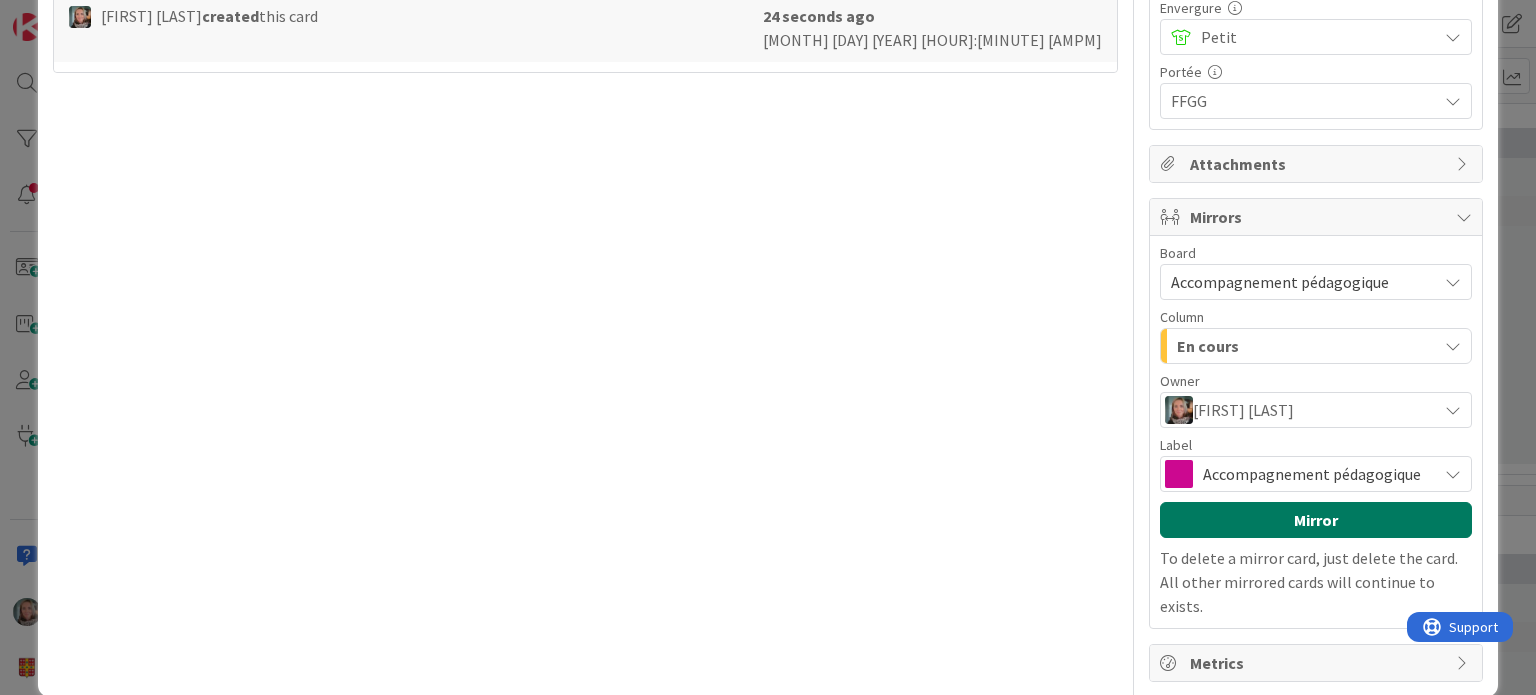 click on "Mirror" at bounding box center [1316, 520] 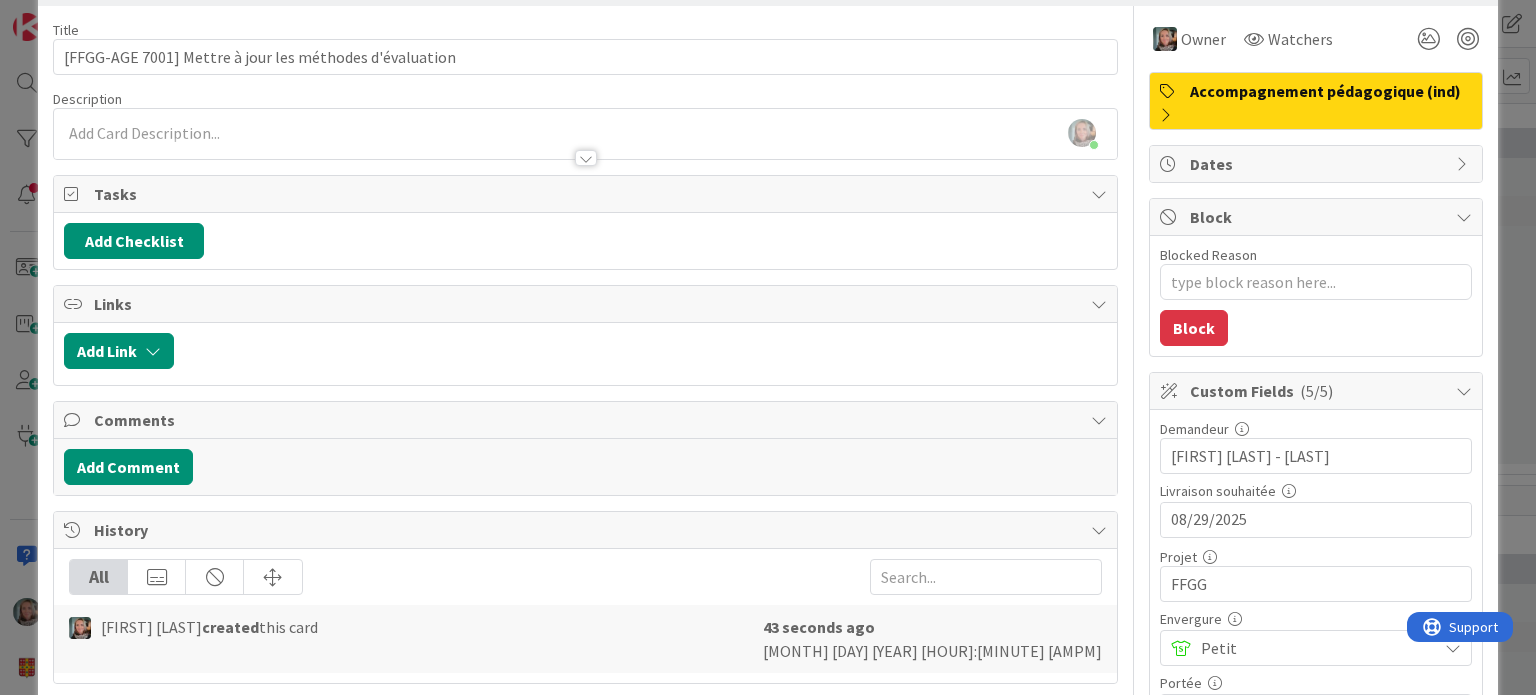 scroll, scrollTop: 0, scrollLeft: 0, axis: both 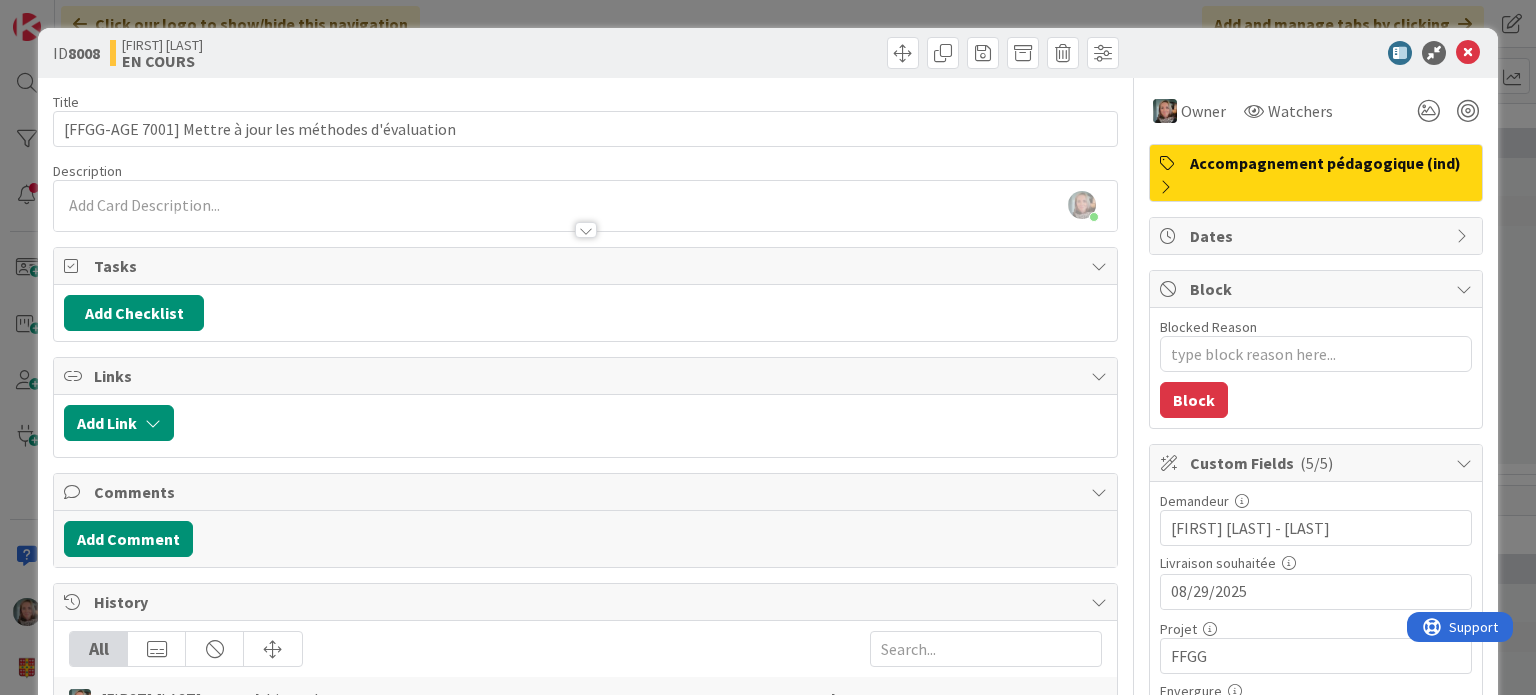click on "[FIRST] [LAST] just joined" at bounding box center (585, 206) 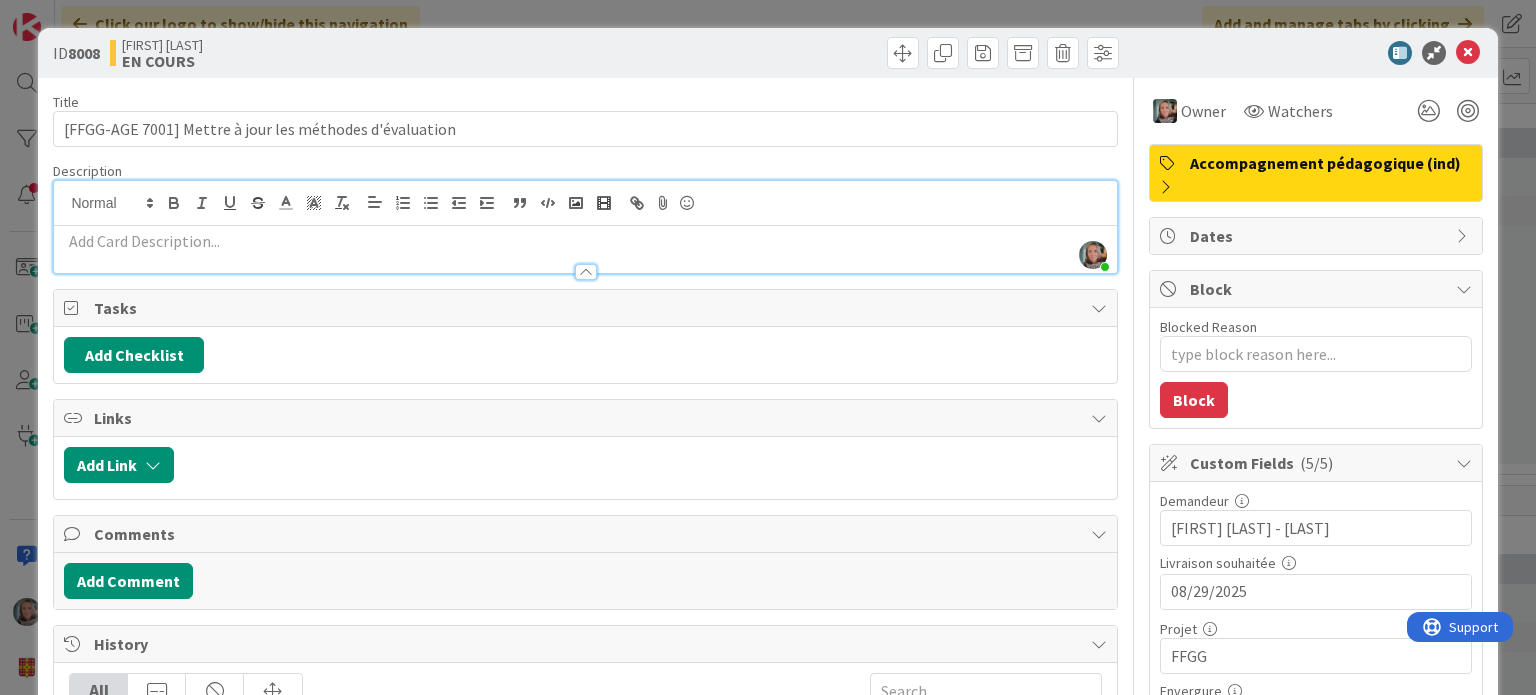 click at bounding box center [585, 241] 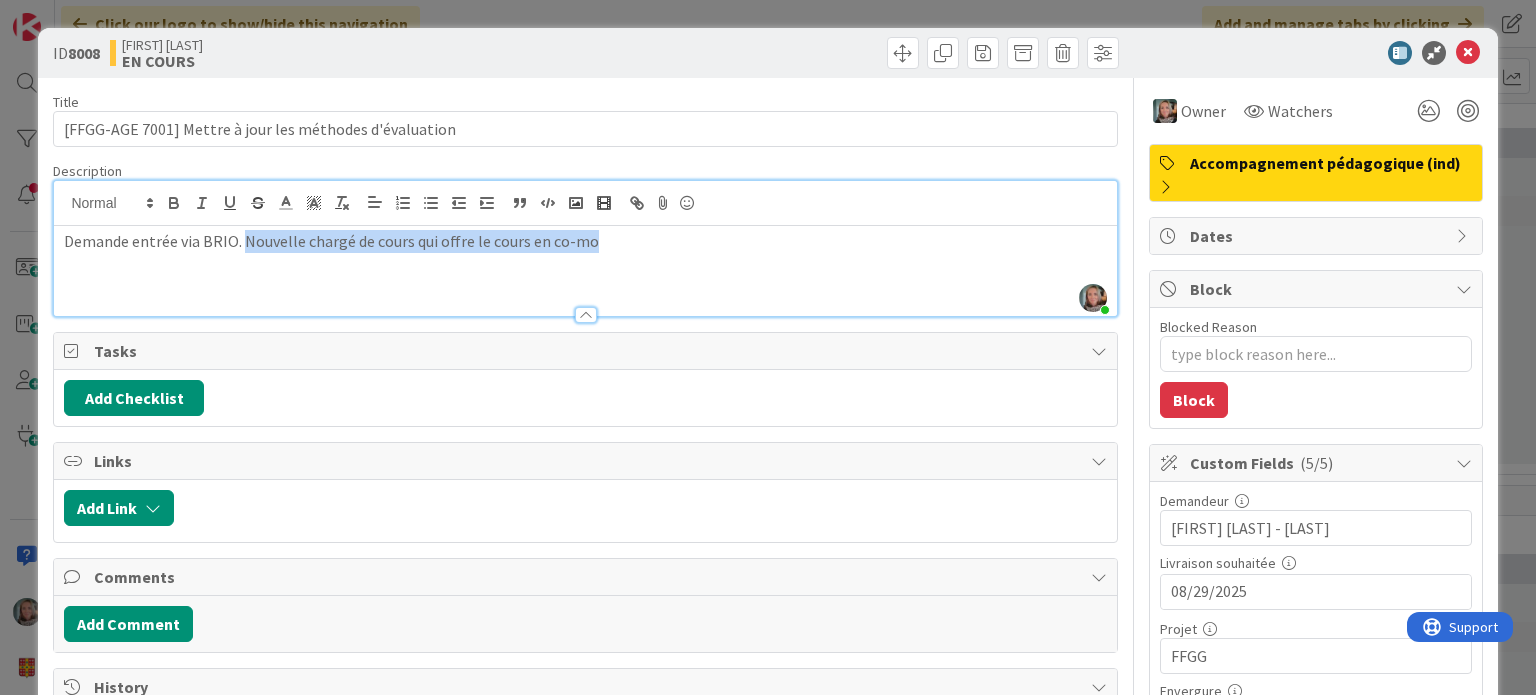 drag, startPoint x: 660, startPoint y: 251, endPoint x: 241, endPoint y: 244, distance: 419.05847 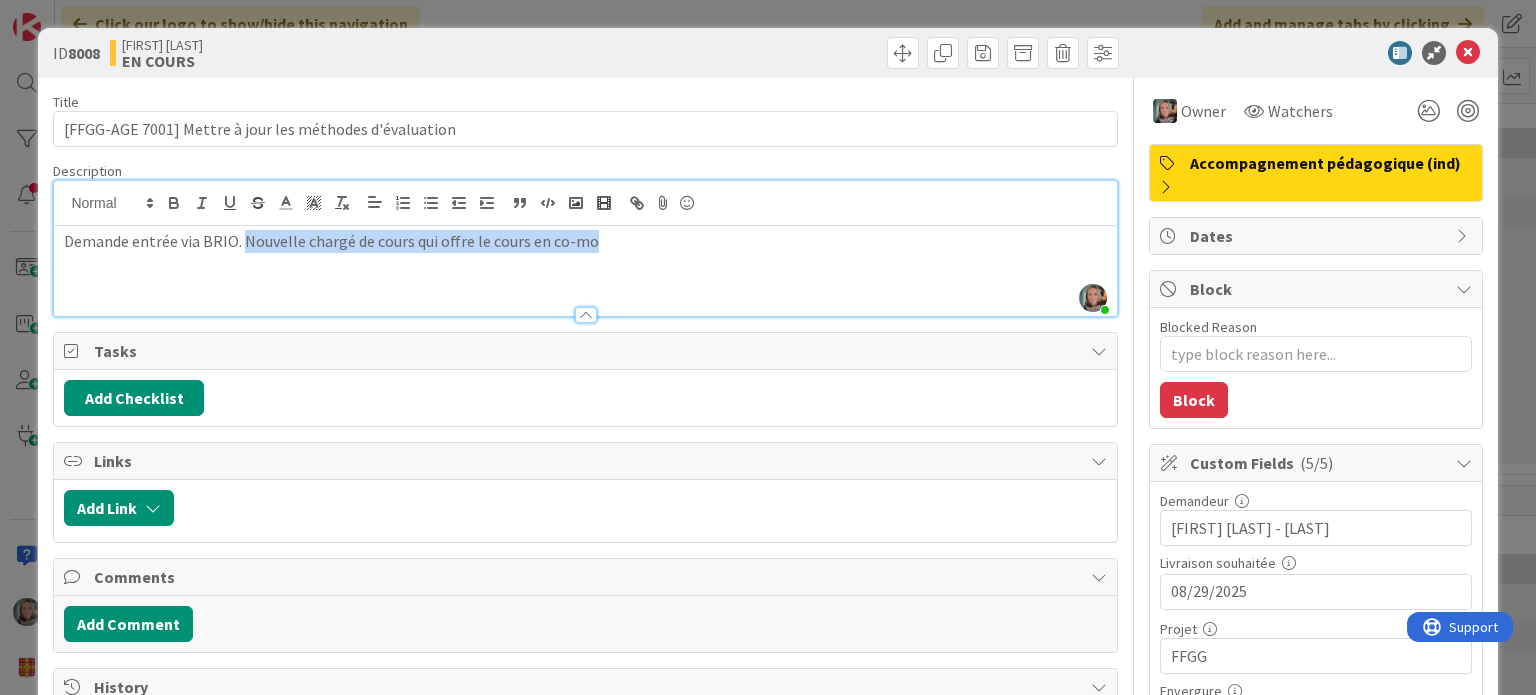 click on "Demande entrée via BRIO. Nouvelle chargé de cours qui offre le cours en co-mo" at bounding box center (585, 241) 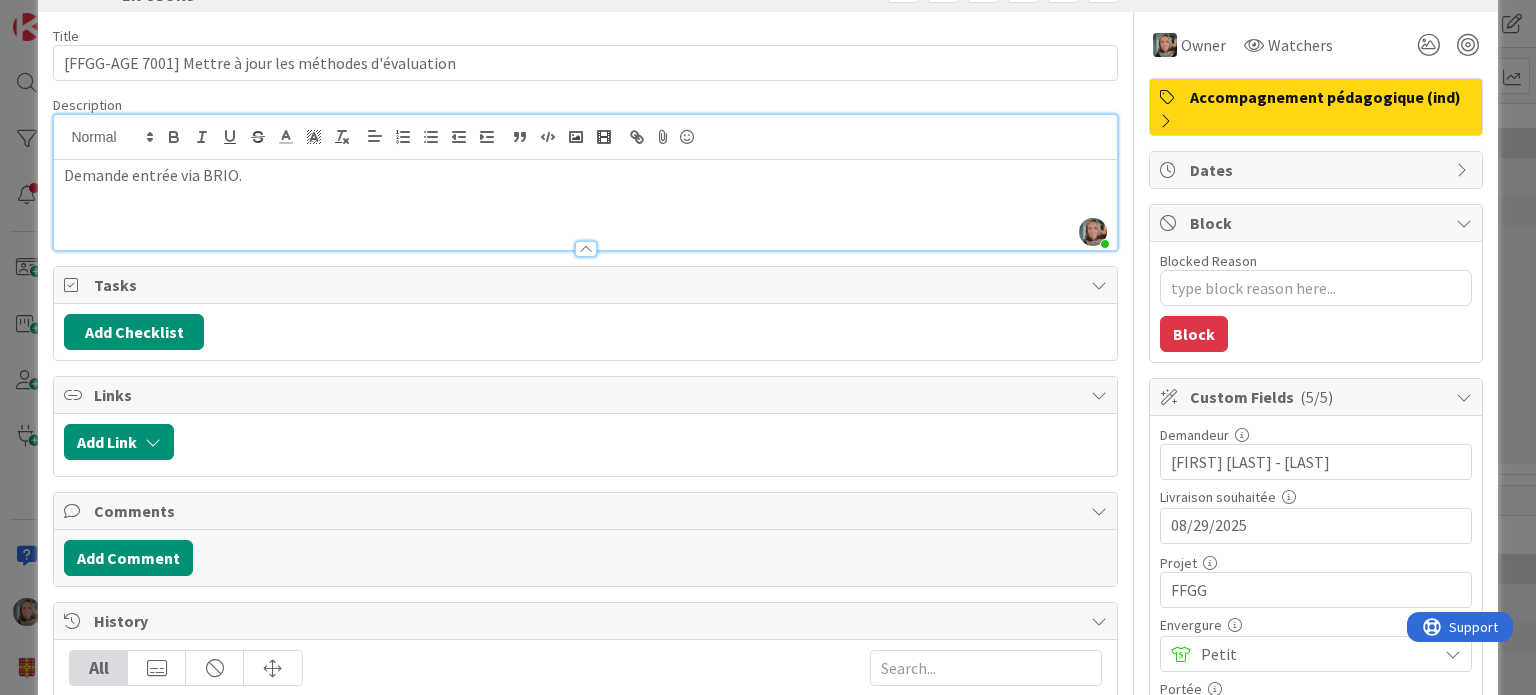 scroll, scrollTop: 100, scrollLeft: 0, axis: vertical 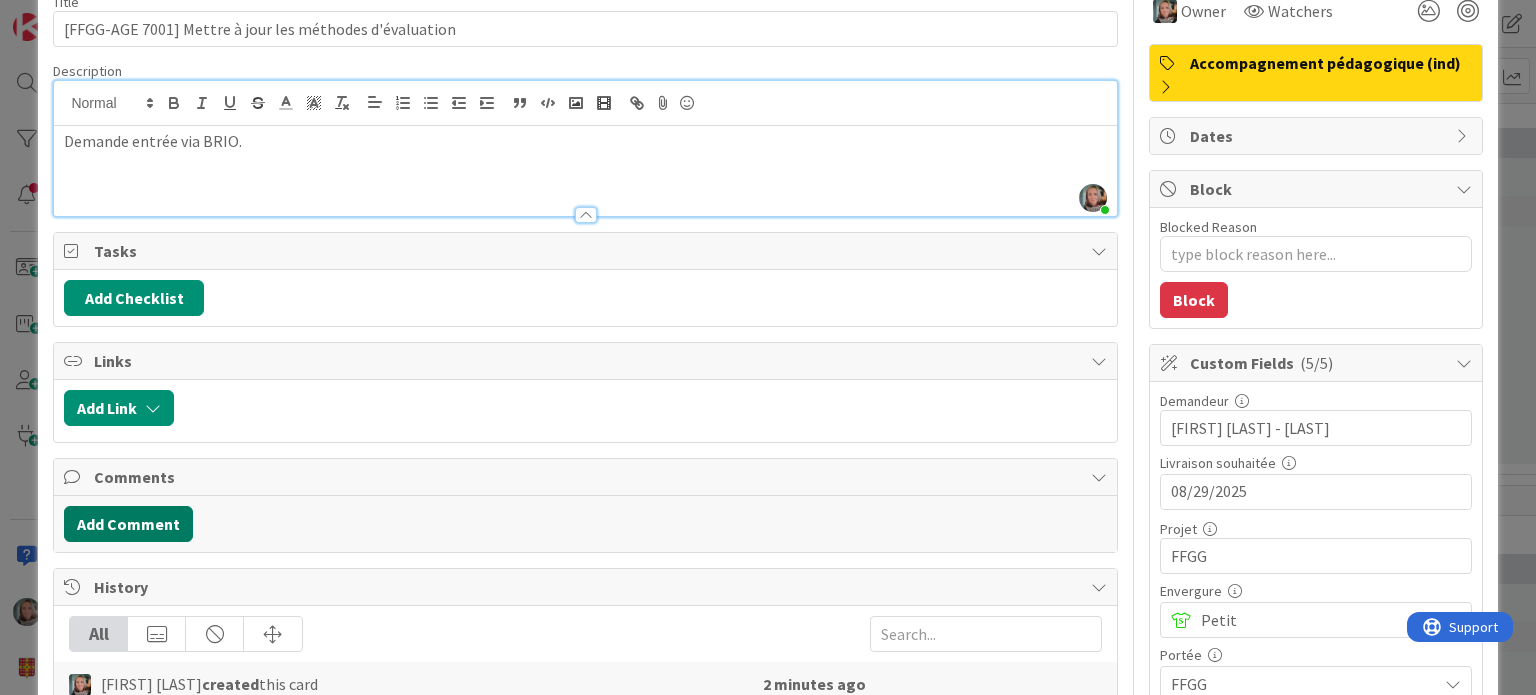 click on "Add Comment" at bounding box center (128, 524) 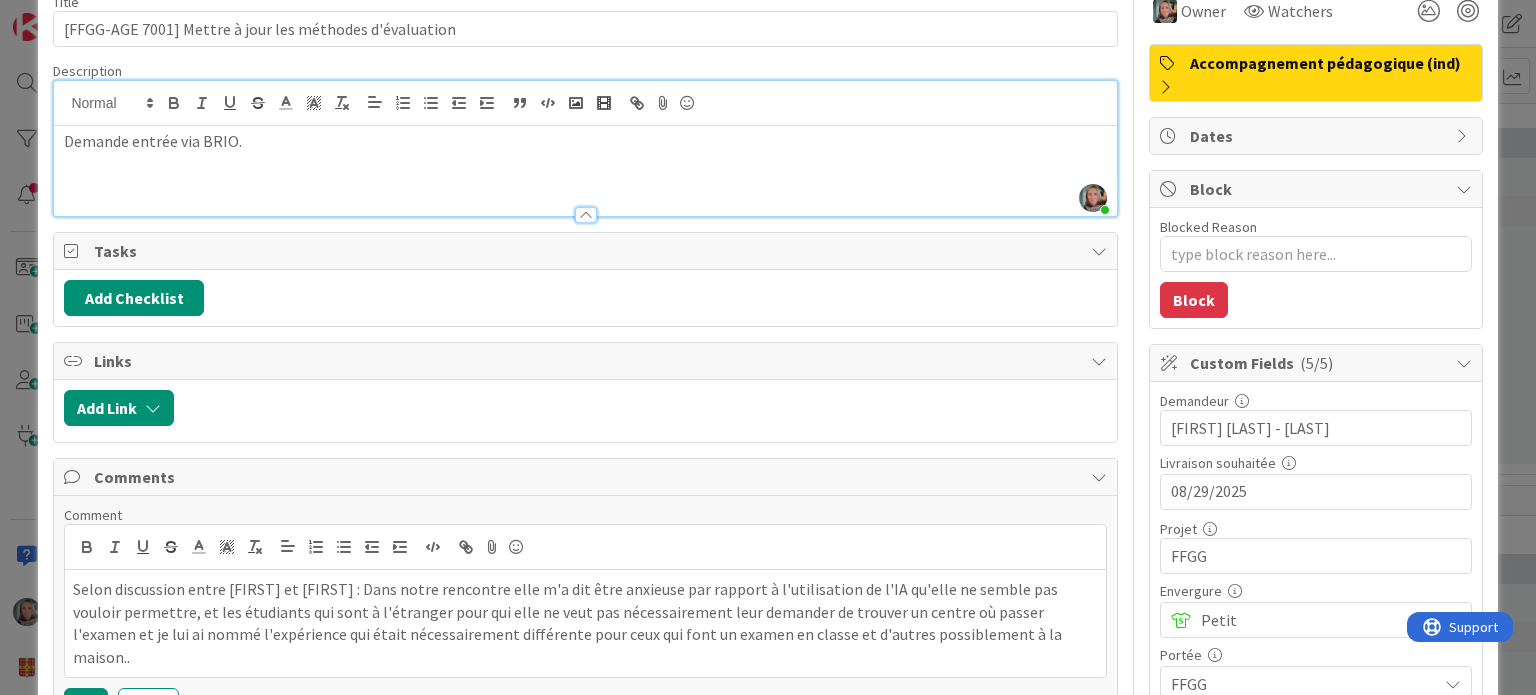 drag, startPoint x: 983, startPoint y: 635, endPoint x: 360, endPoint y: 589, distance: 624.6959 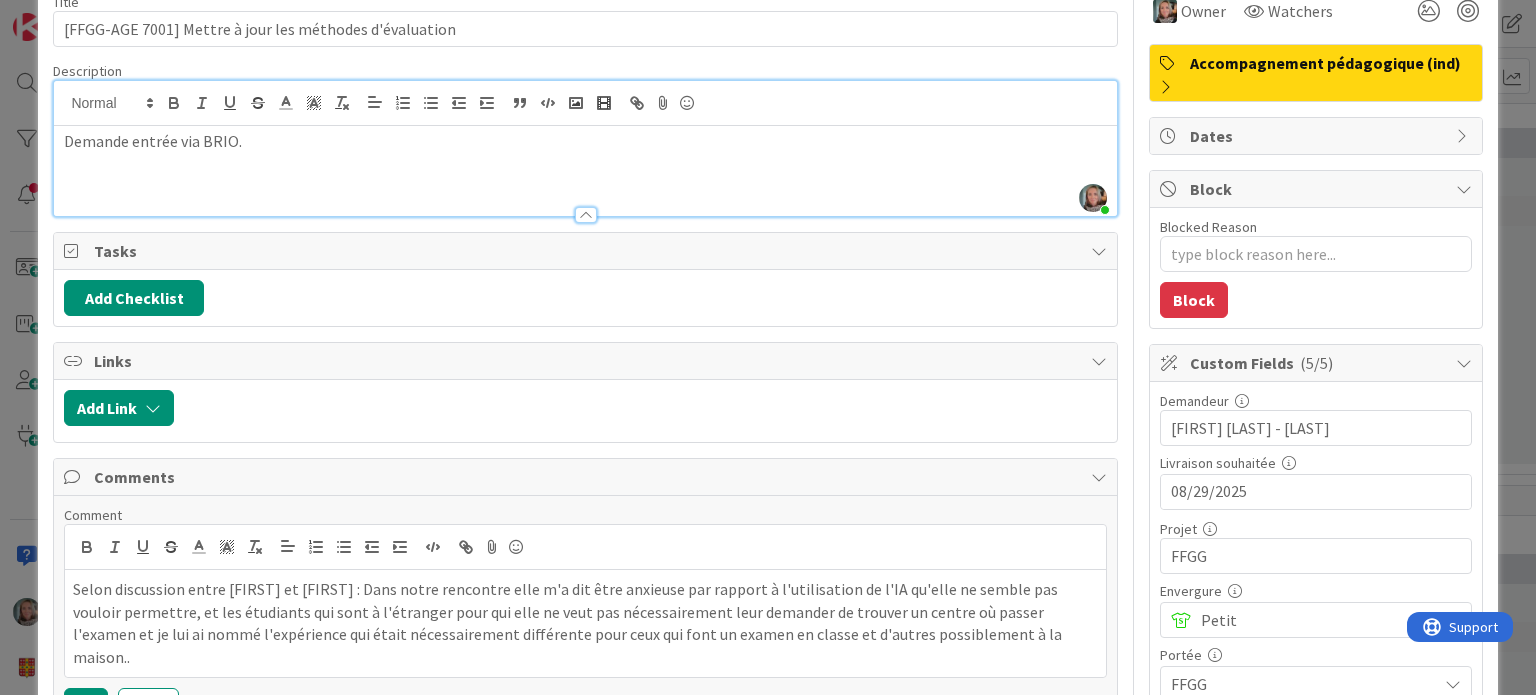 click on "Selon discussion entre [FIRST] et [FIRST] : Dans notre rencontre elle m'a dit être anxieuse par rapport à l'utilisation de l'IA qu'elle ne semble pas vouloir permettre, et les étudiants qui sont à l'étranger pour qui elle ne veut pas nécessairement leur demander de trouver un centre où passer l'examen et je lui ai nommé l'expérience qui était nécessairement différente pour ceux qui font un examen en classe et d'autres possiblement à la maison.." at bounding box center [585, 623] 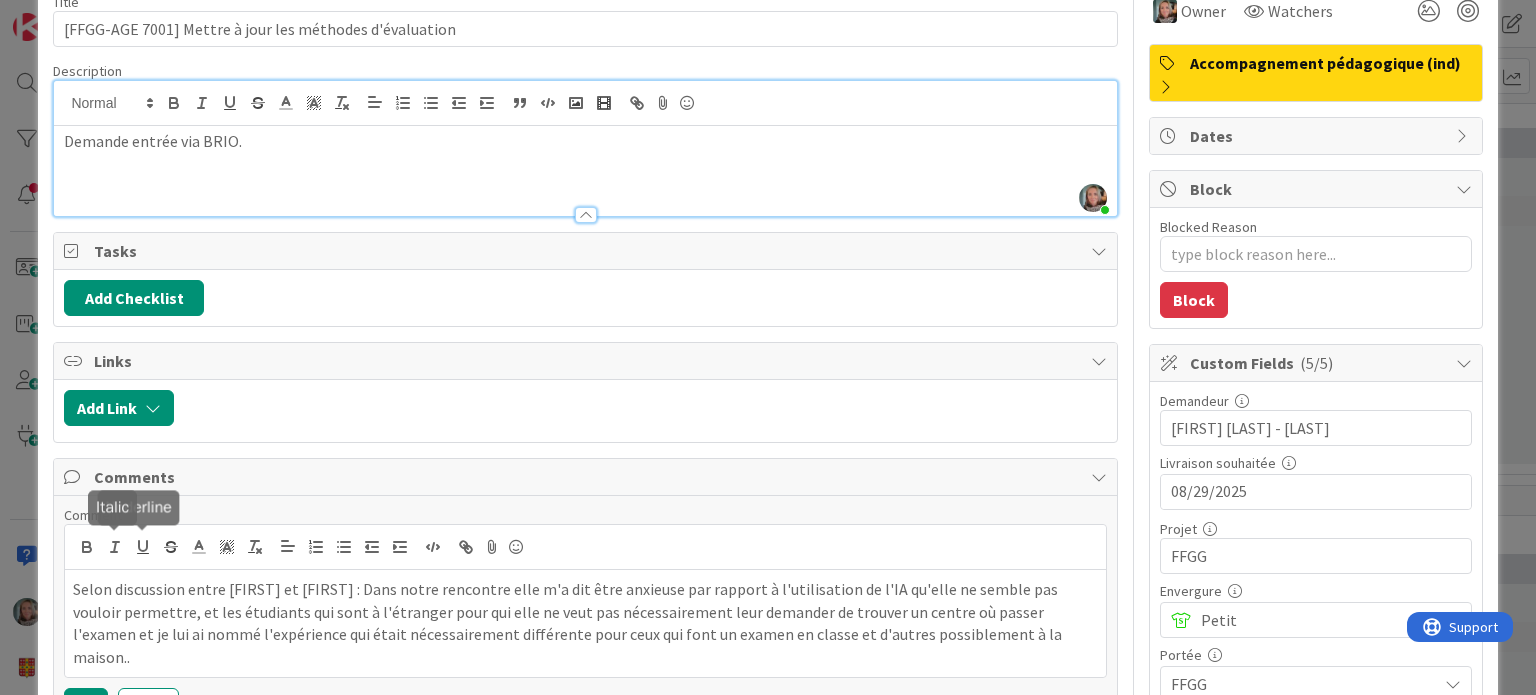 click 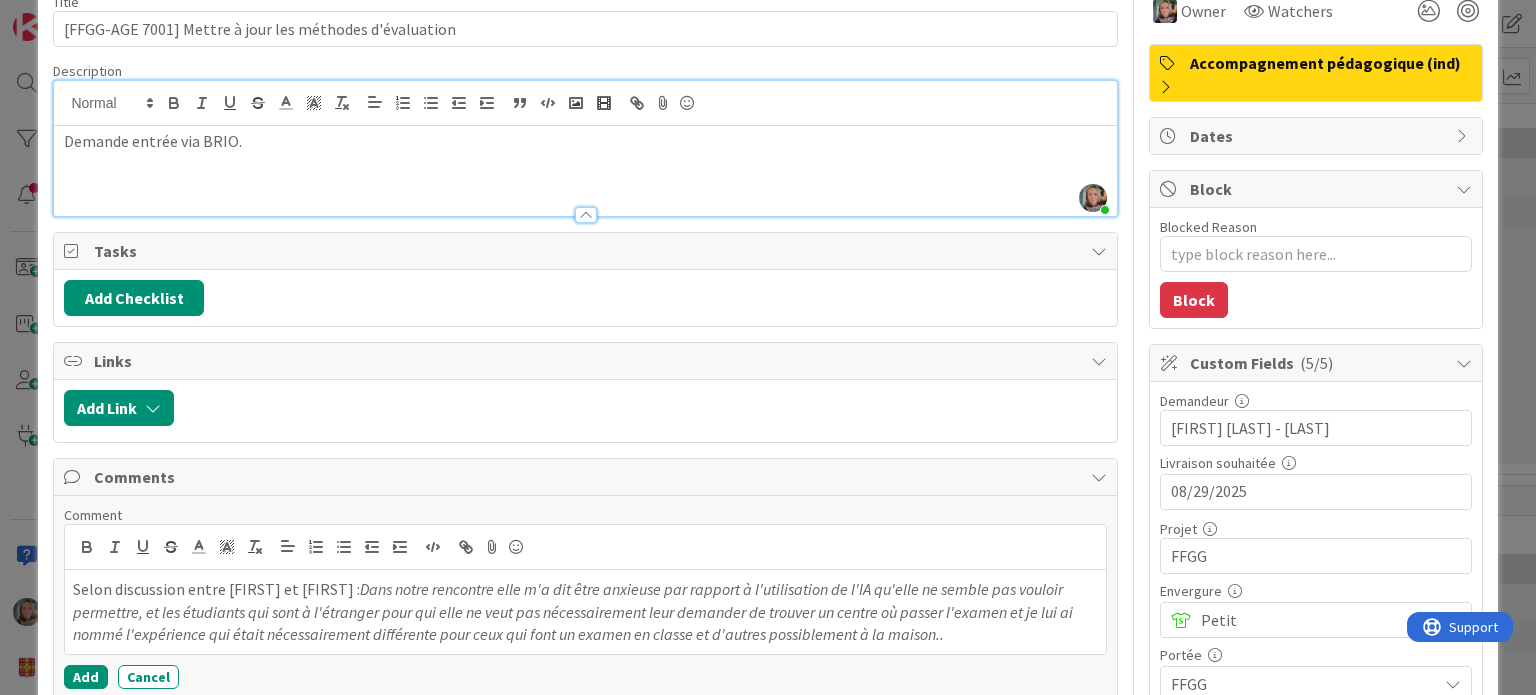 click on "Dans notre rencontre elle m'a dit être anxieuse par rapport à l'utilisation de l'IA qu'elle ne semble pas vouloir permettre, et les étudiants qui sont à l'étranger pour qui elle ne veut pas nécessairement leur demander de trouver un centre où passer l'examen et je lui ai nommé l'expérience qui était nécessairement différente pour ceux qui font un examen en classe et d'autres possiblement à la maison.." at bounding box center (574, 611) 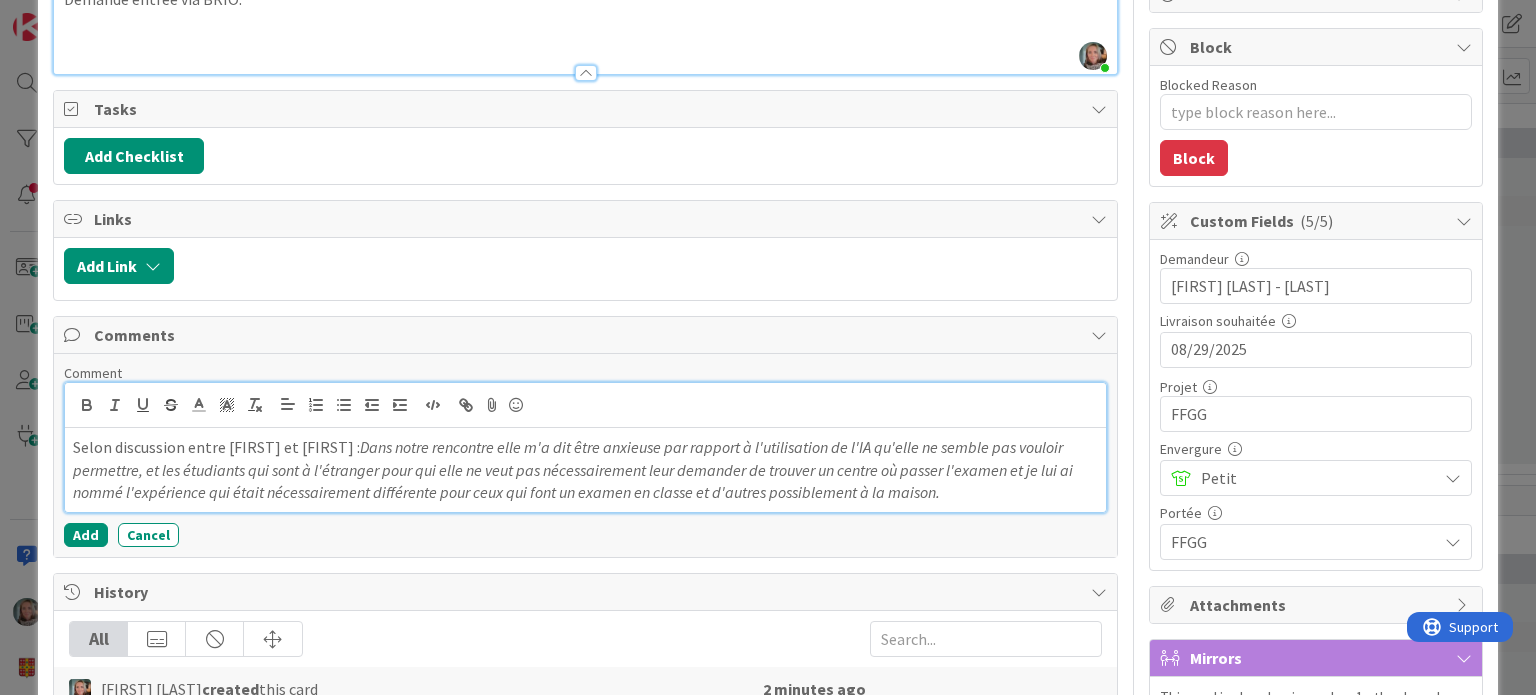 scroll, scrollTop: 300, scrollLeft: 0, axis: vertical 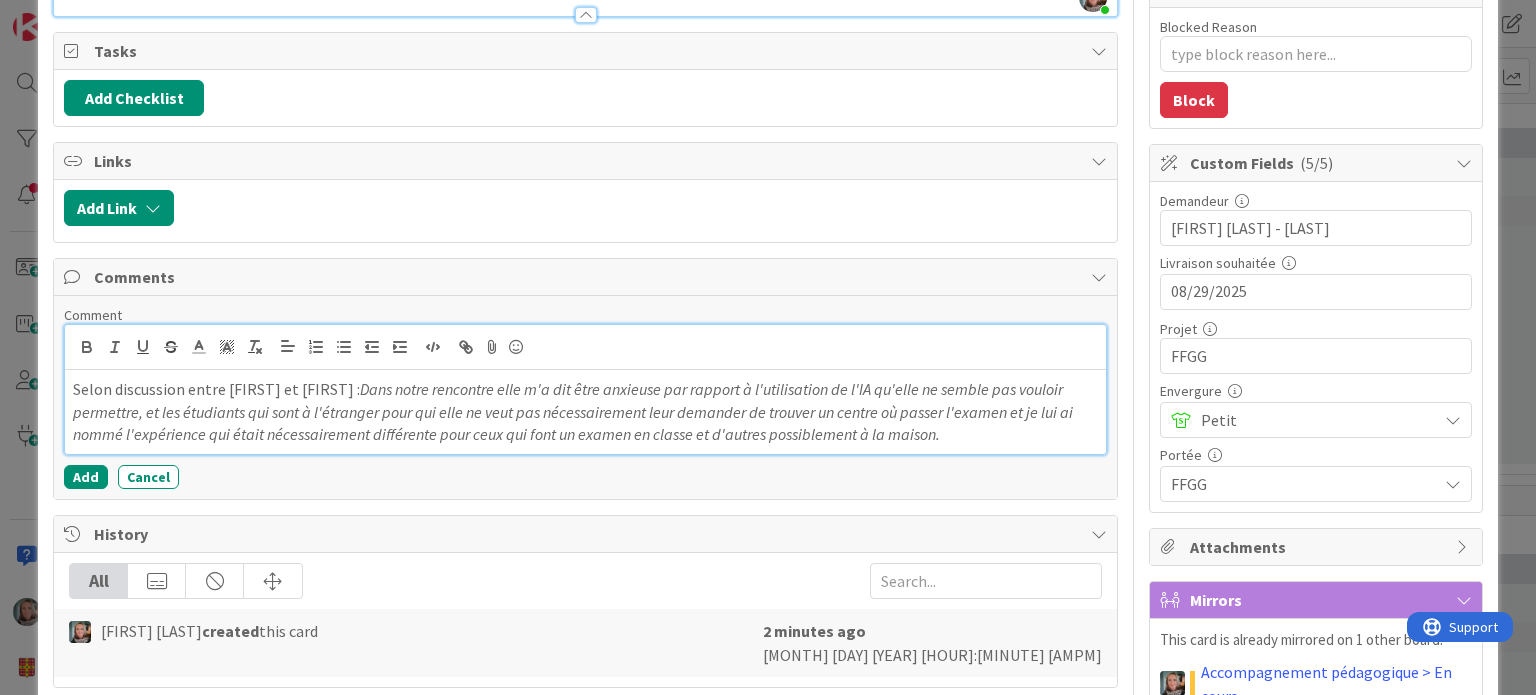 click on "Dans notre rencontre elle m'a dit être anxieuse par rapport à l'utilisation de l'IA qu'elle ne semble pas vouloir permettre, et les étudiants qui sont à l'étranger pour qui elle ne veut pas nécessairement leur demander de trouver un centre où passer l'examen et je lui ai nommé l'expérience qui était nécessairement différente pour ceux qui font un examen en classe et d'autres possiblement à la maison." at bounding box center (574, 411) 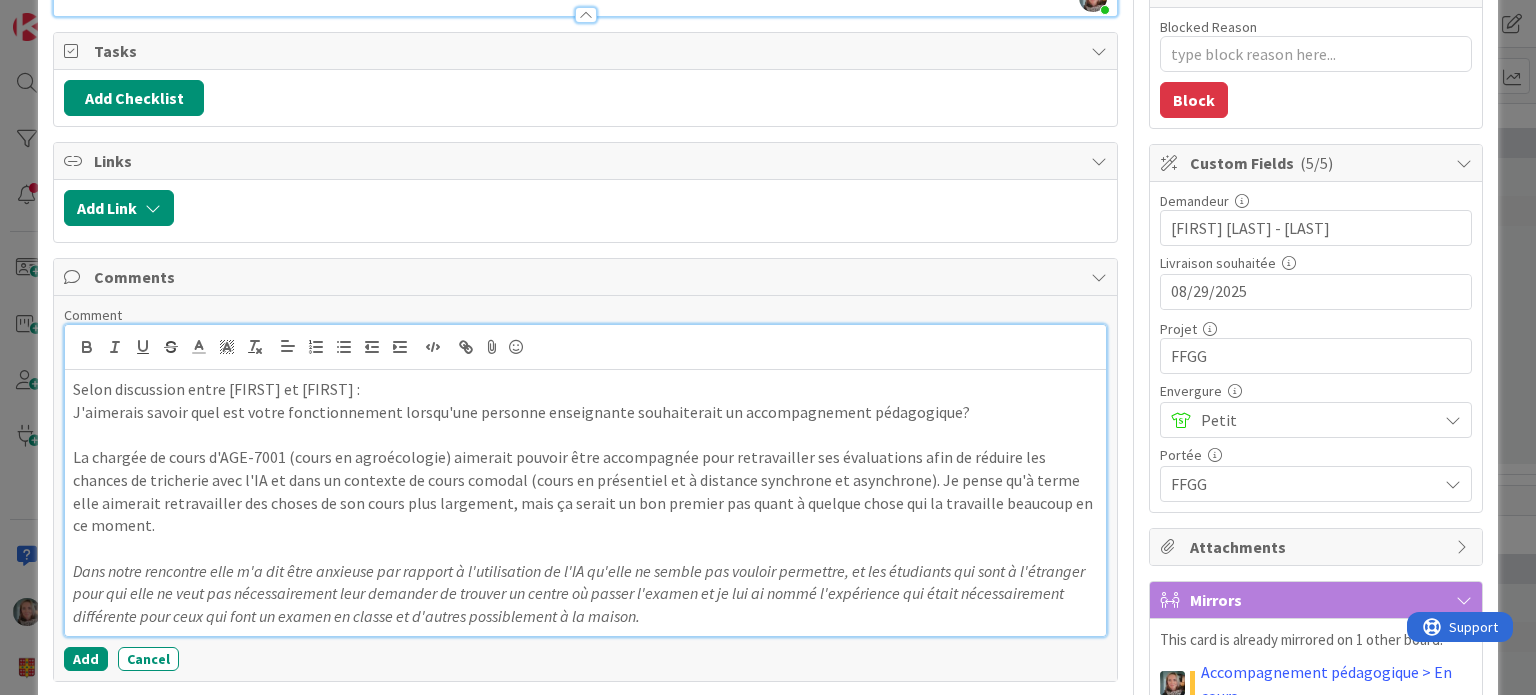 drag, startPoint x: 927, startPoint y: 406, endPoint x: 73, endPoint y: 399, distance: 854.0287 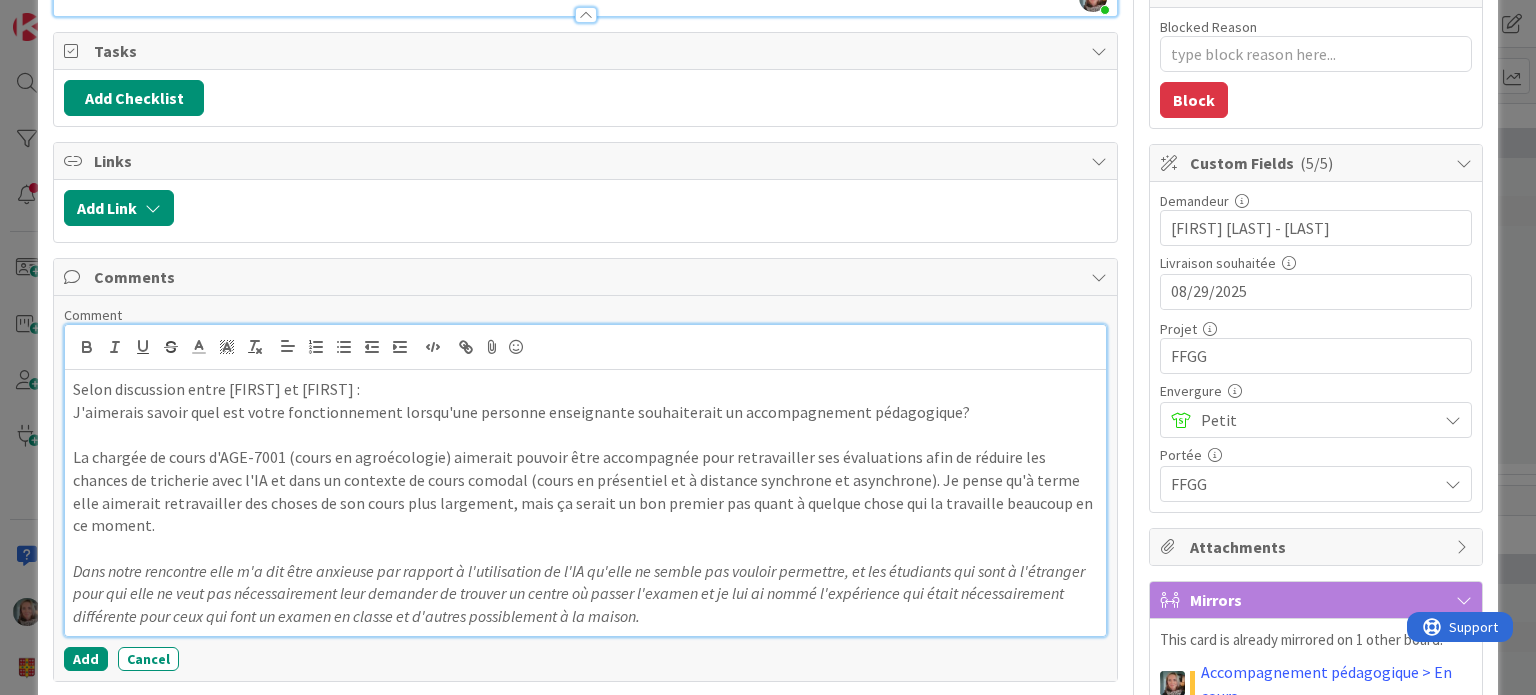 click on "J'aimerais savoir quel est votre fonctionnement lorsqu'une personne enseignante souhaiterait un accompagnement pédagogique?" at bounding box center (585, 412) 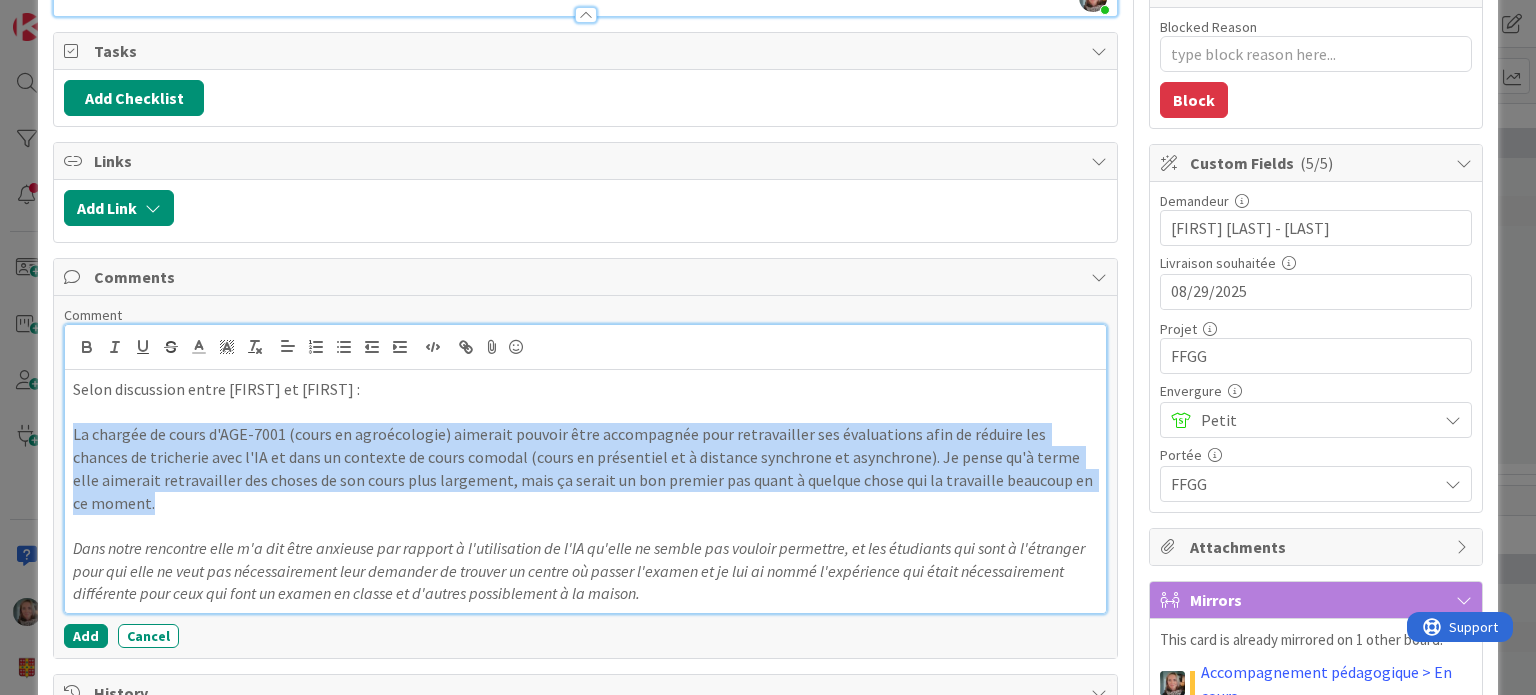 drag, startPoint x: 144, startPoint y: 501, endPoint x: 71, endPoint y: 427, distance: 103.947105 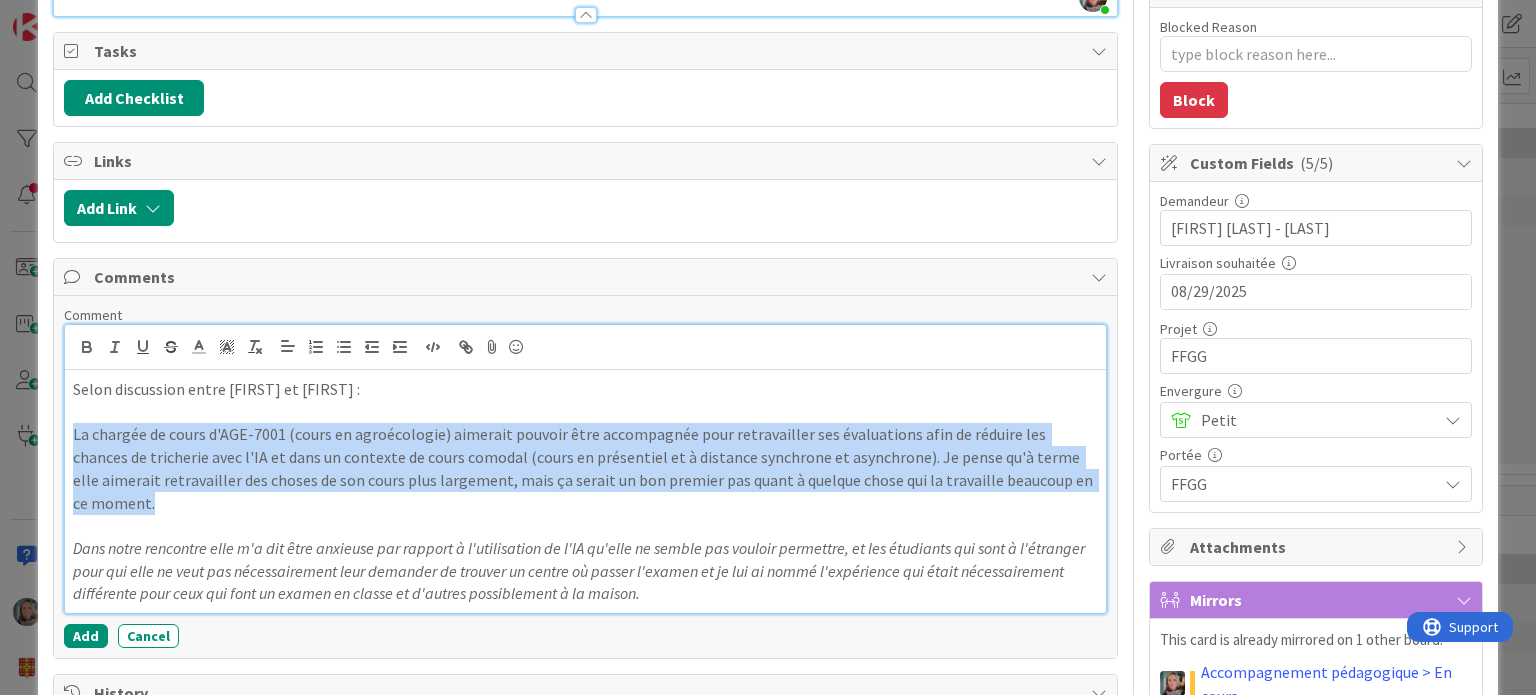 click on "Selon discussion entre [PERSON] et [PERSON] :    La chargée de cours d'AGE-7001 (cours en agroécologie) aimerait pouvoir être accompagnée pour retravailler ses évaluations afin de réduire les chances de tricherie avec l'IA et dans un contexte de cours comodal (cours en présentiel et à distance synchrone et asynchrone). Je pense qu'à terme elle aimerait retravailler des choses de son cours plus largement, mais ça serait un bon premier pas quant à quelque chose qui la travaille beaucoup en ce moment. Dans notre rencontre elle m'a dit être anxieuse par rapport à l'utilisation de l'IA qu'elle ne semble pas vouloir permettre, et les étudiants qui sont à l'étranger pour qui elle ne veut pas nécessairement leur demander de trouver un centre où passer l'examen et je lui ai nommé l'expérience qui était nécessairement différente pour ceux qui font un examen en classe et d'autres possiblement à la maison." at bounding box center (585, 491) 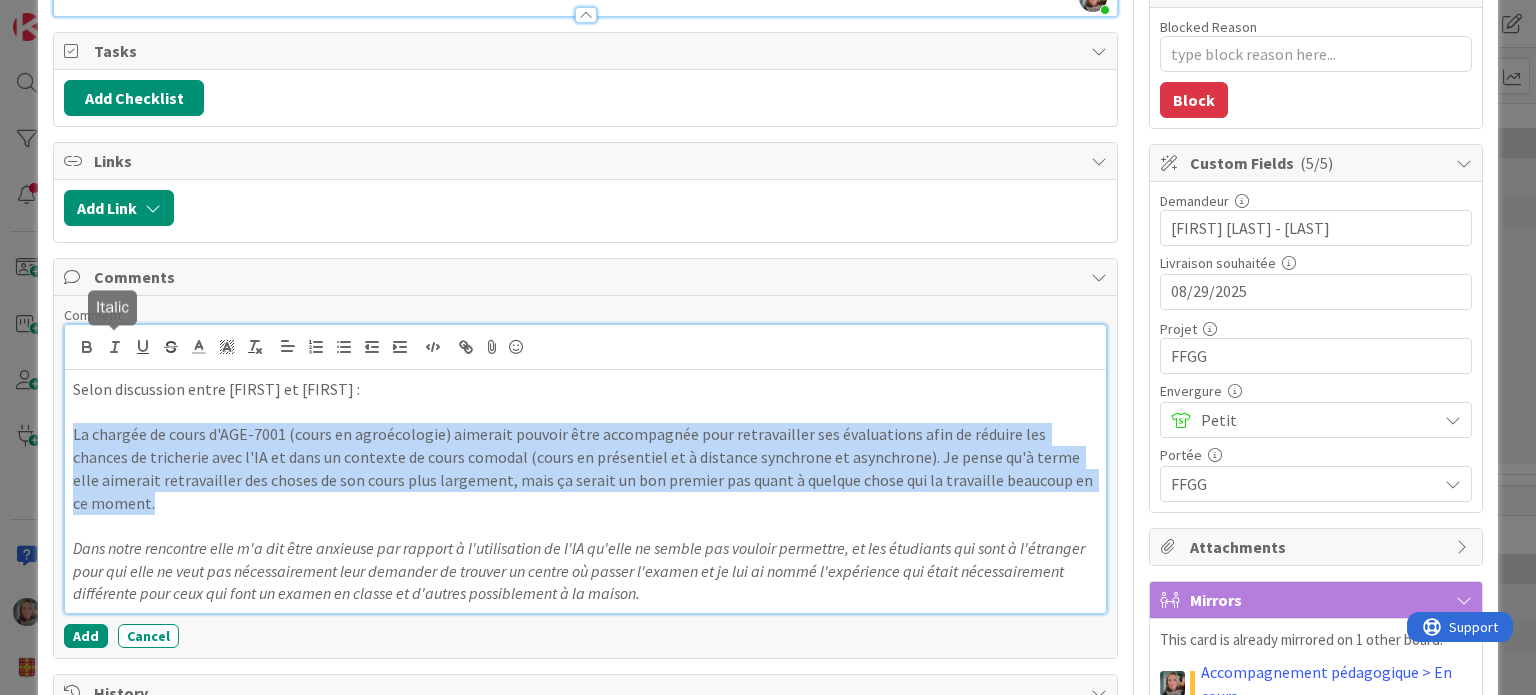 click 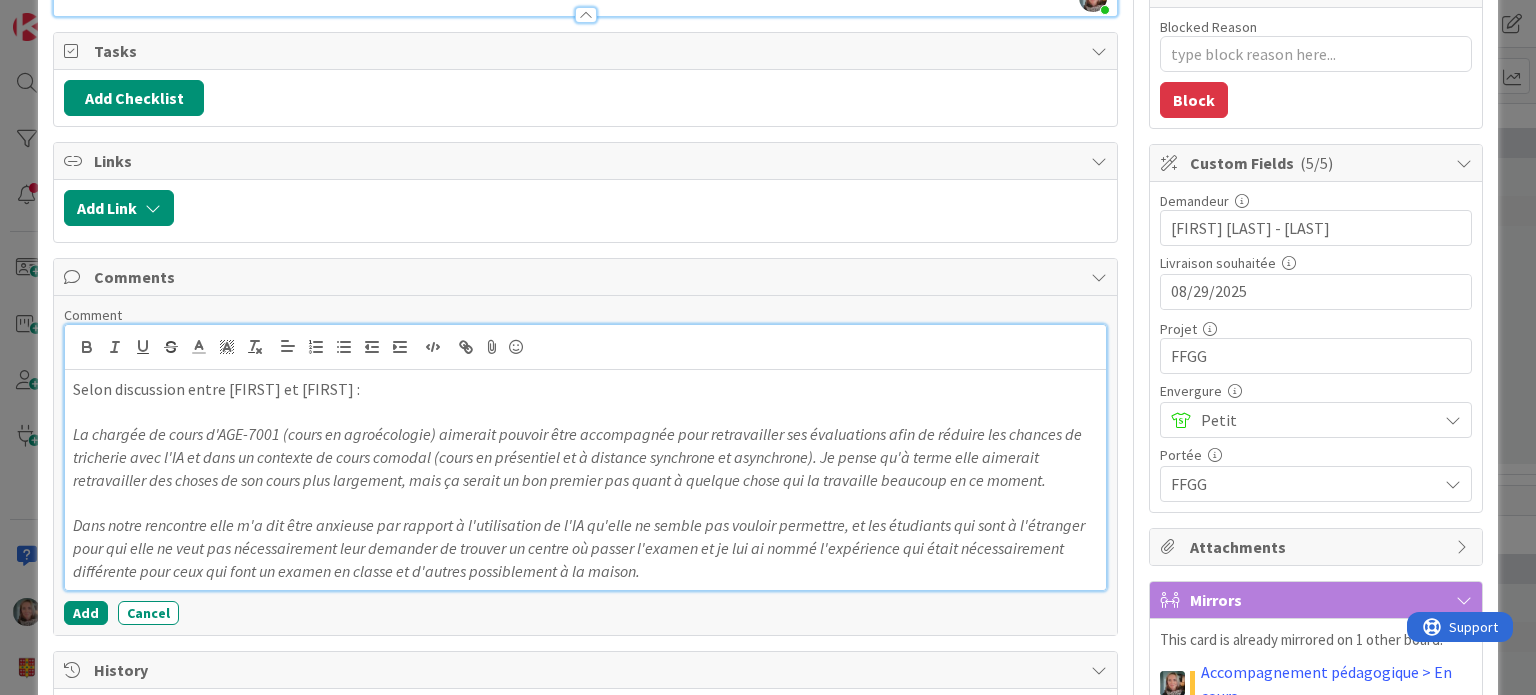 click on "Selon discussion entre [FIRST] et [FIRST] :" at bounding box center [585, 389] 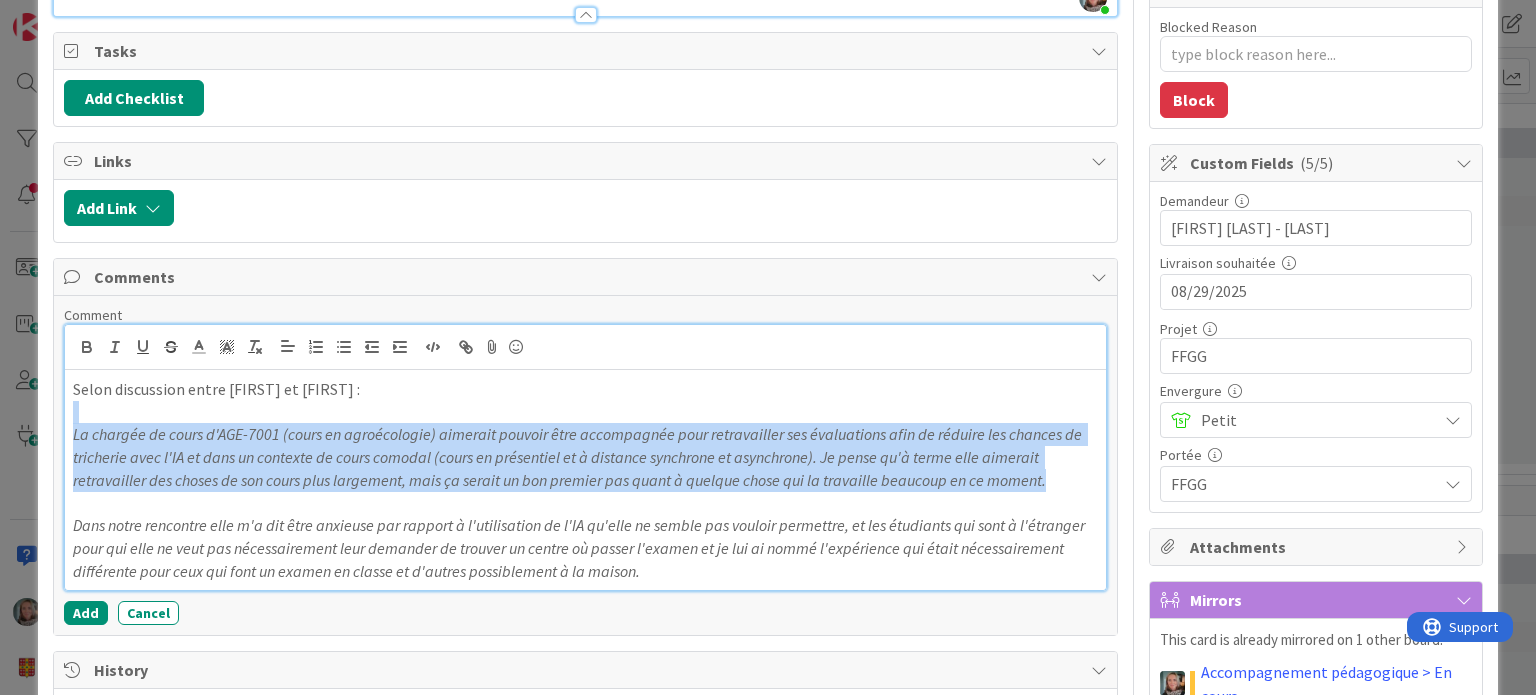 drag, startPoint x: 1060, startPoint y: 477, endPoint x: 72, endPoint y: 408, distance: 990.4065 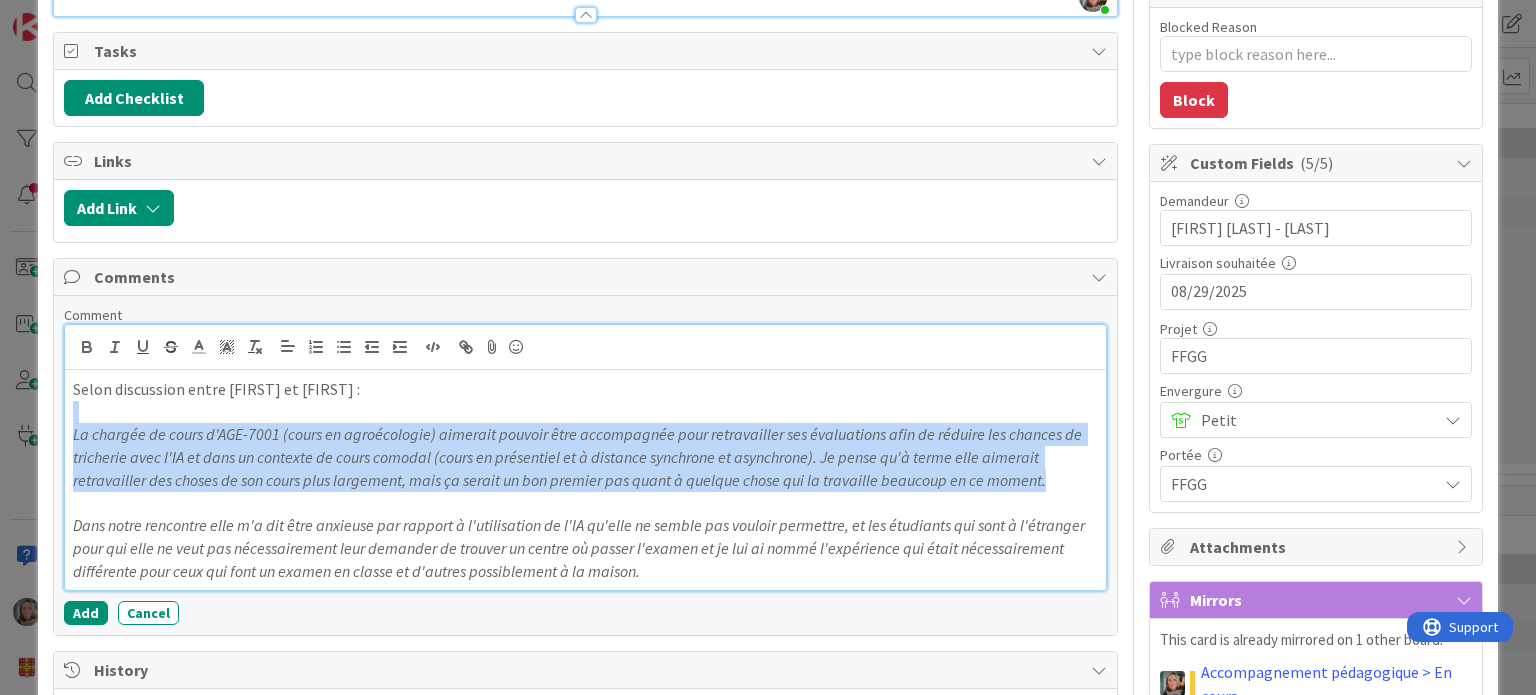 click on "Selon discussion entre [PERSON] et [PERSON] :    La chargée de cours d'AGE-7001 (cours en agroécologie) aimerait pouvoir être accompagnée pour retravailler ses évaluations afin de réduire les chances de tricherie avec l'IA et dans un contexte de cours comodal (cours en présentiel et à distance synchrone et asynchrone). Je pense qu'à terme elle aimerait retravailler des choses de son cours plus largement, mais ça serait un bon premier pas quant à quelque chose qui la travaille beaucoup en ce moment. Dans notre rencontre elle m'a dit être anxieuse par rapport à l'utilisation de l'IA qu'elle ne semble pas vouloir permettre, et les étudiants qui sont à l'étranger pour qui elle ne veut pas nécessairement leur demander de trouver un centre où passer l'examen et je lui ai nommé l'expérience qui était nécessairement différente pour ceux qui font un examen en classe et d'autres possiblement à la maison." at bounding box center [585, 480] 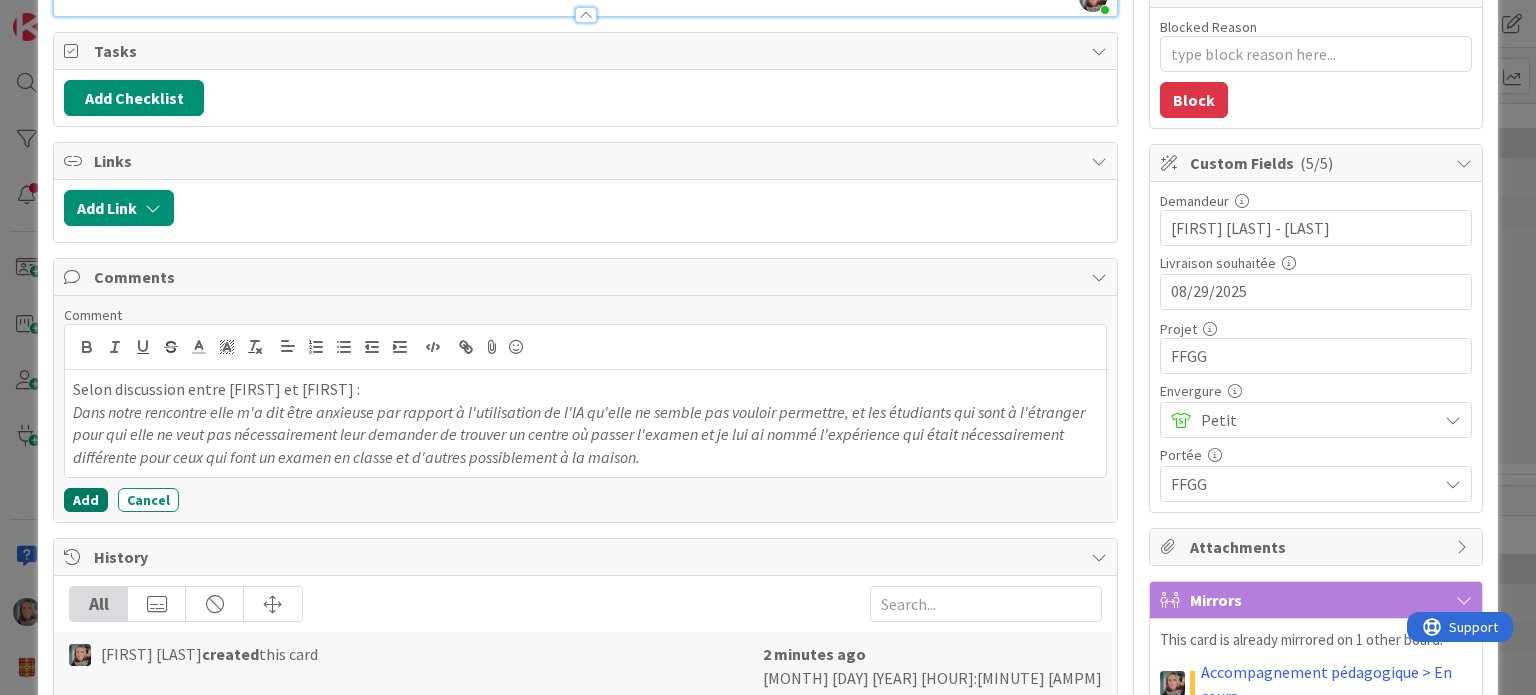 click on "Add" at bounding box center [86, 500] 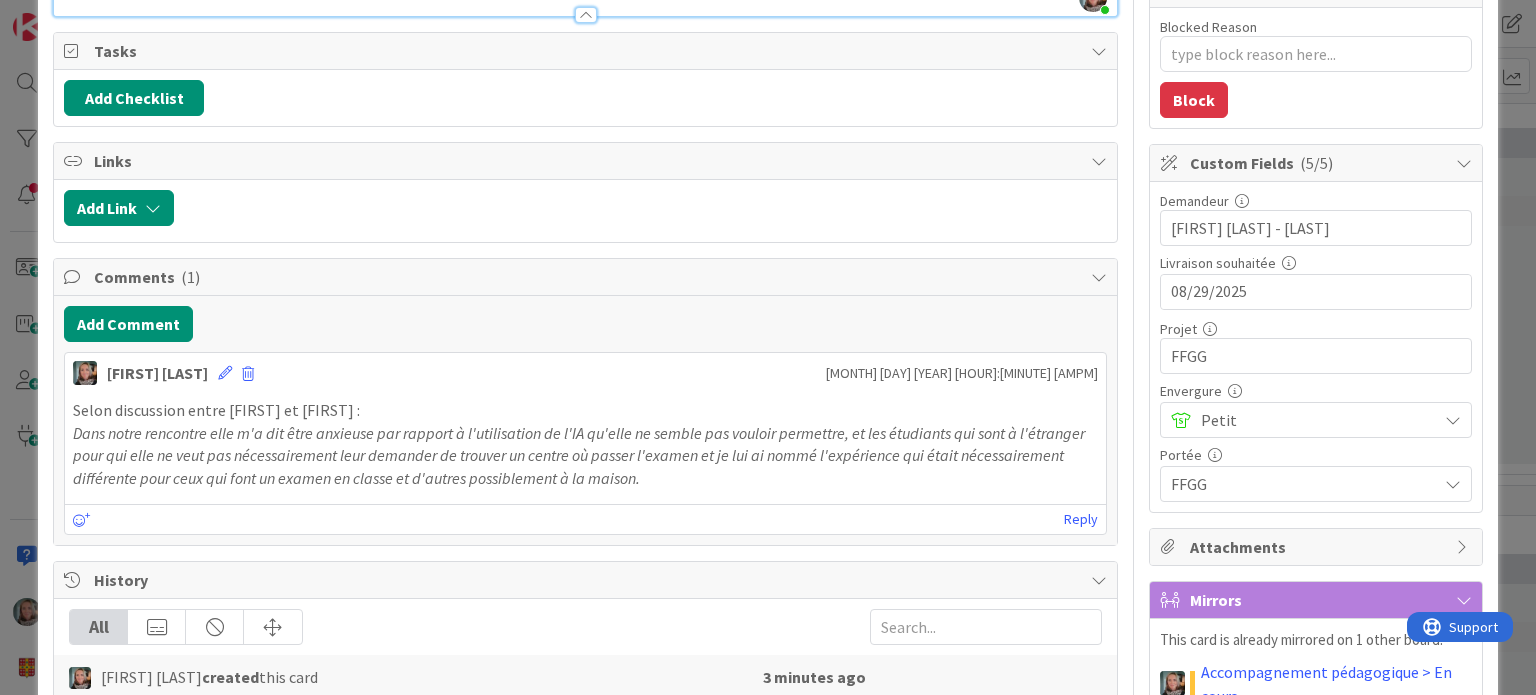 scroll, scrollTop: 0, scrollLeft: 0, axis: both 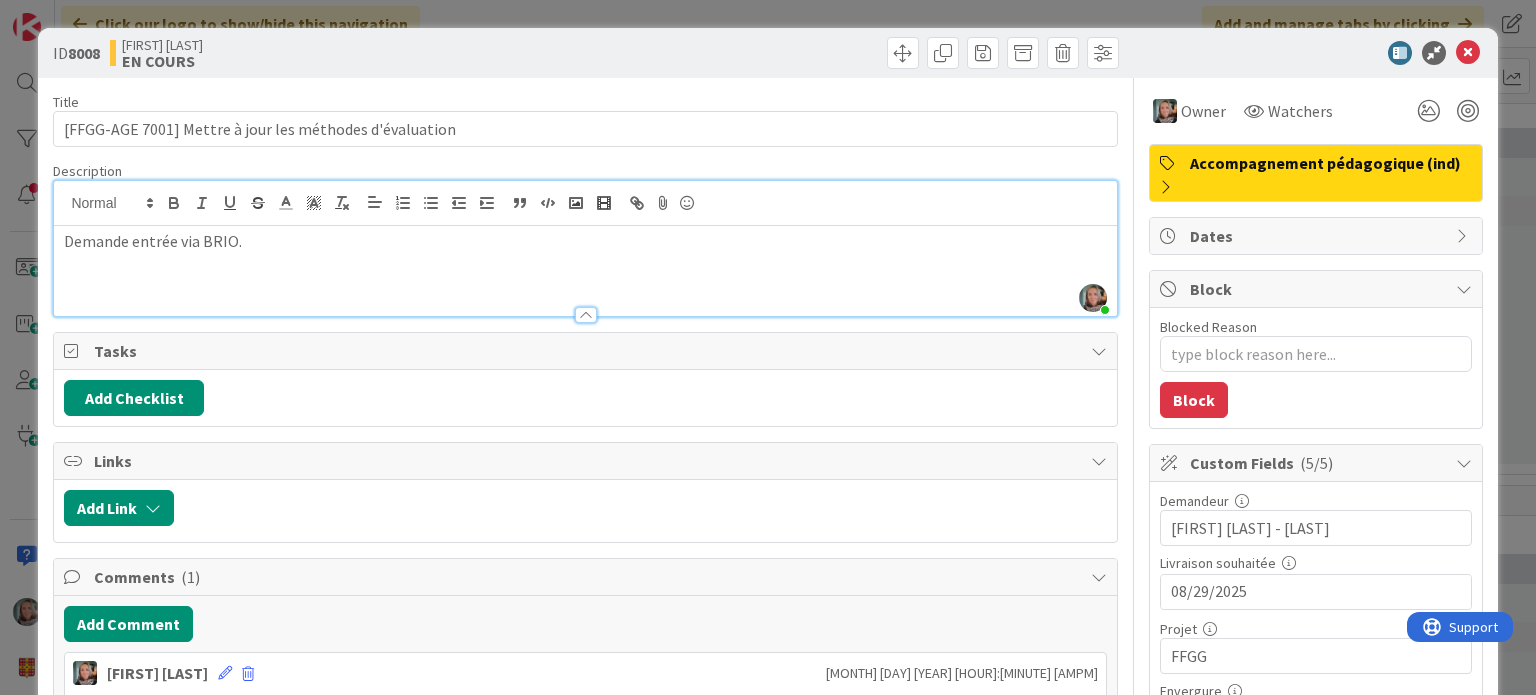 click on "Demande entrée via BRIO." at bounding box center [585, 241] 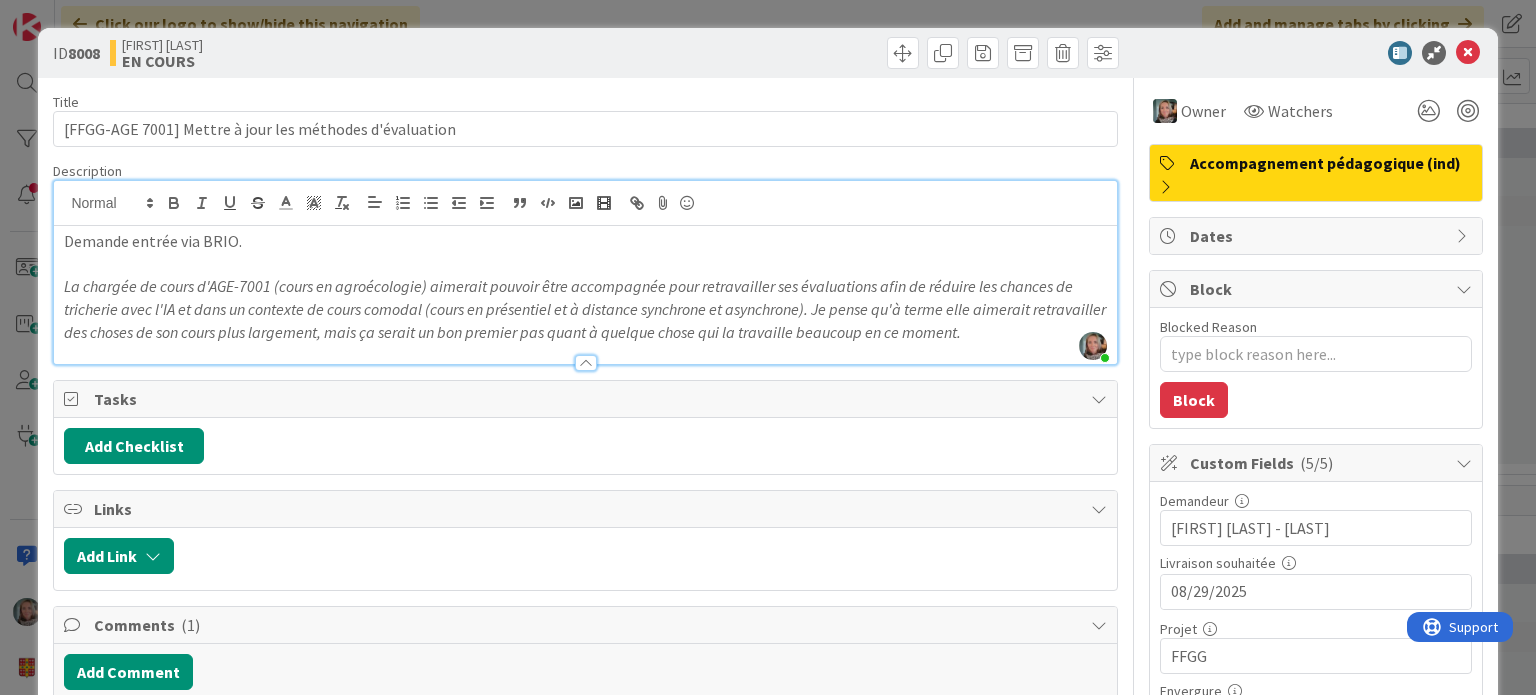 click on "Demande entrée via BRIO." at bounding box center (585, 241) 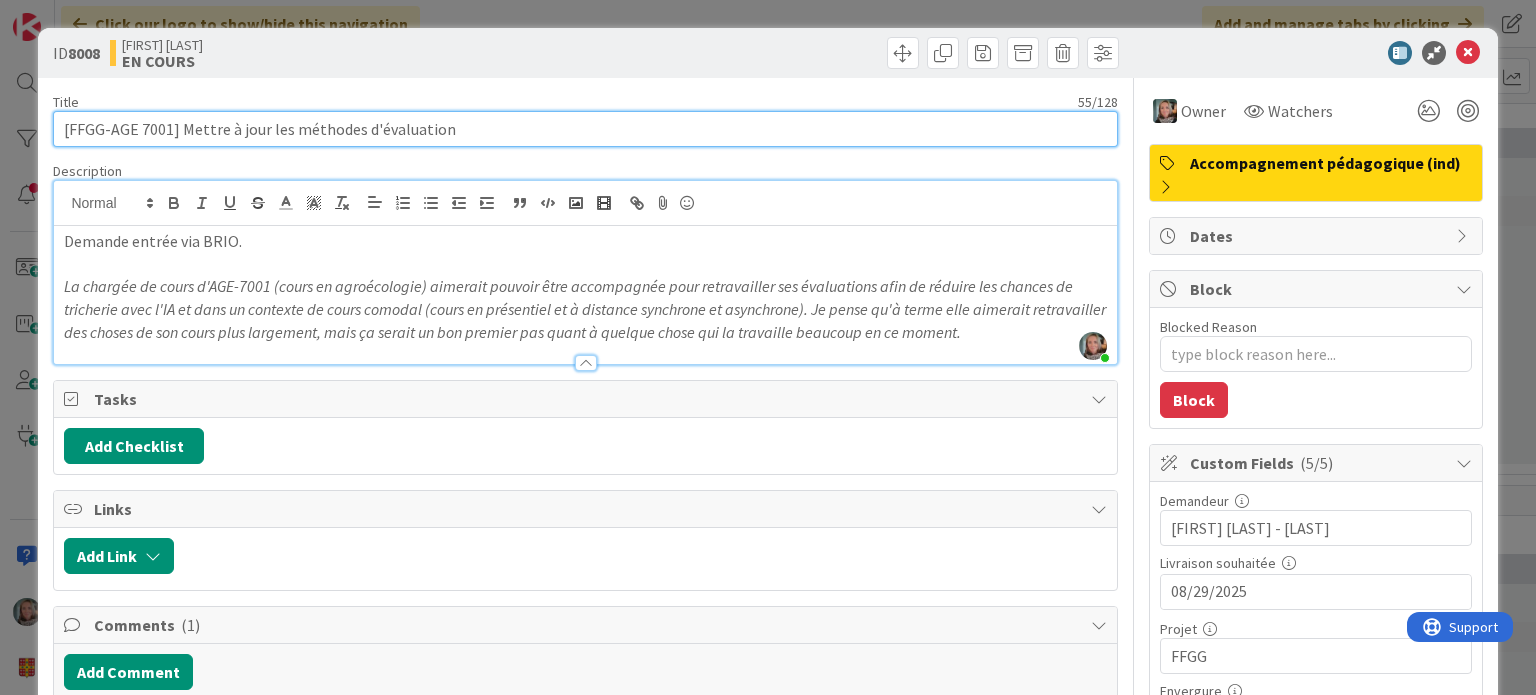 click on "[FFGG-AGE 7001] Mettre à jour les méthodes d'évaluation" at bounding box center (585, 129) 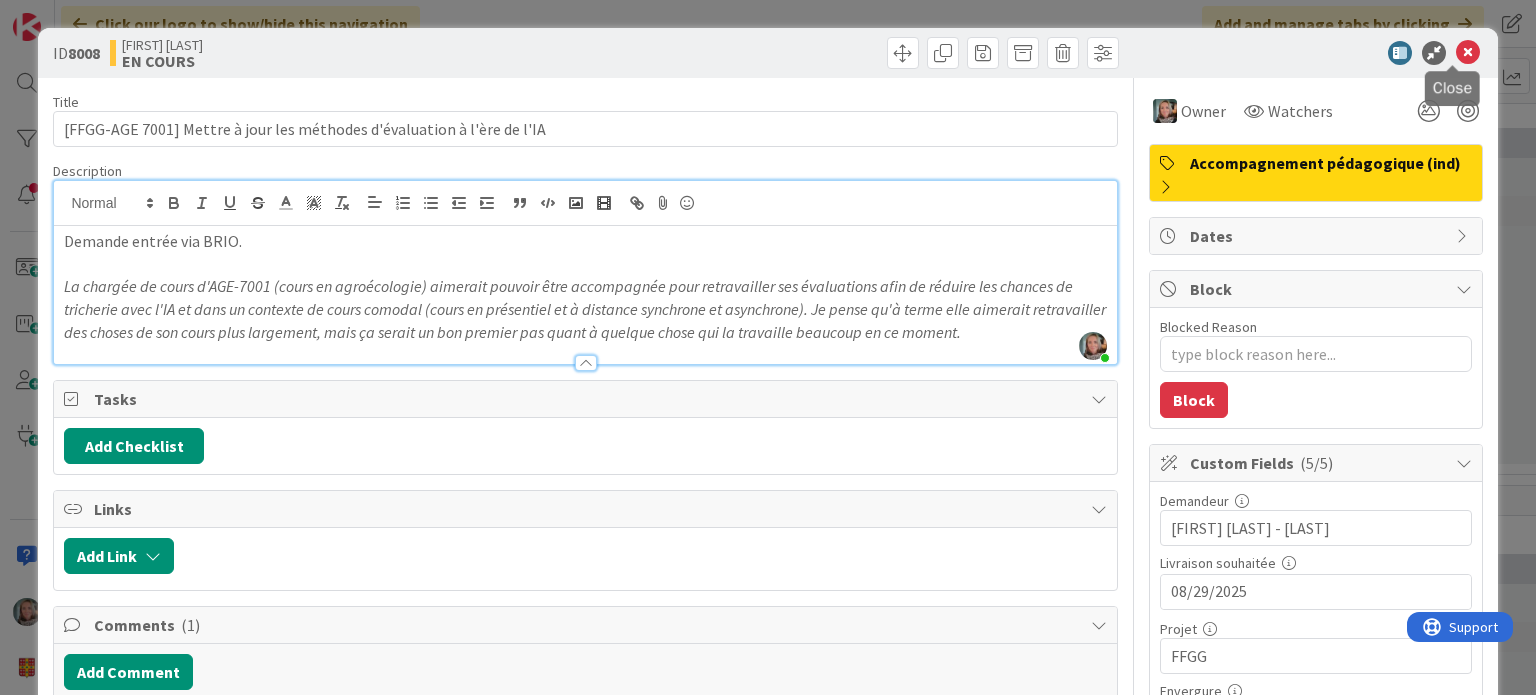 click at bounding box center (1468, 53) 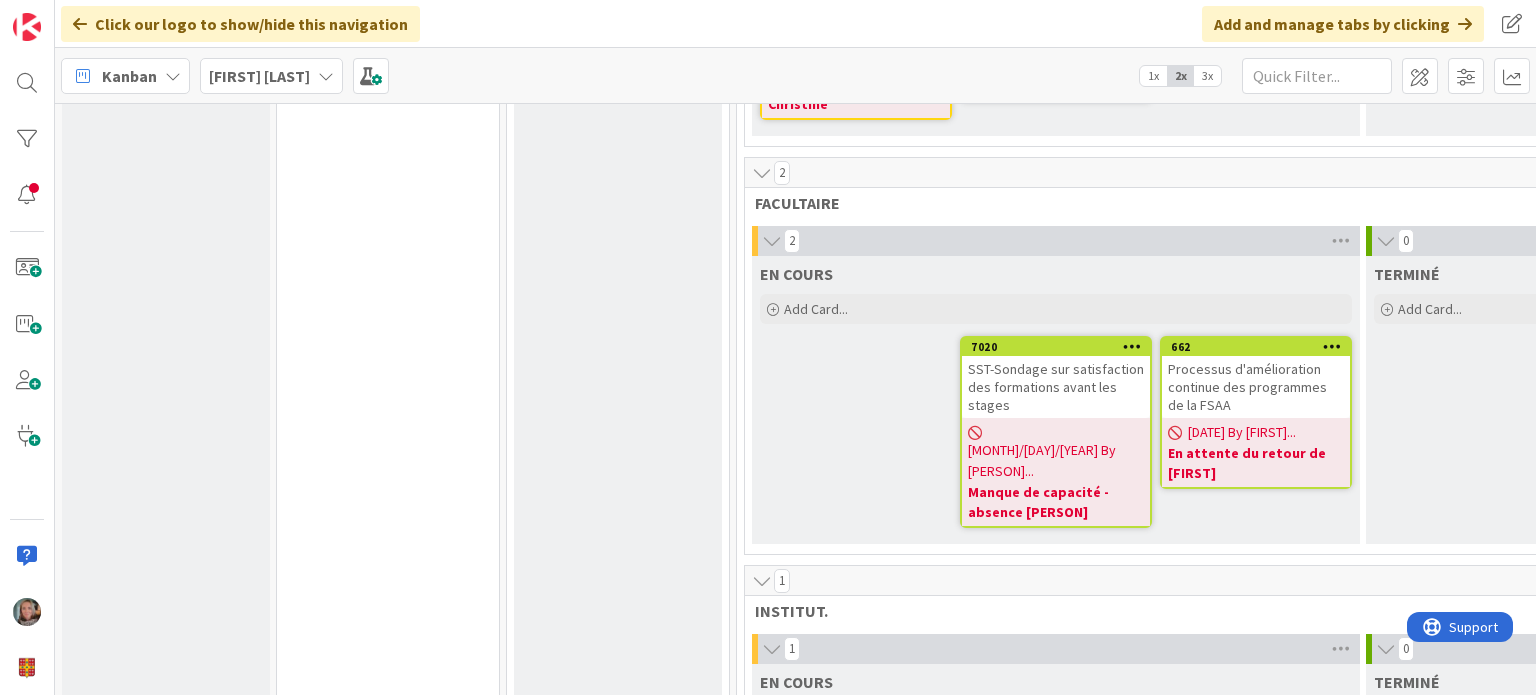 scroll, scrollTop: 0, scrollLeft: 0, axis: both 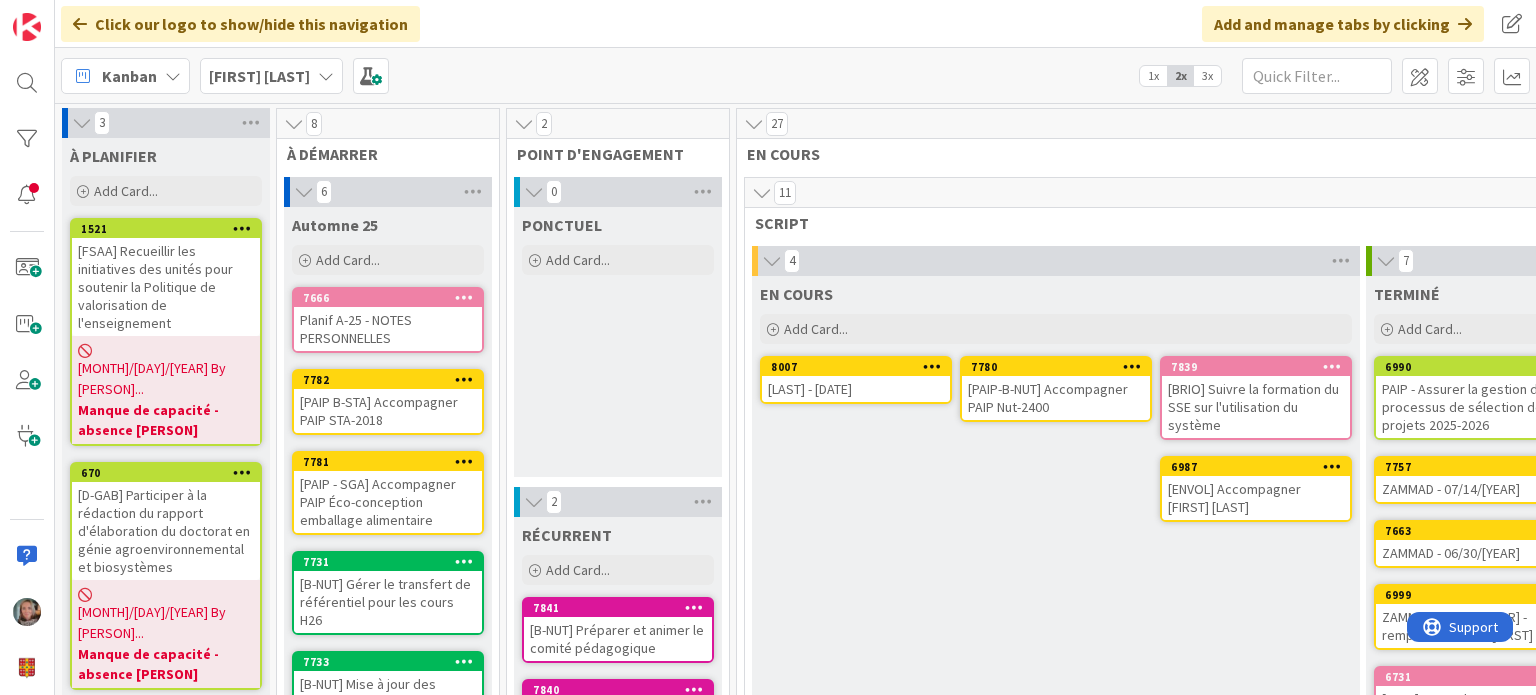 click on "EN COURS Add Card... 7839 [BRIO] Suivre la formation du SSE sur l'utilisation du système 7780 [PAIP-B-NUT] Accompagner PAIP Nut-2400 8007 ZAMMAD - 08/05/[YEAR] 6987 [ENVOL] Accompagner [FIRST] [LAST]" at bounding box center [1056, 594] 